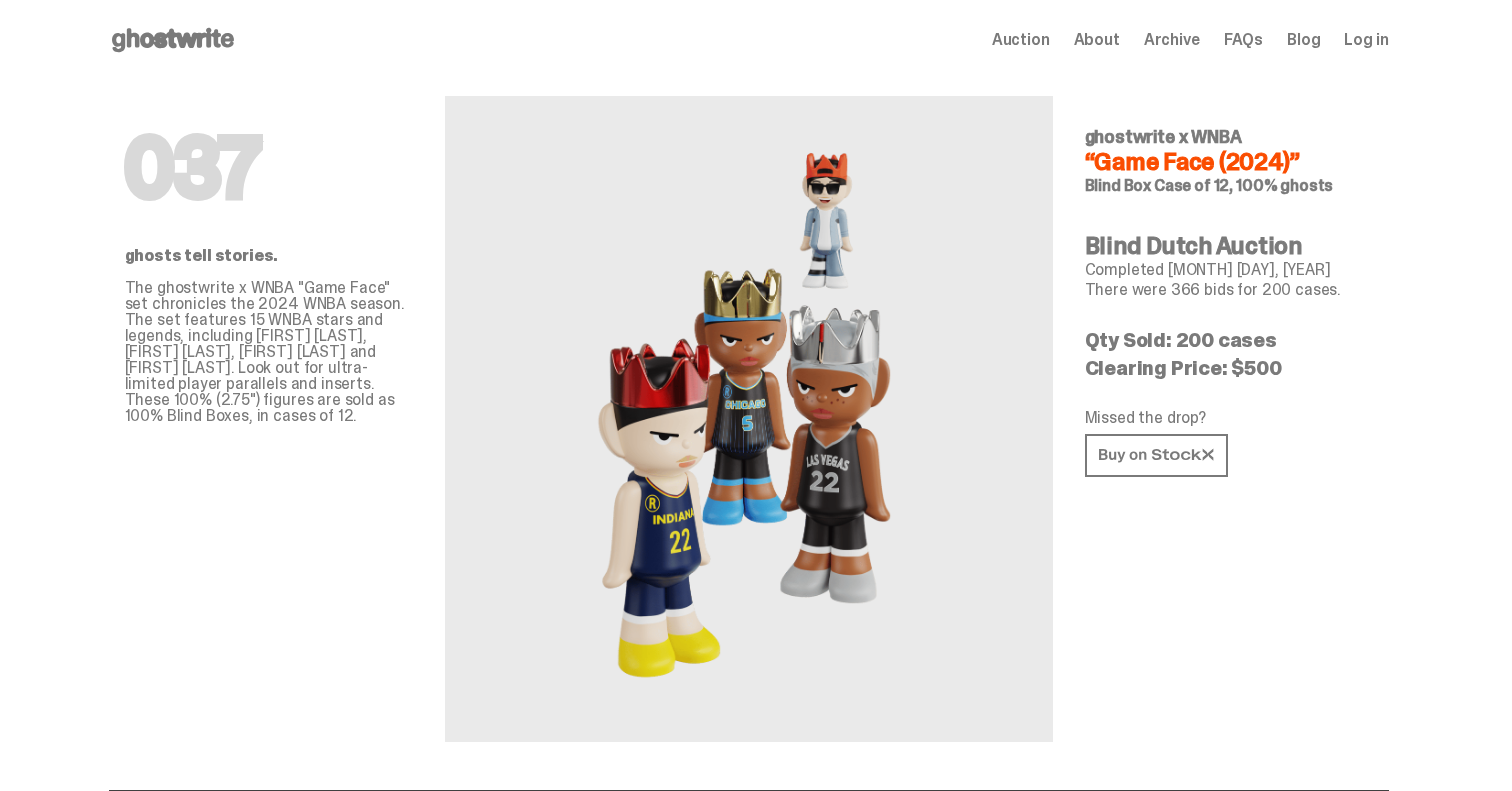scroll, scrollTop: 0, scrollLeft: 0, axis: both 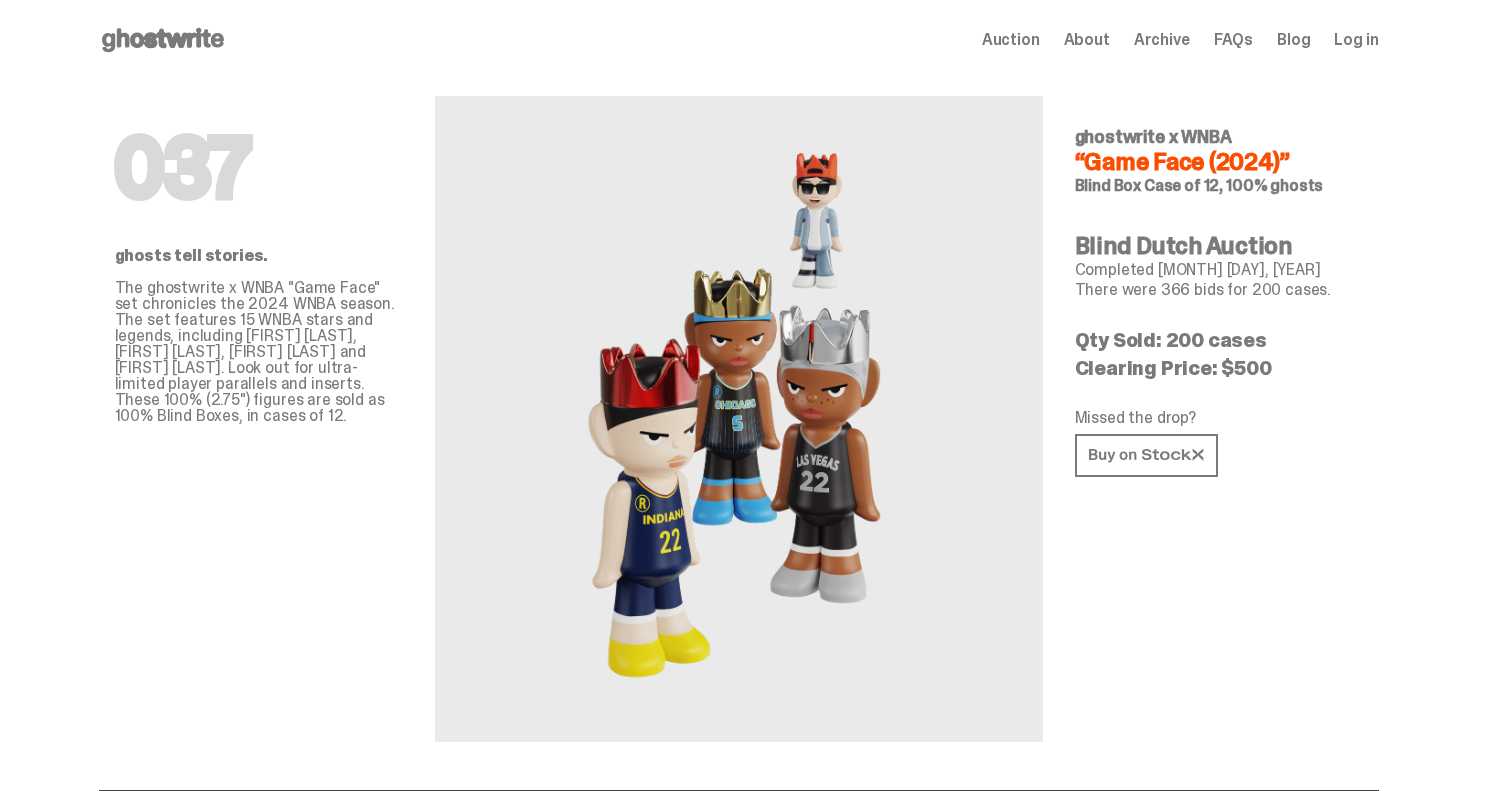 click 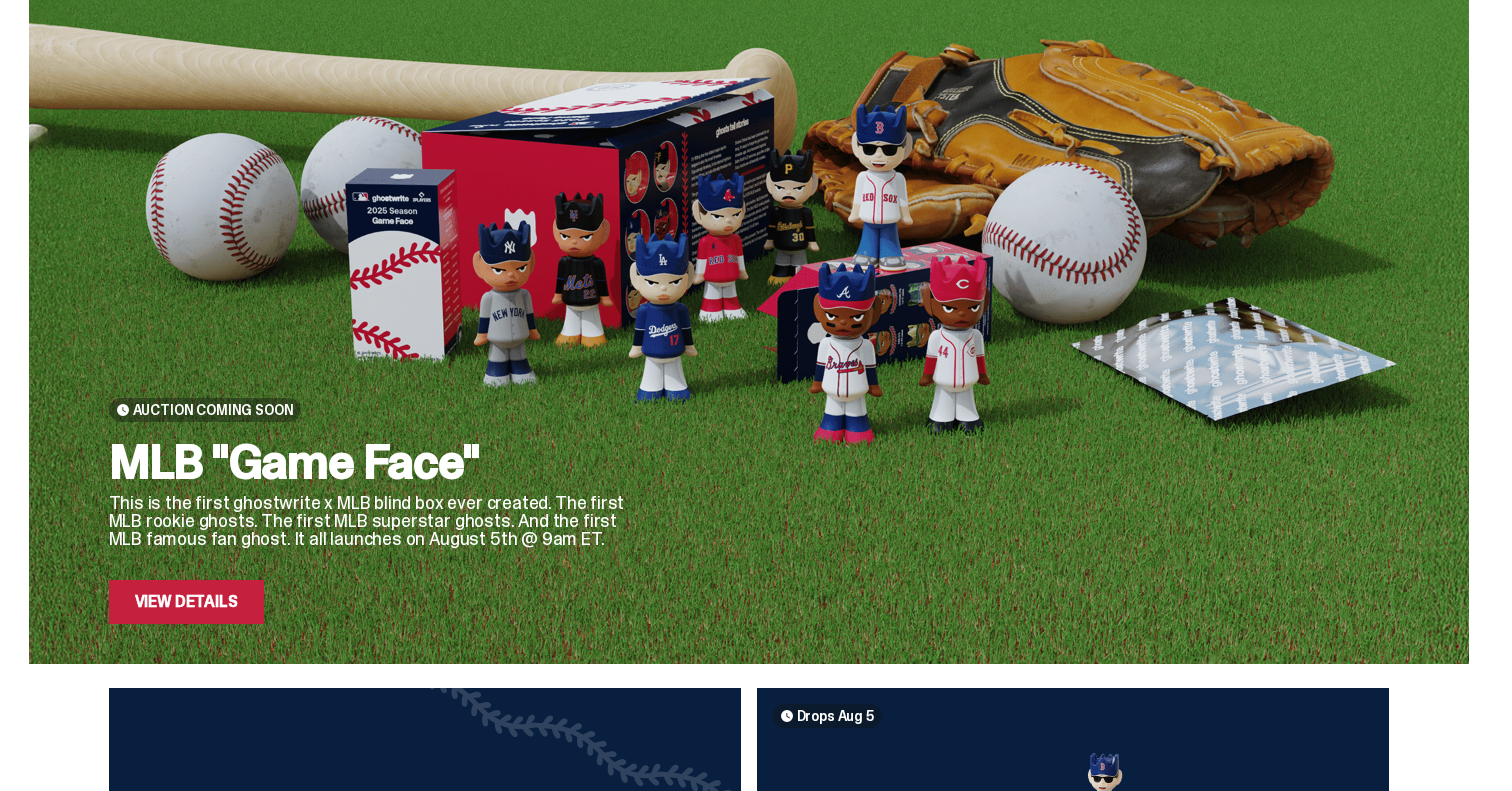 scroll, scrollTop: 0, scrollLeft: 0, axis: both 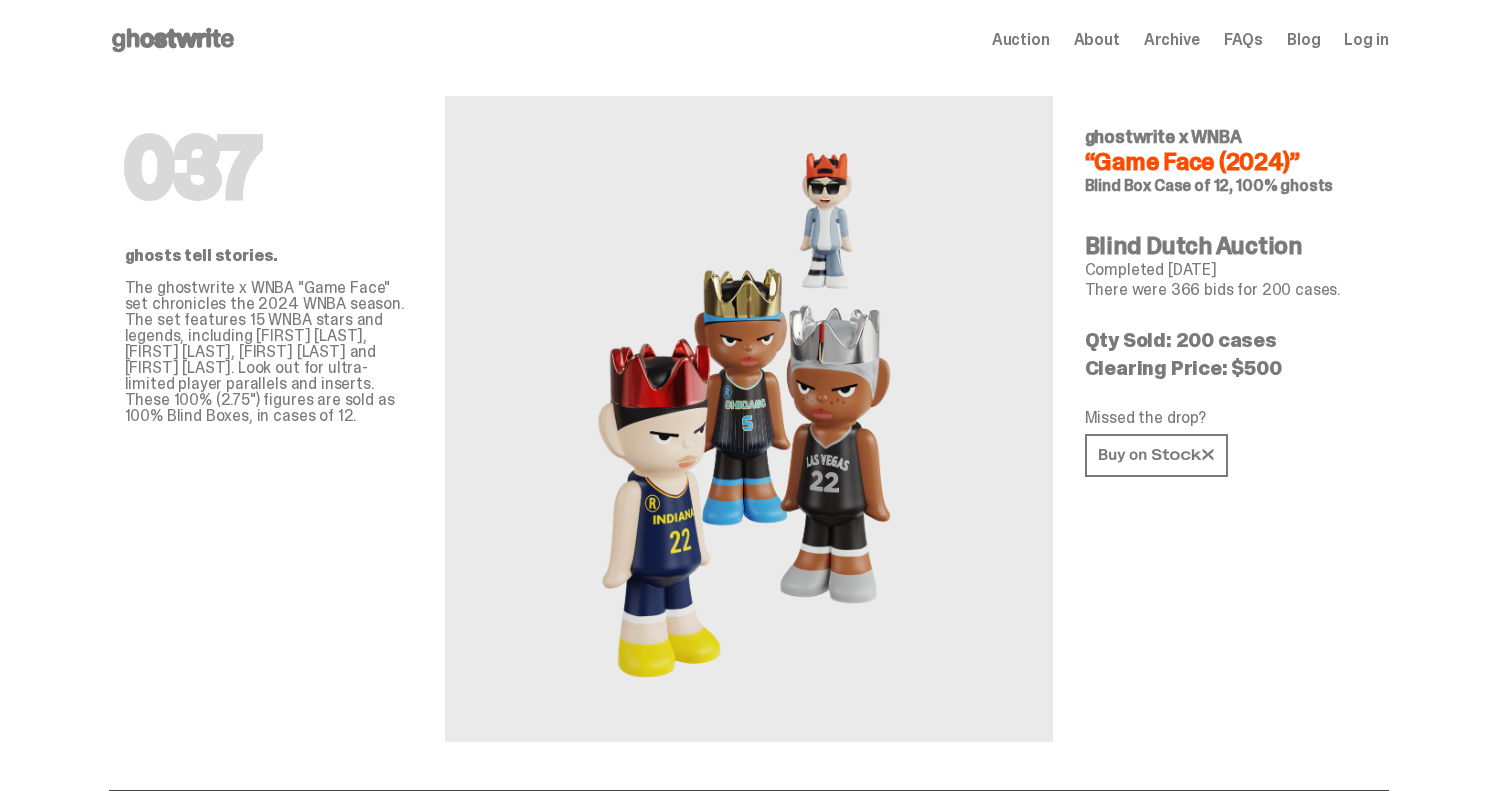 click 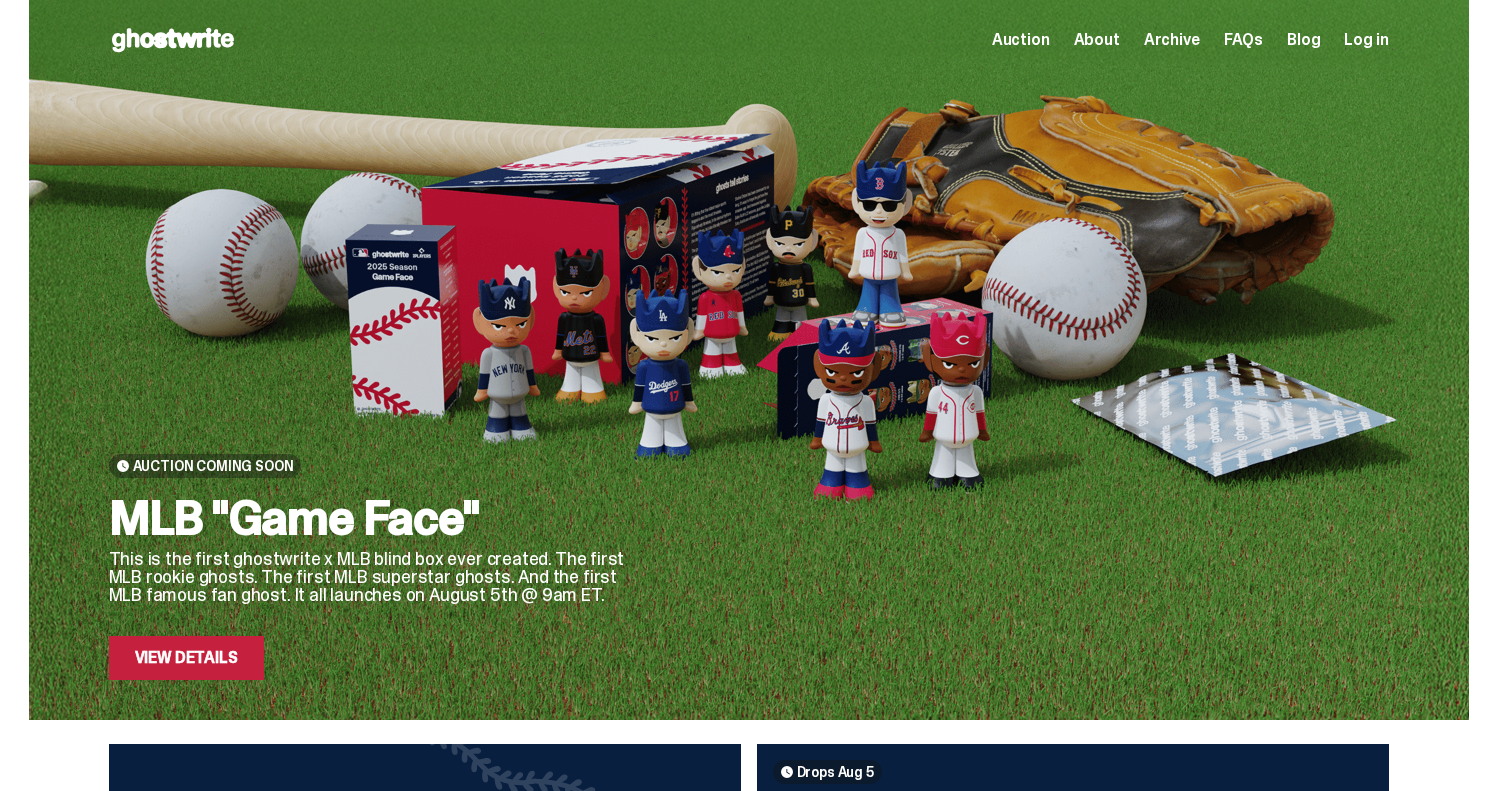 click on "View Details" at bounding box center (186, 658) 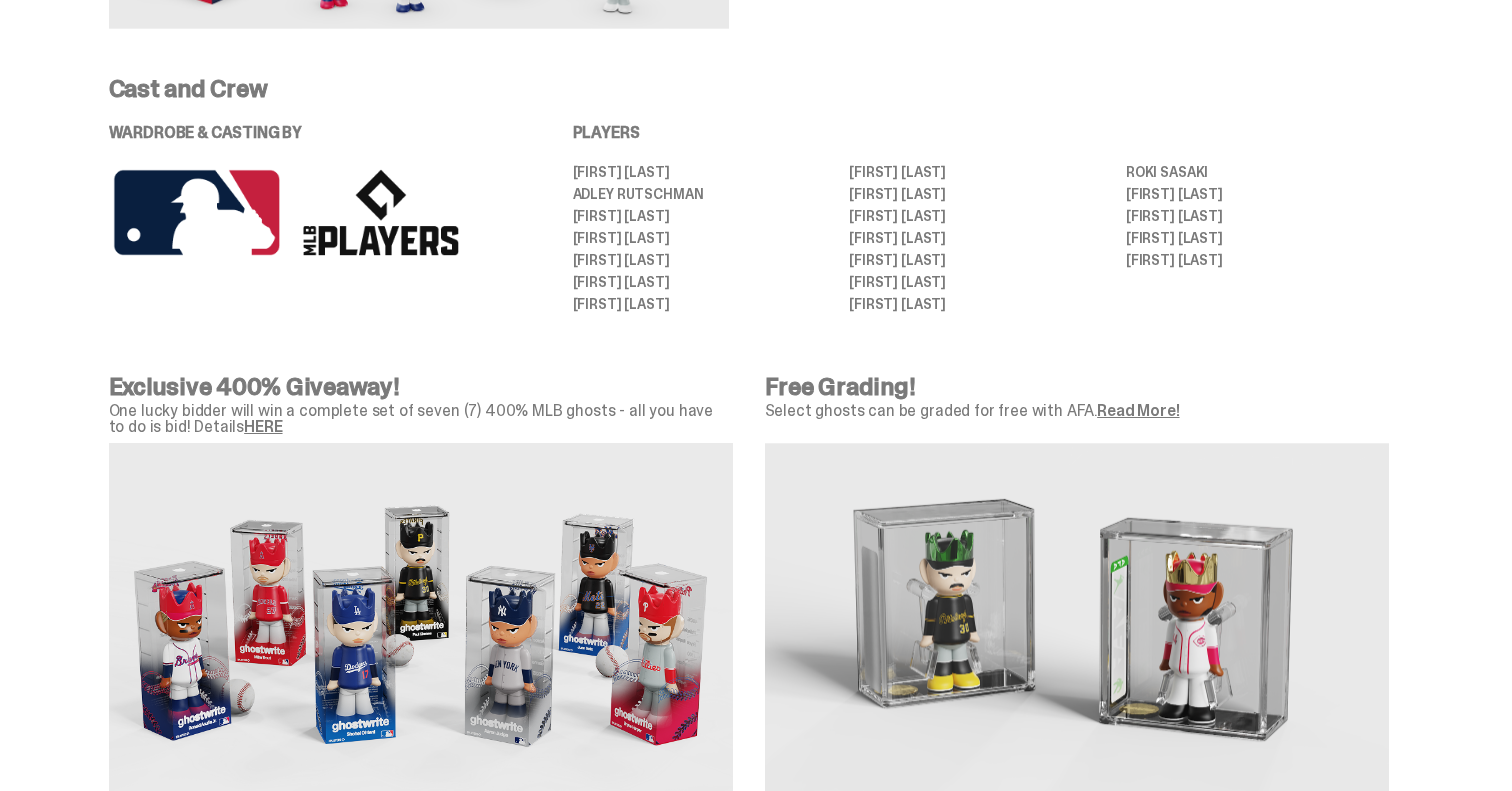scroll, scrollTop: 1200, scrollLeft: 0, axis: vertical 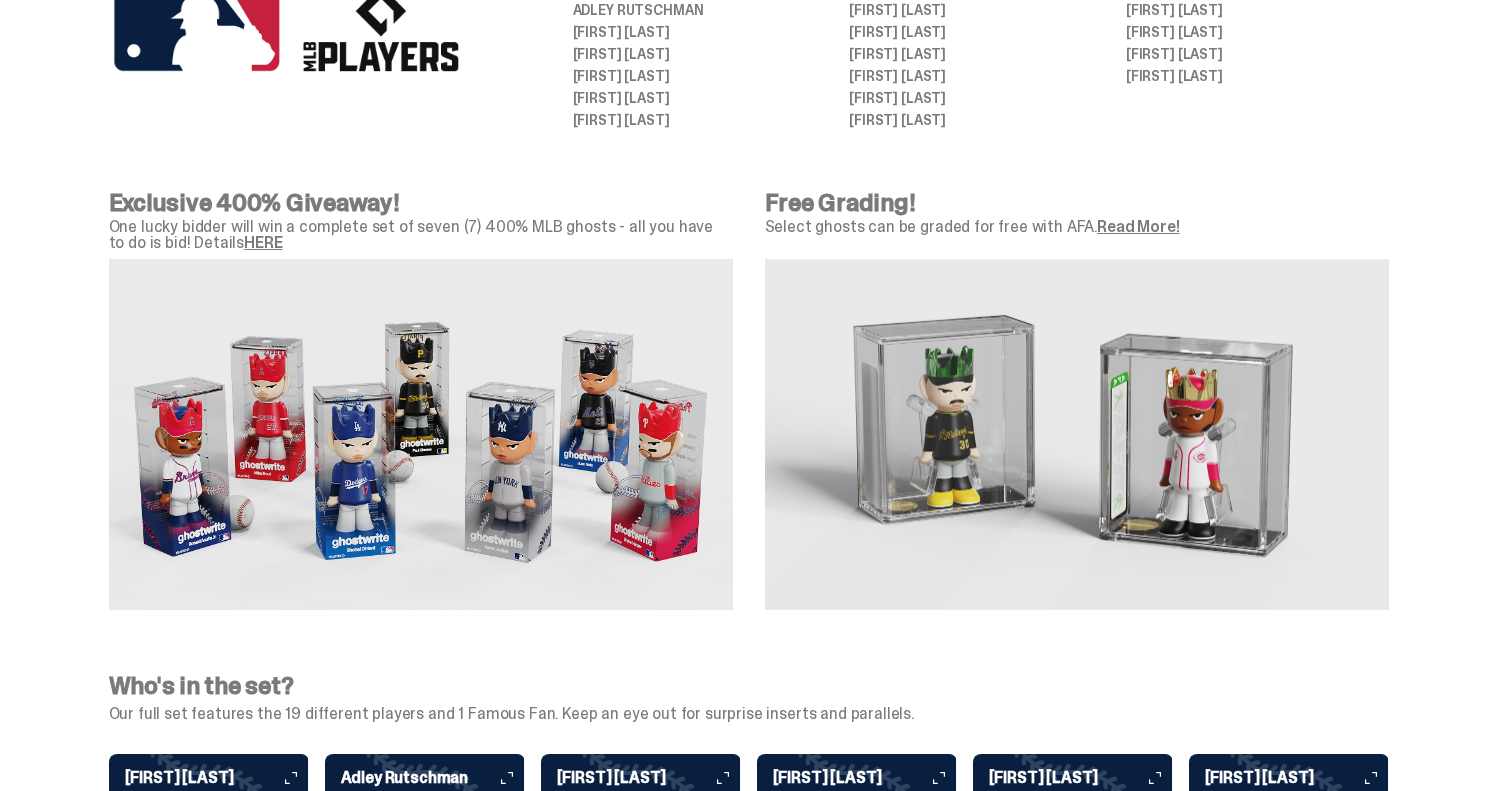 click on "One lucky bidder will win a complete set of seven (7) 400% MLB ghosts - all you have to do is bid! Details  HERE" at bounding box center (421, 235) 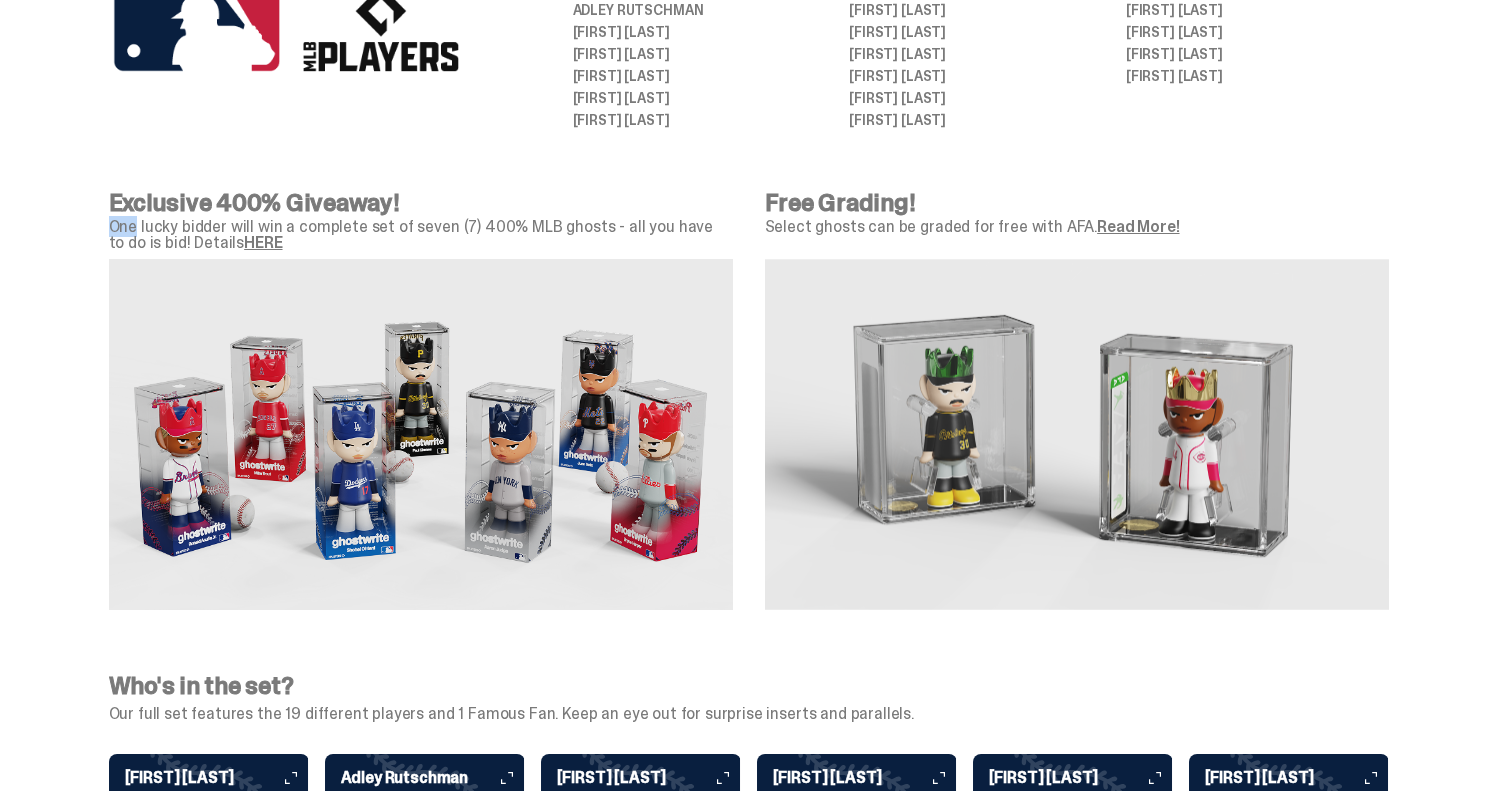 click on "One lucky bidder will win a complete set of seven (7) 400% MLB ghosts - all you have to do is bid! Details  HERE" at bounding box center [421, 235] 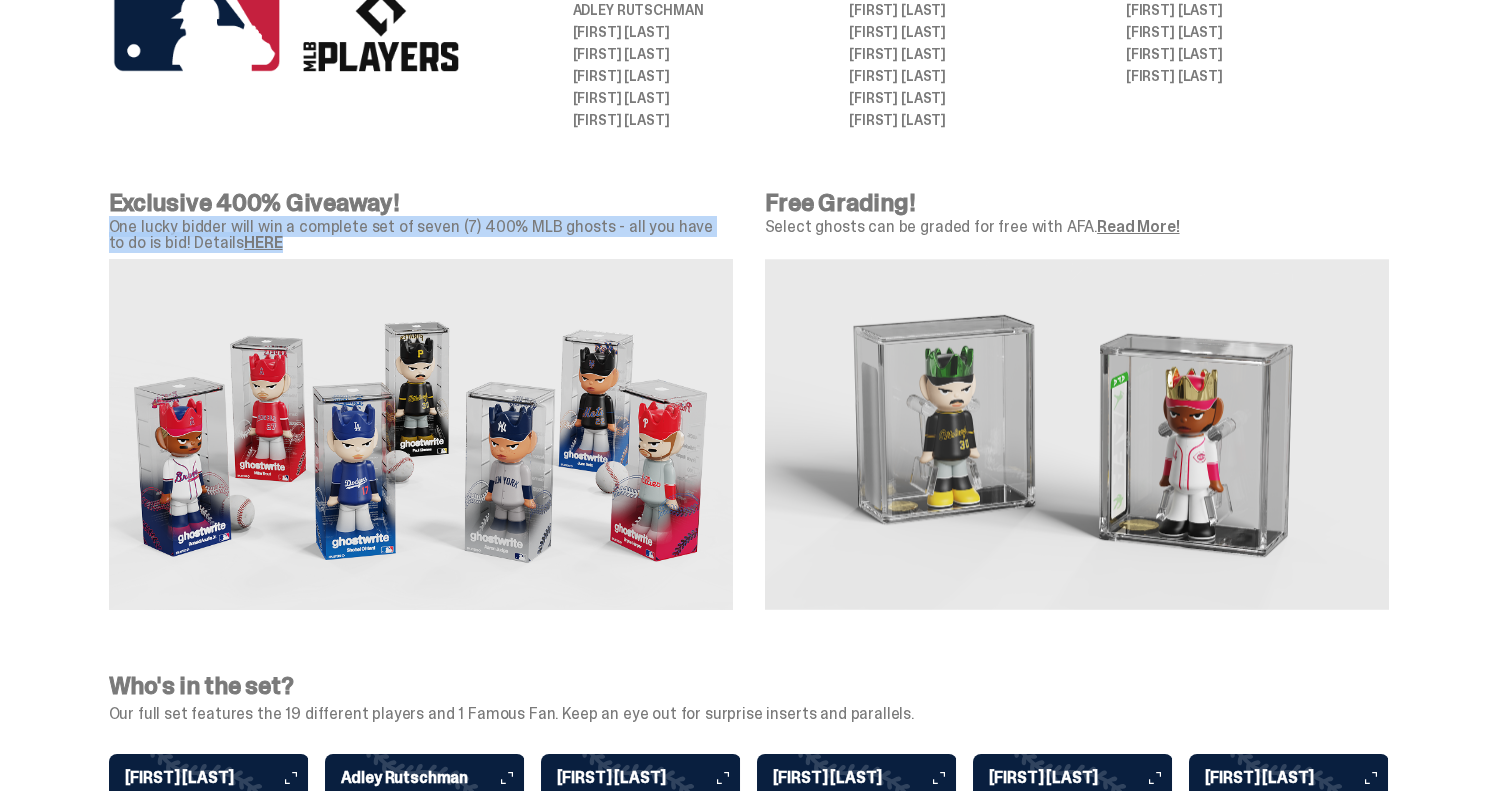 click on "One lucky bidder will win a complete set of seven (7) 400% MLB ghosts - all you have to do is bid! Details  HERE" at bounding box center (421, 235) 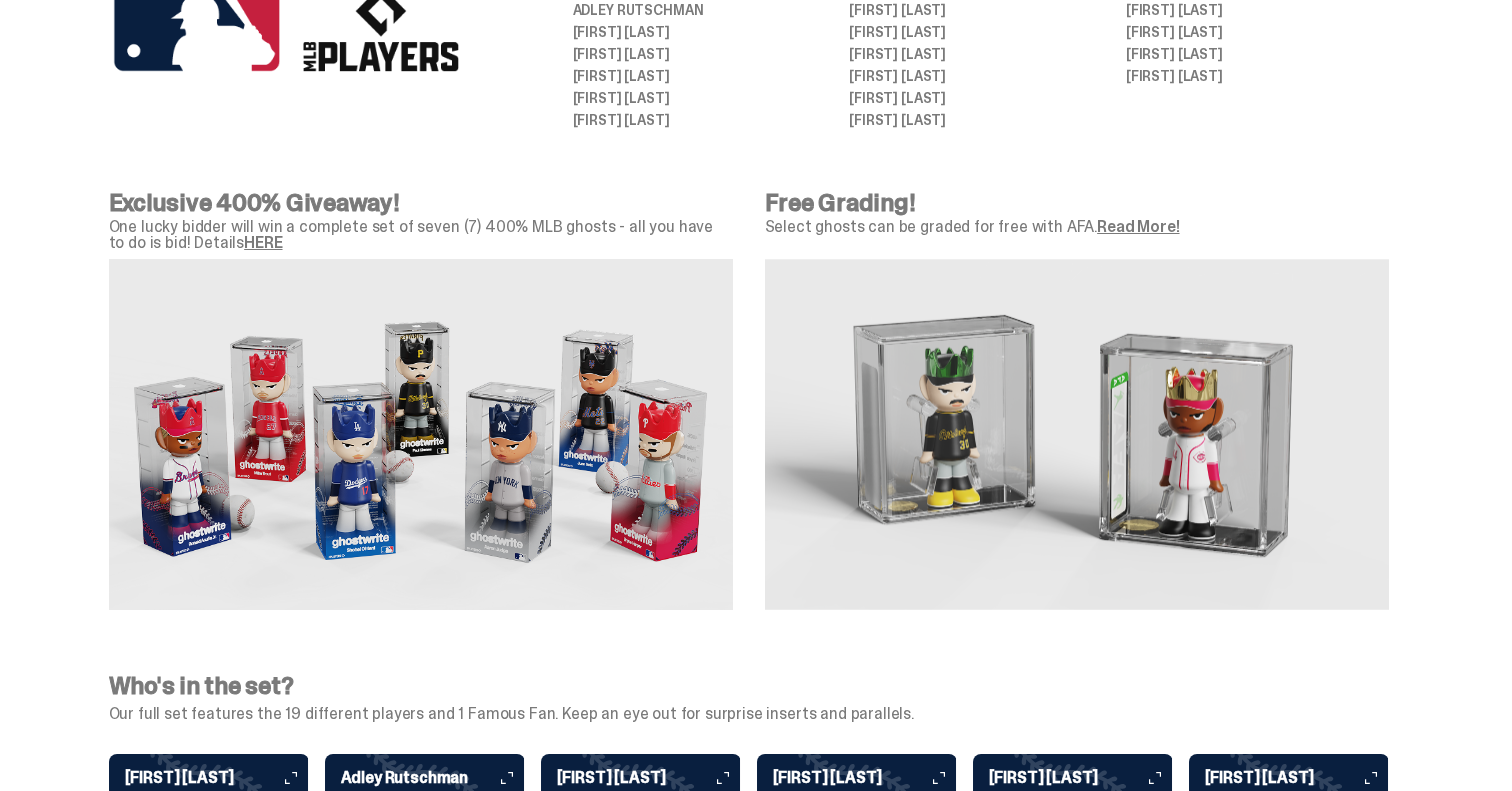 click on "Exclusive 400% Giveaway!" at bounding box center (421, 203) 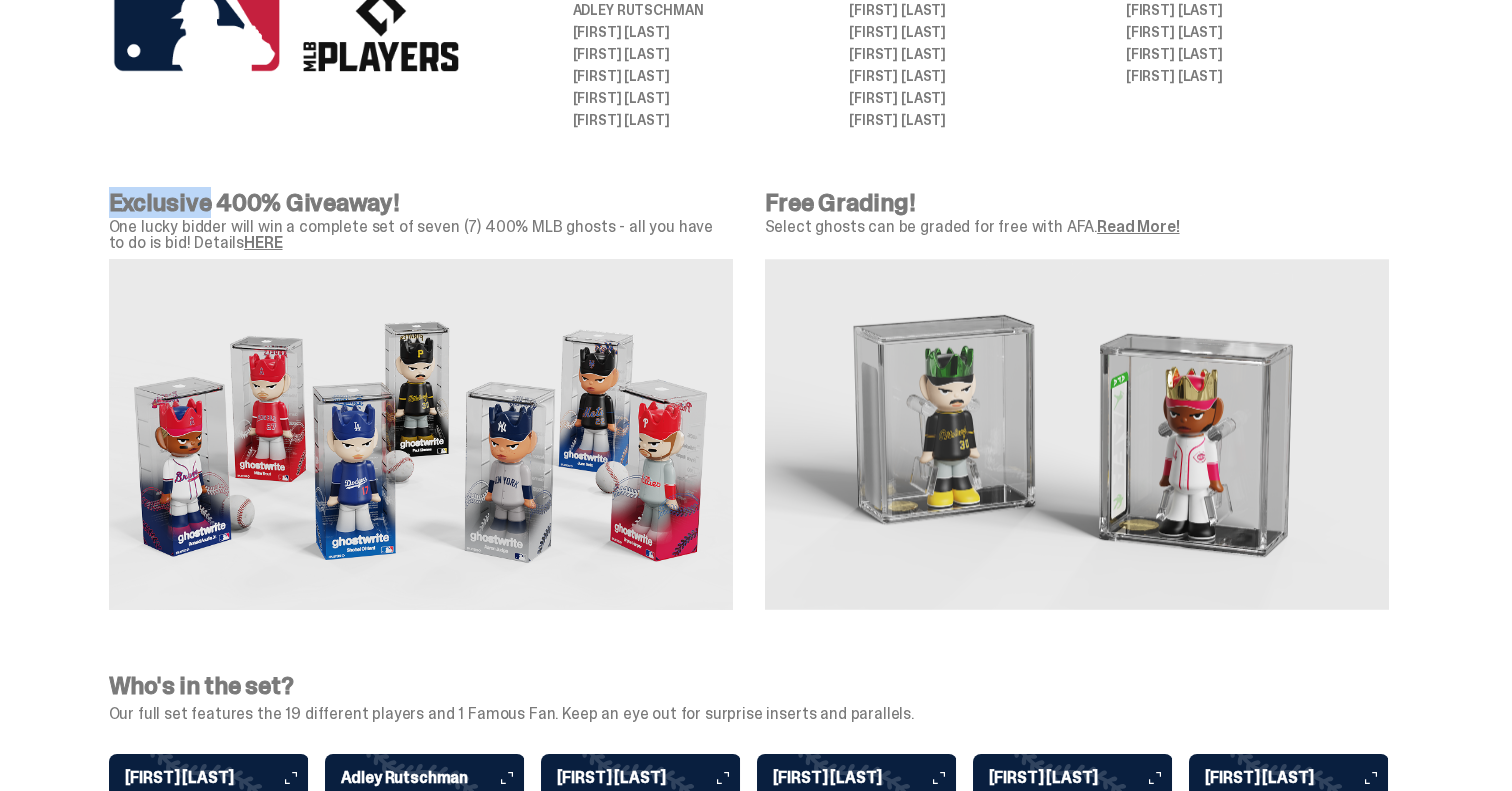 click on "Exclusive 400% Giveaway!" at bounding box center [421, 203] 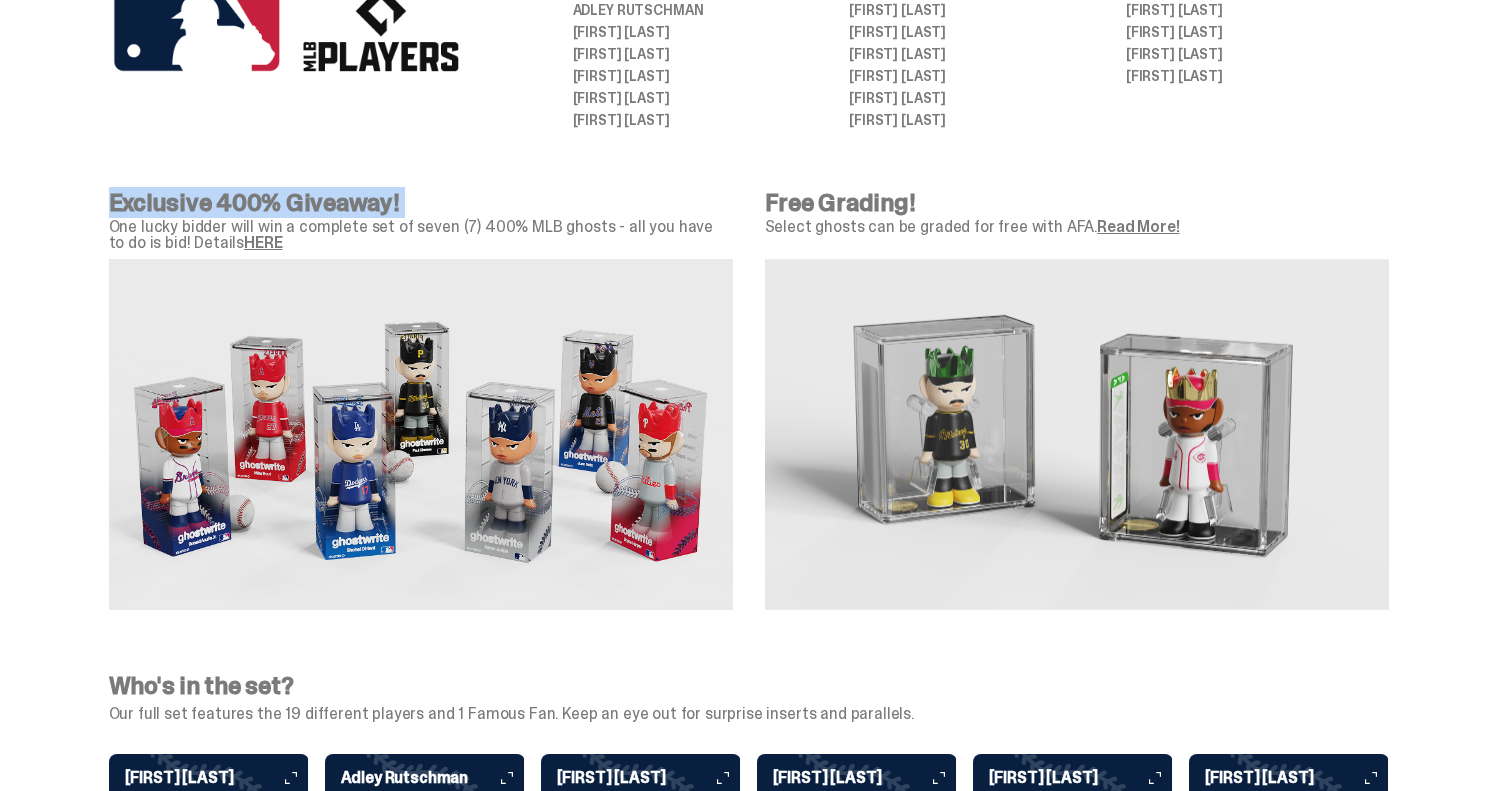 click on "Exclusive 400% Giveaway!" at bounding box center (421, 203) 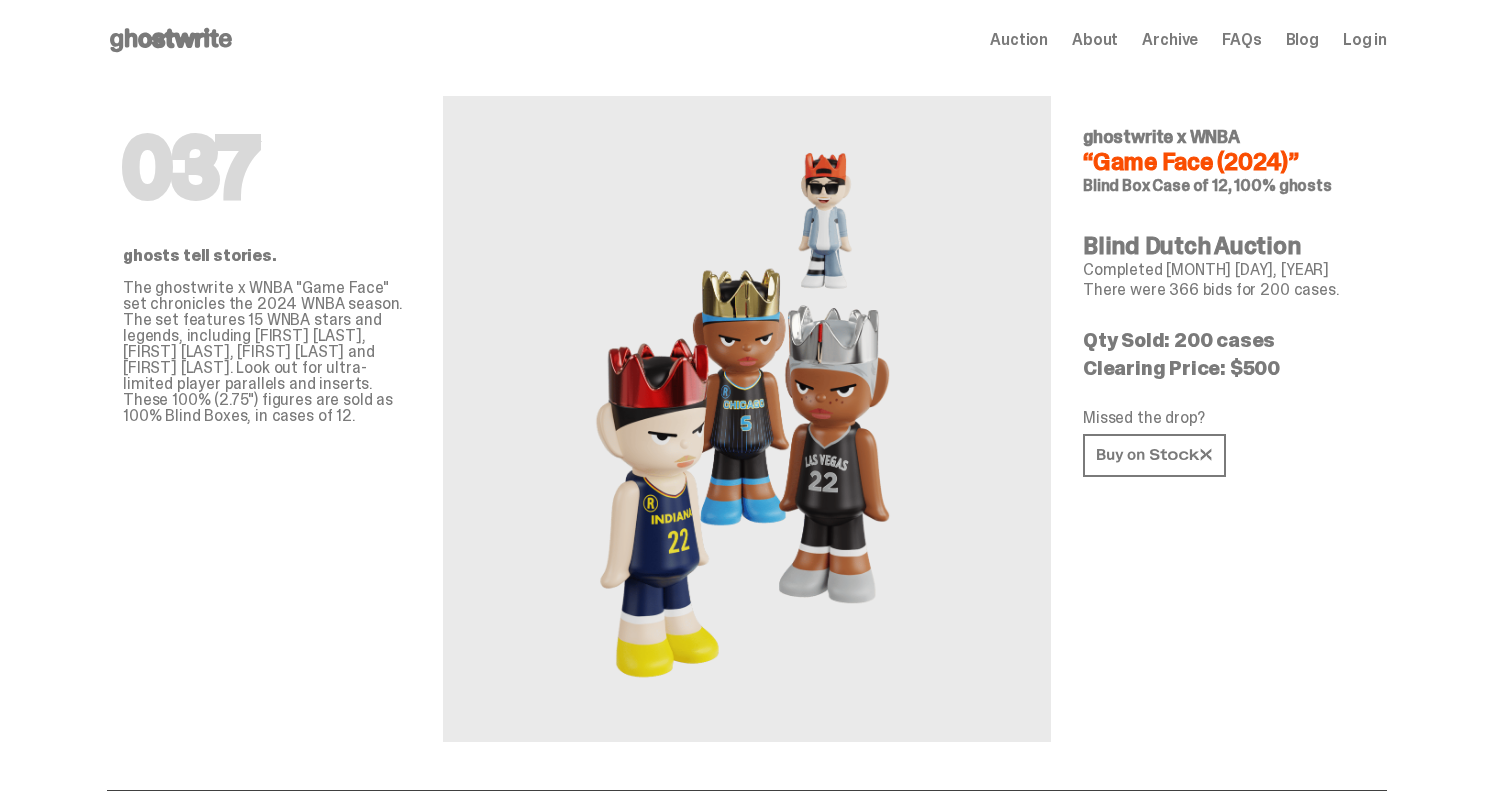 scroll, scrollTop: 0, scrollLeft: 0, axis: both 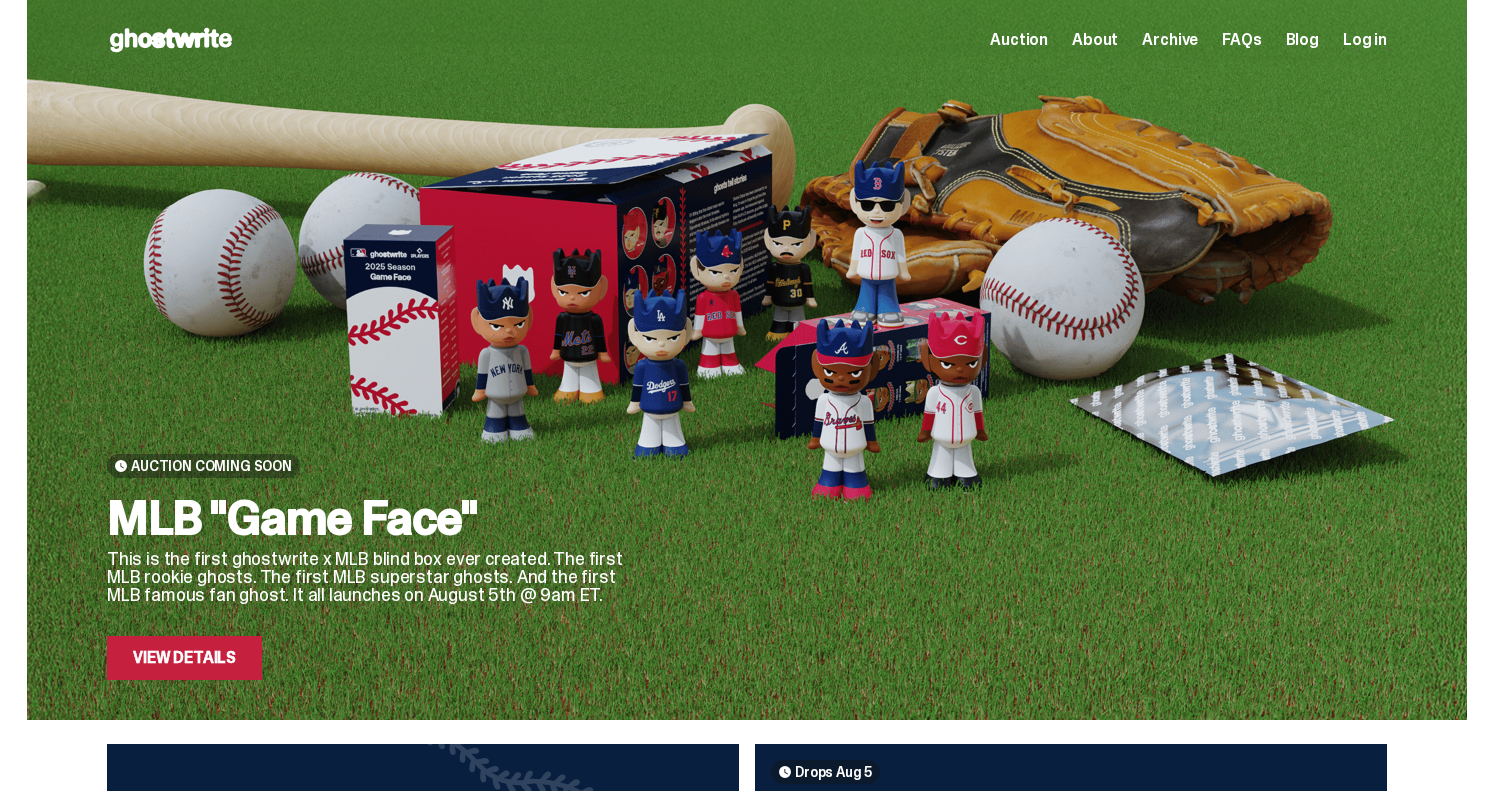 click on "Log in" at bounding box center [1365, 40] 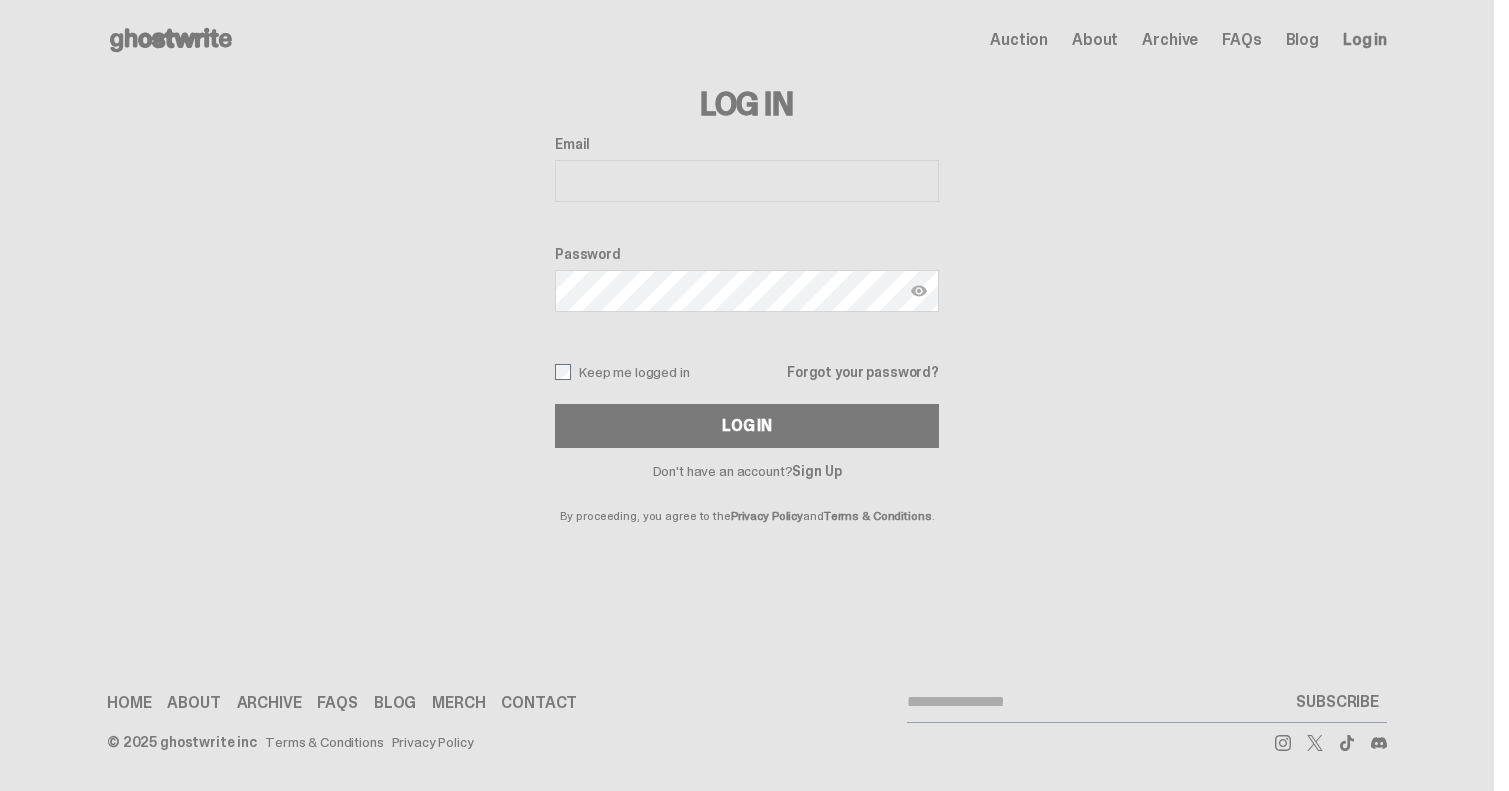 type on "**********" 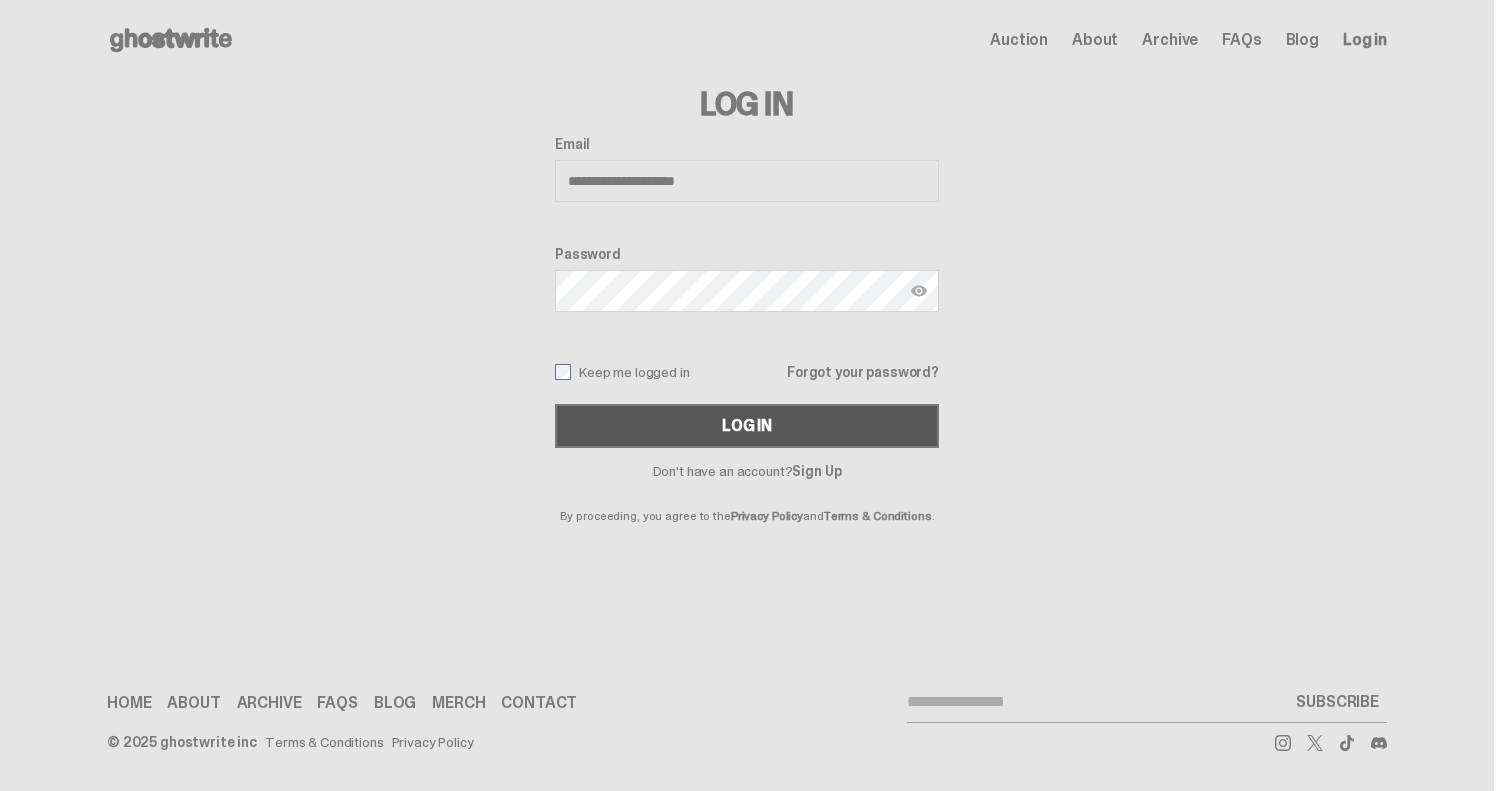 click on "Log In" at bounding box center (747, 426) 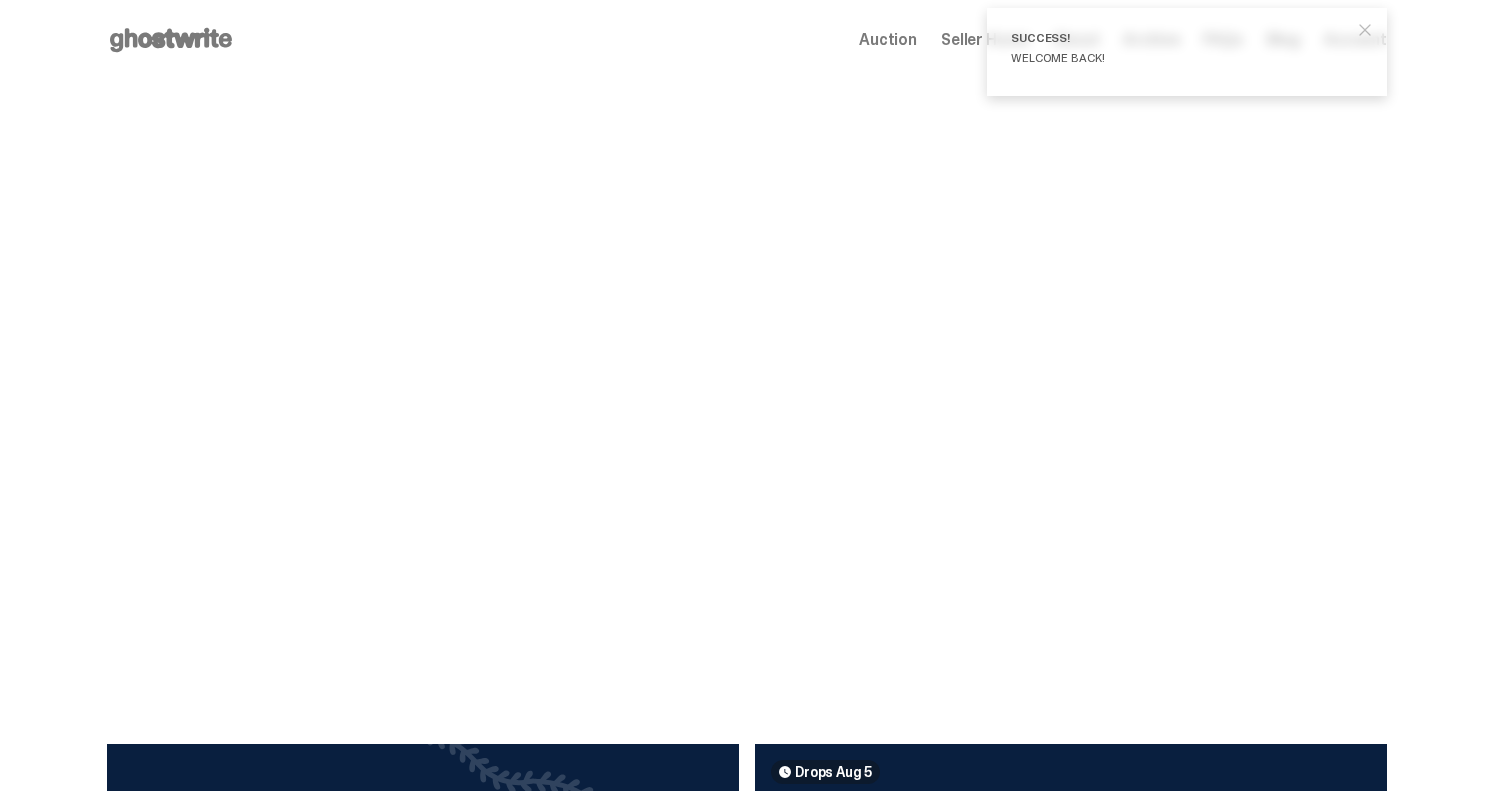 scroll, scrollTop: 0, scrollLeft: 0, axis: both 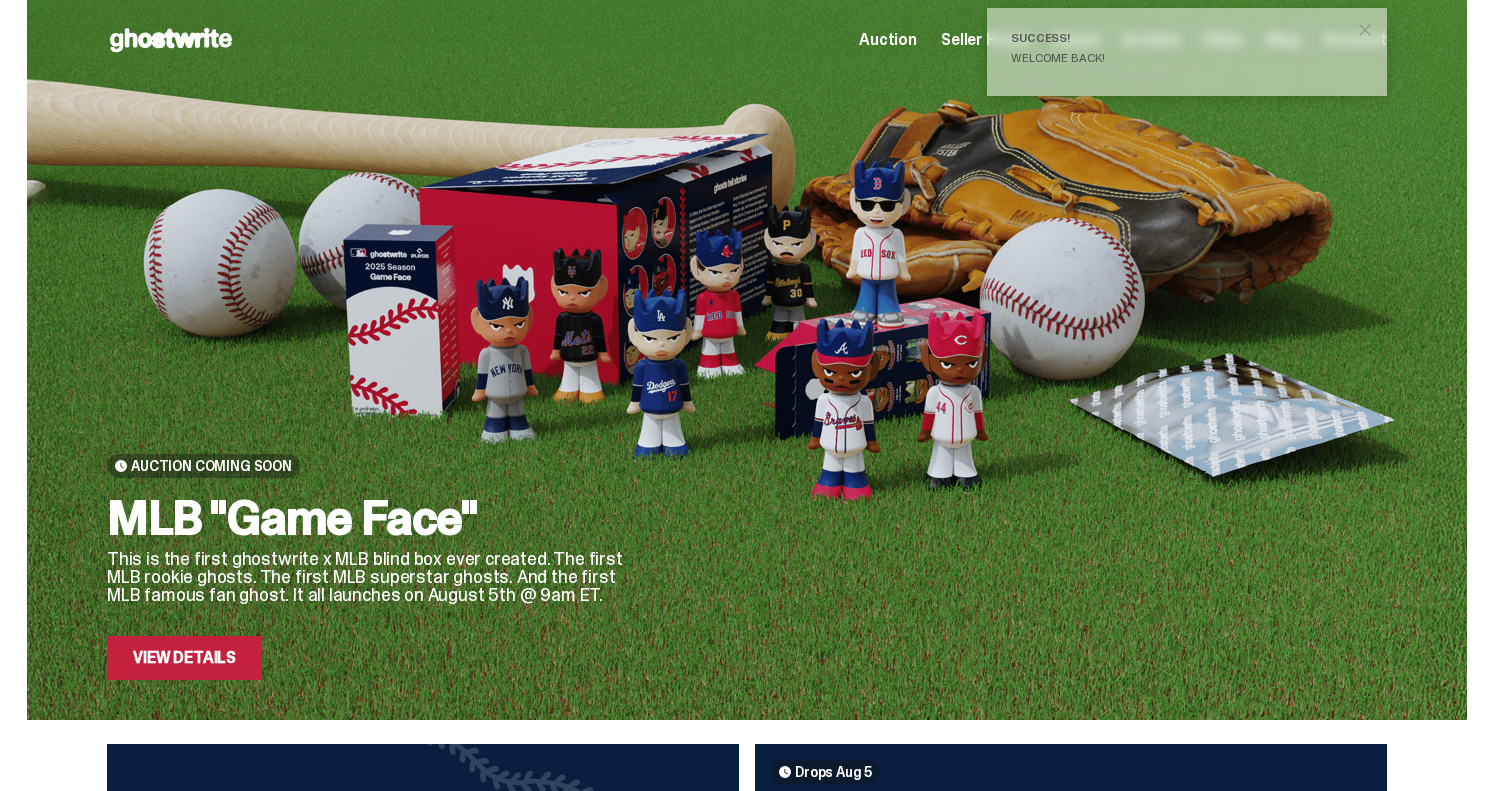 click on "Seller Home" at bounding box center (985, 40) 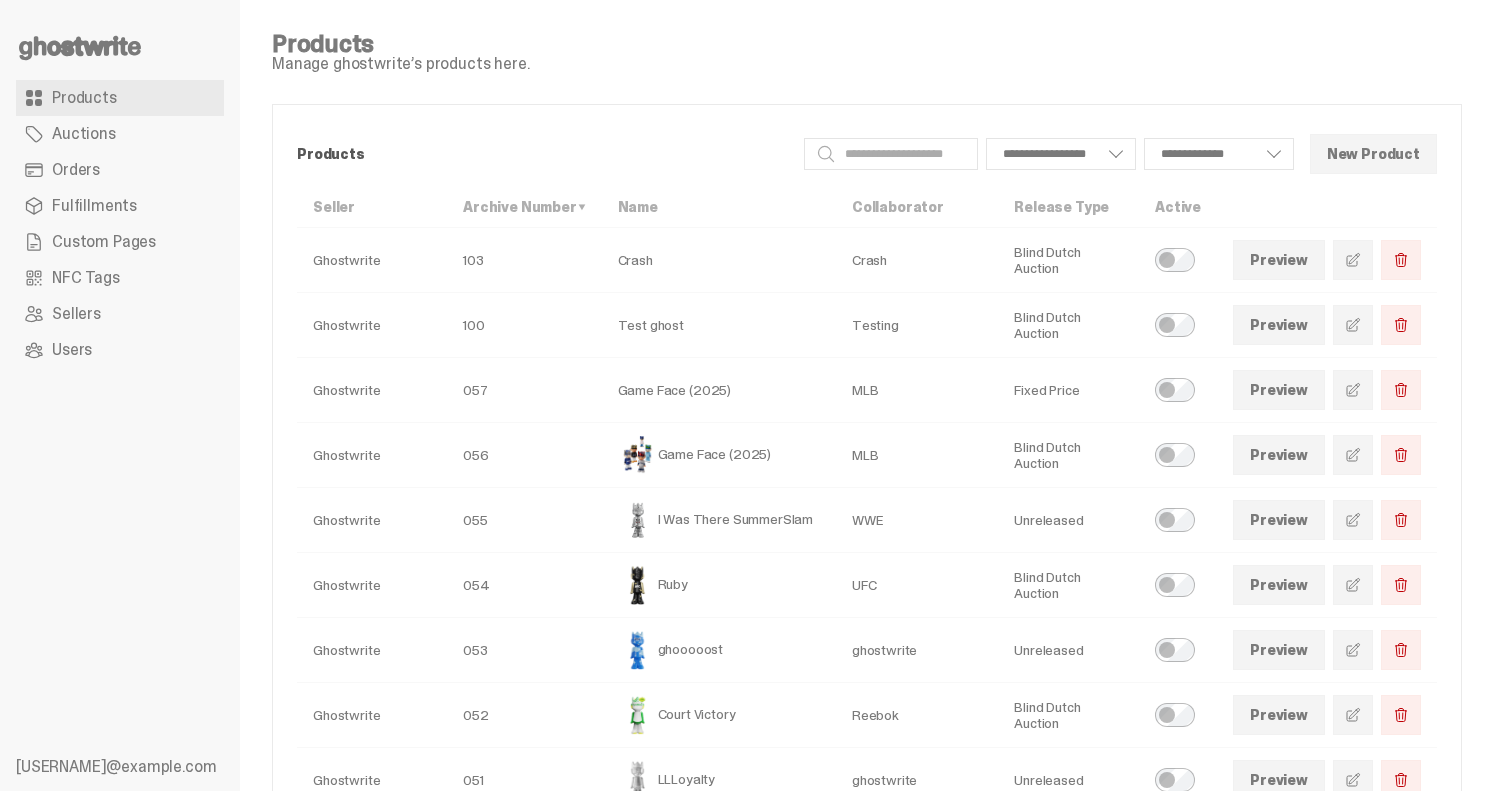 scroll, scrollTop: 0, scrollLeft: 0, axis: both 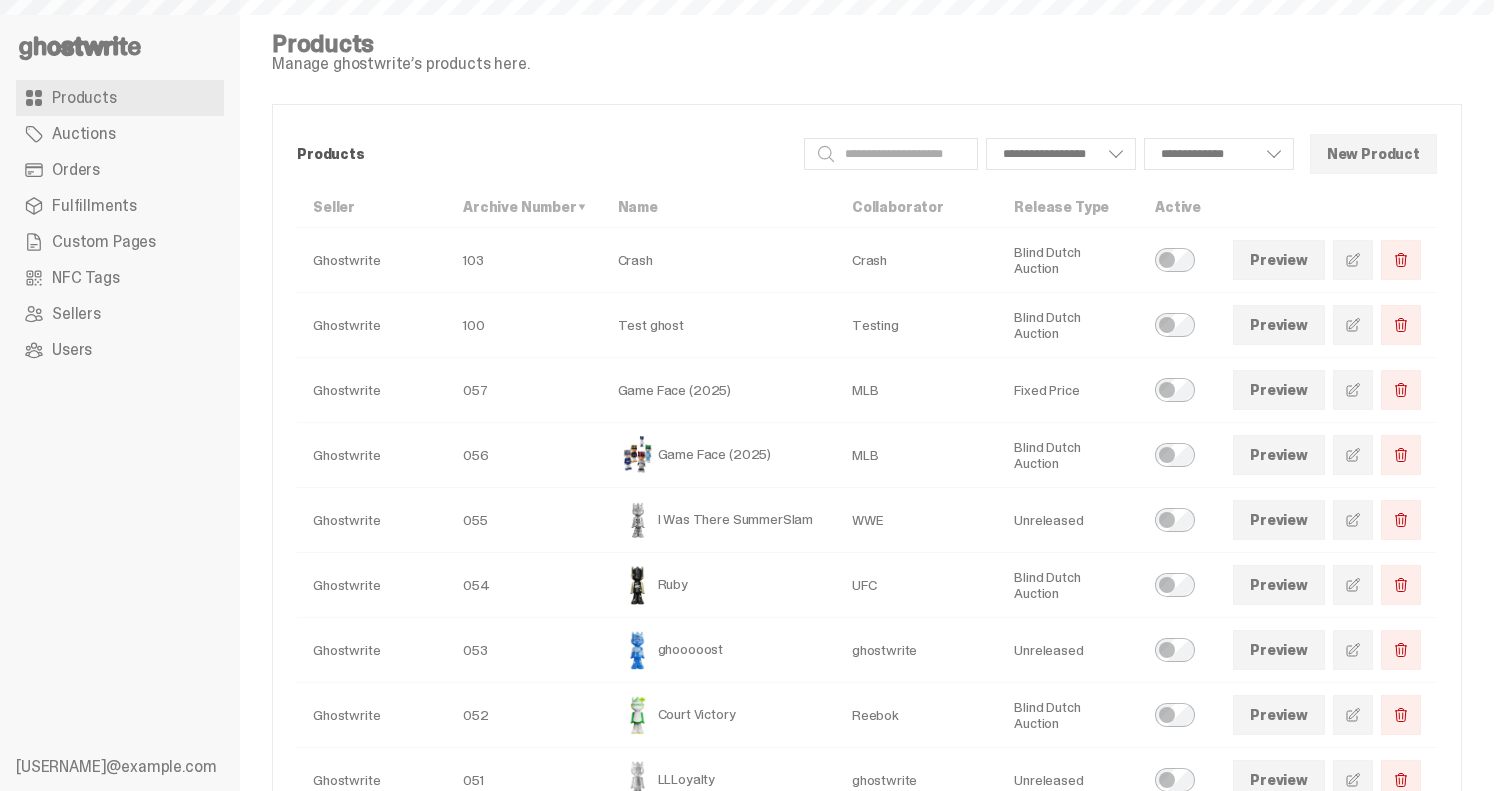 select 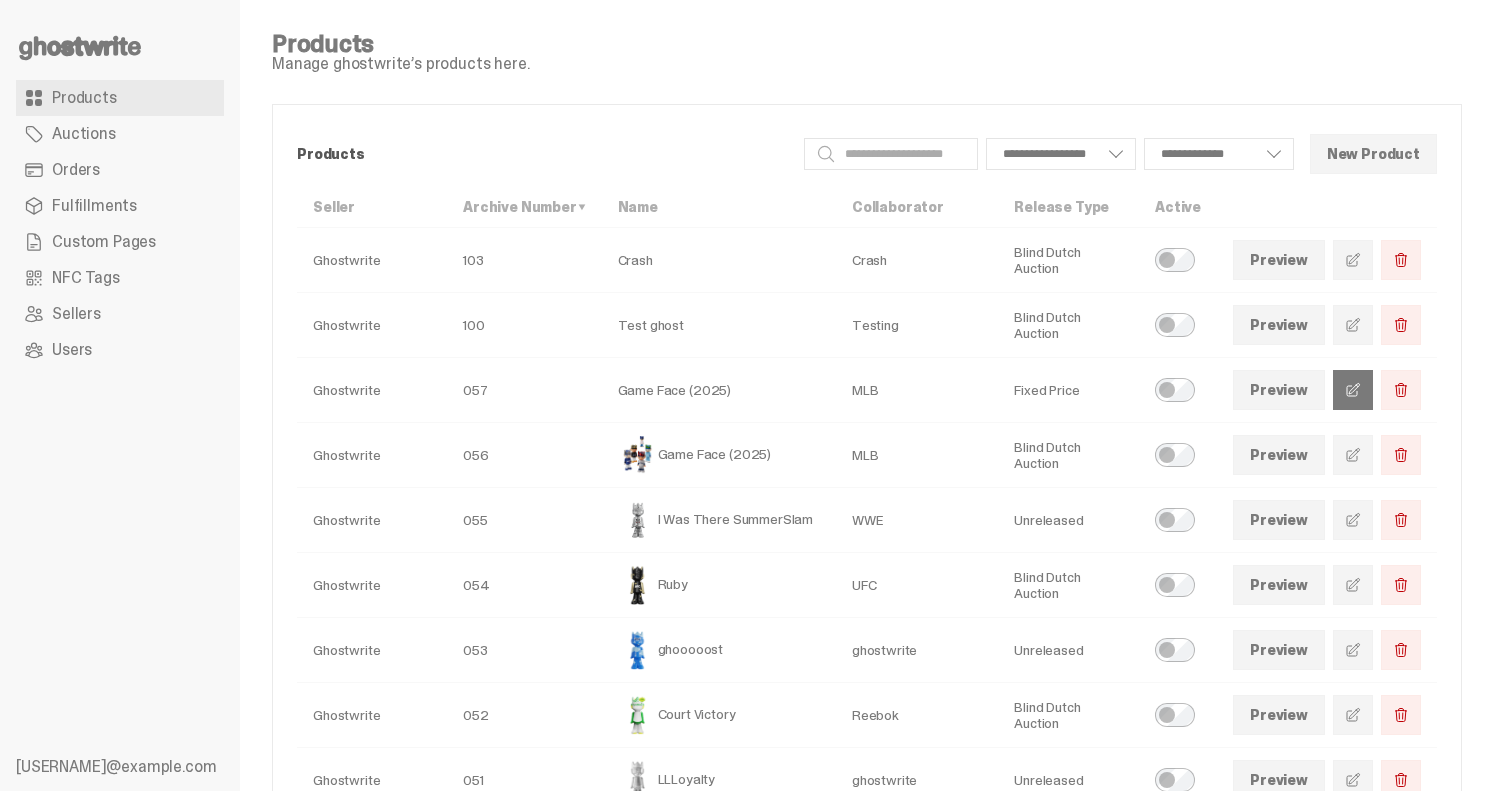 click at bounding box center (1353, 390) 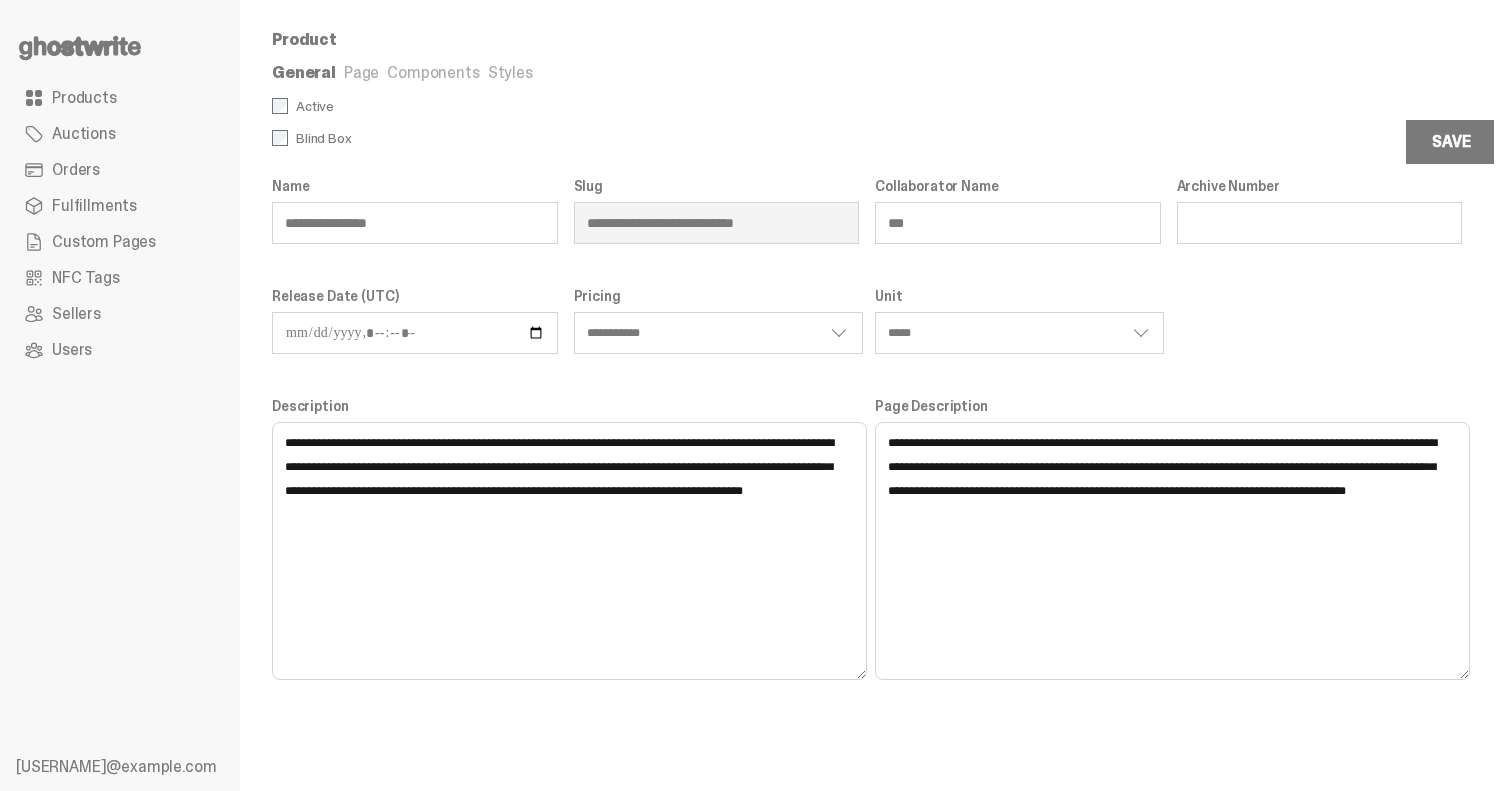 click on "Page" at bounding box center (361, 72) 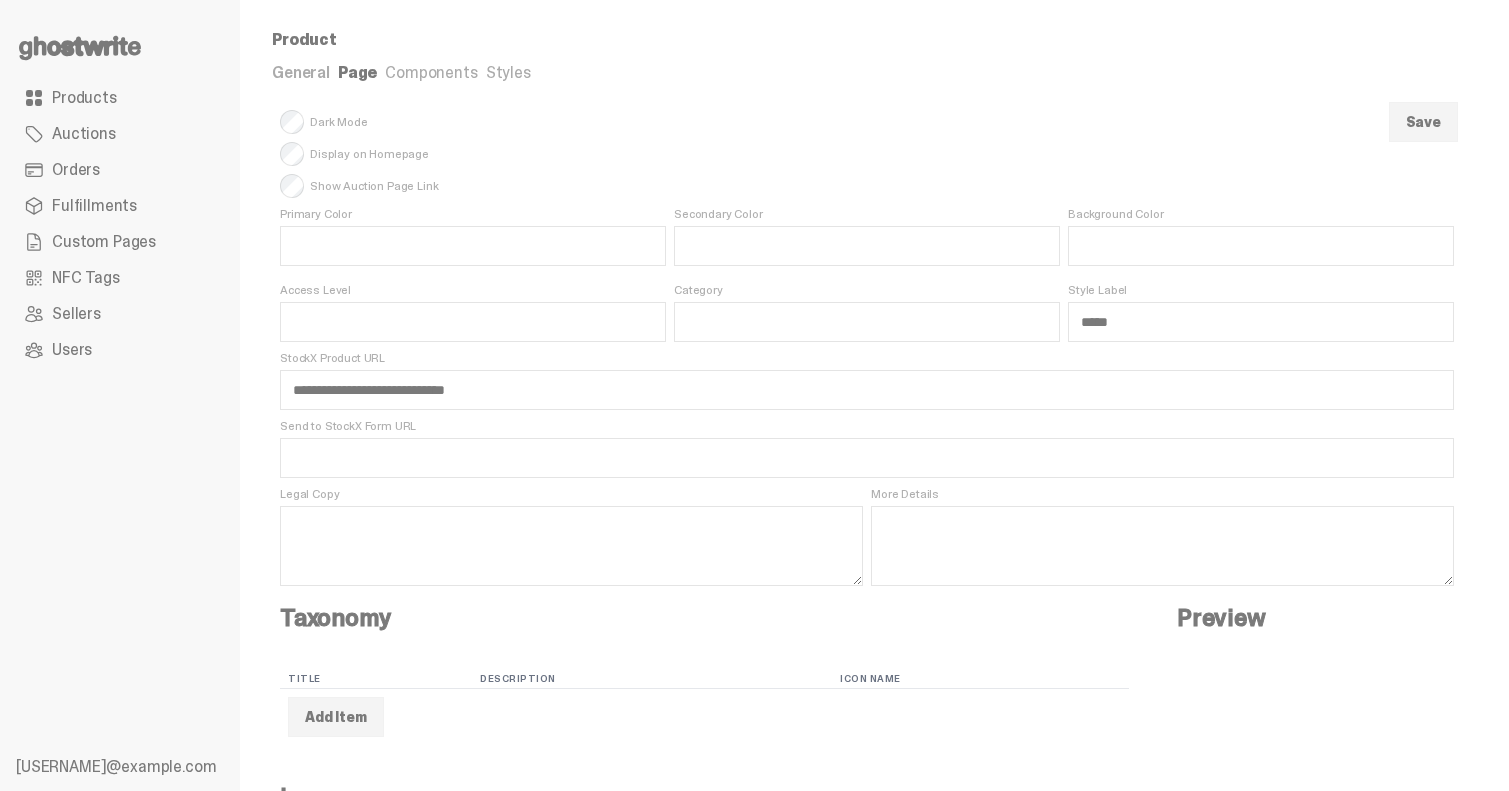 click on "General" at bounding box center (301, 72) 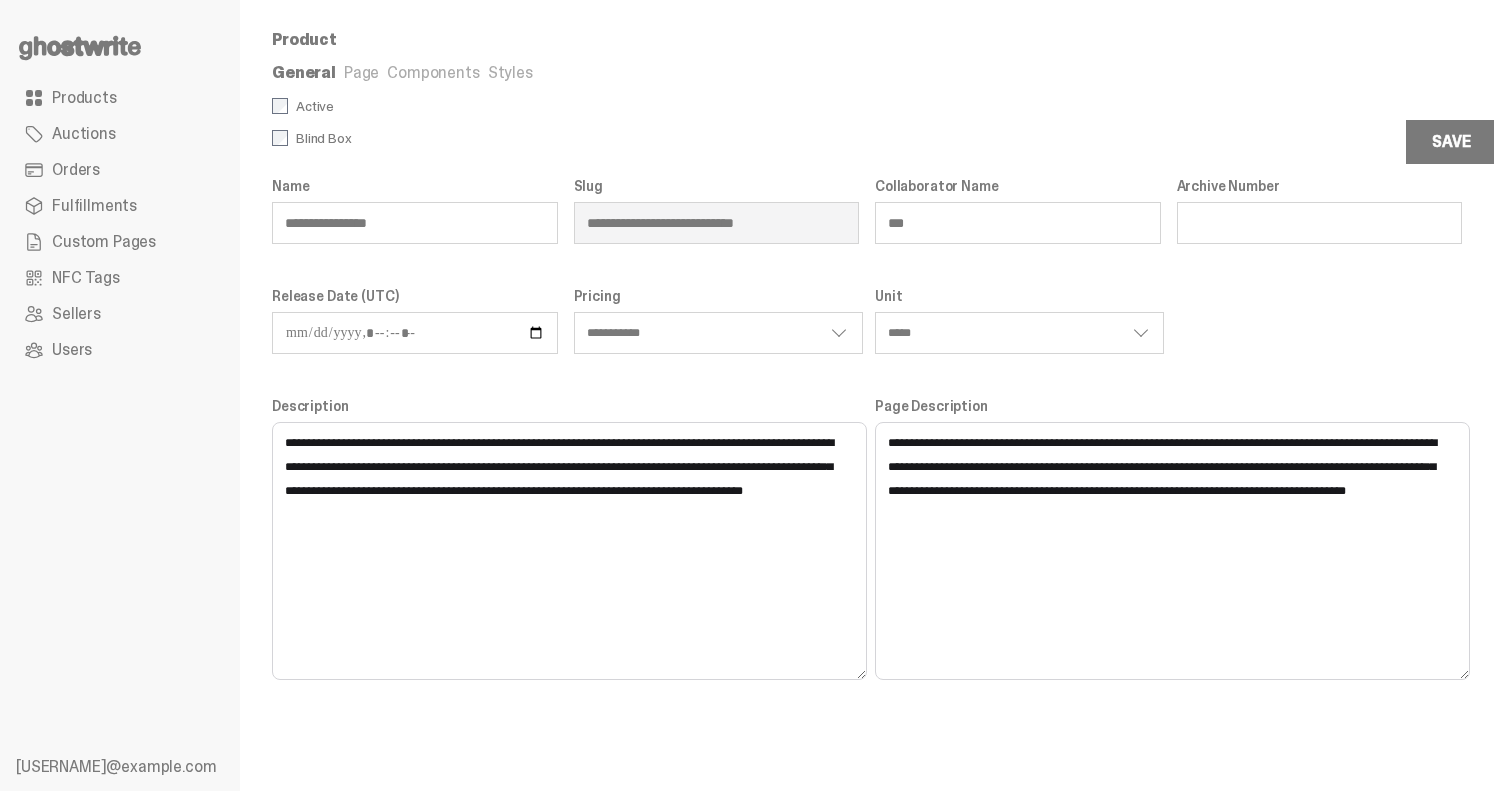 click on "Page" at bounding box center [361, 72] 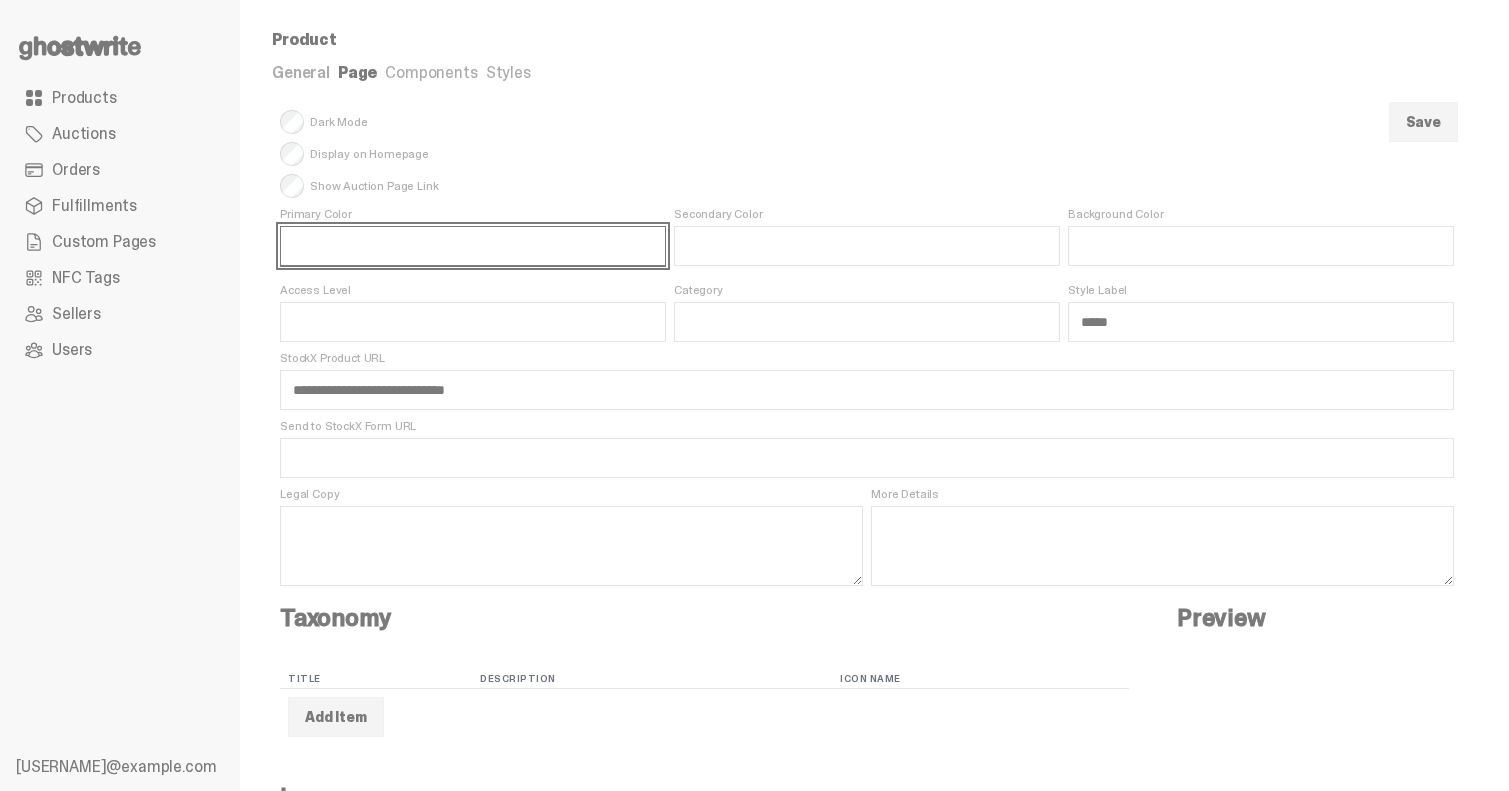 click on "Primary Color" at bounding box center [473, 246] 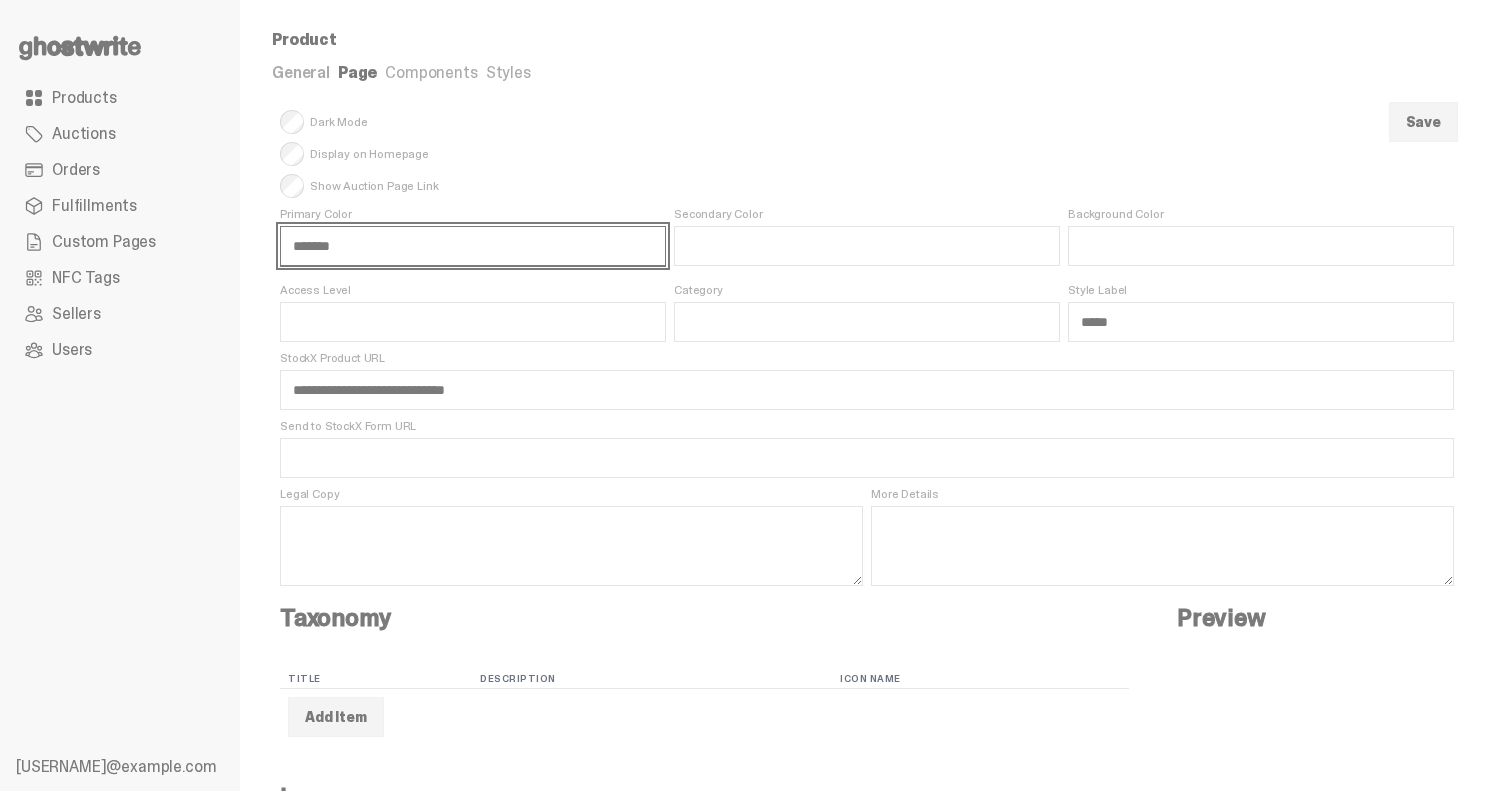 type on "*******" 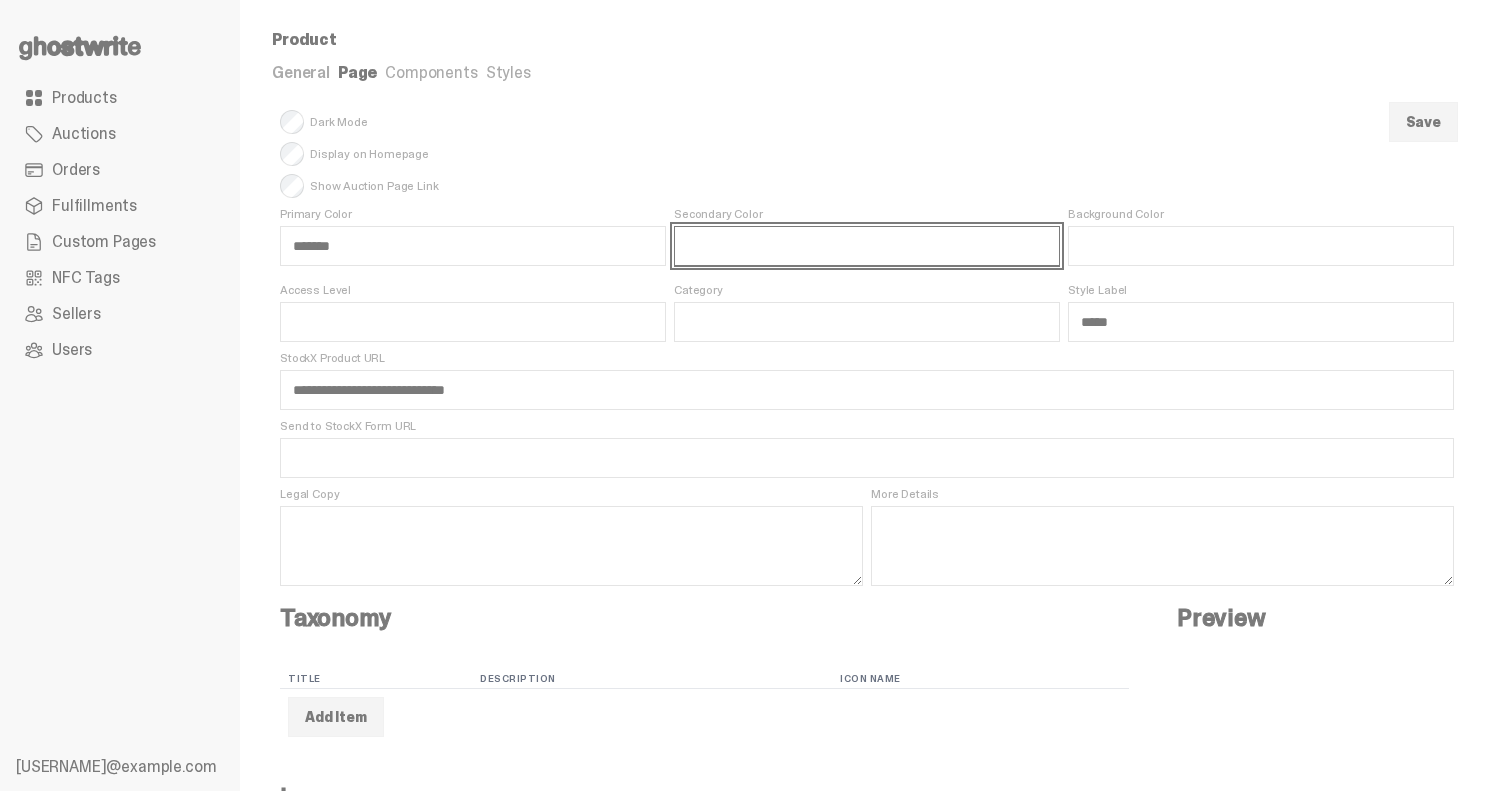 click on "Secondary Color" at bounding box center [867, 246] 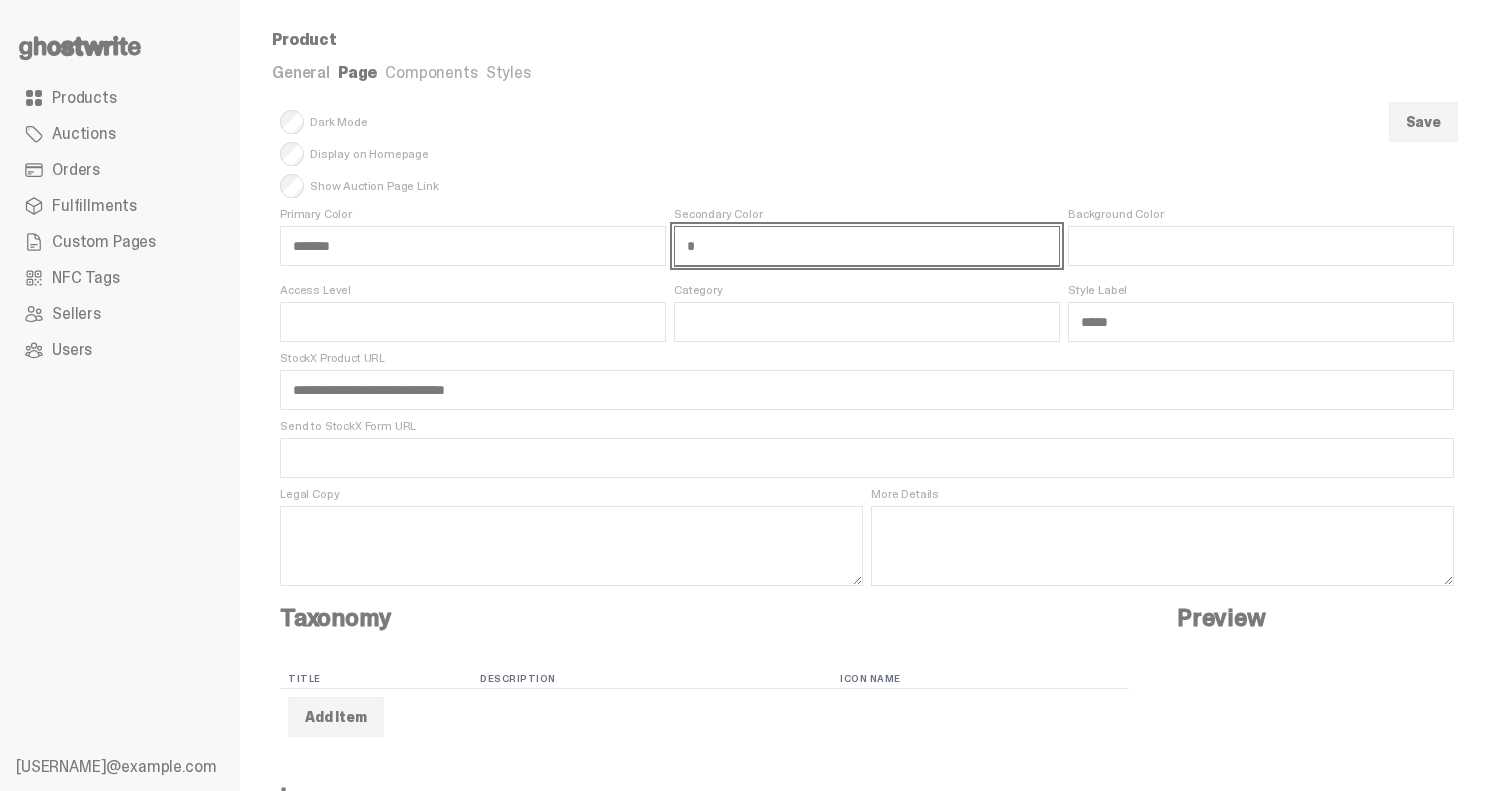 click on "*" at bounding box center (867, 246) 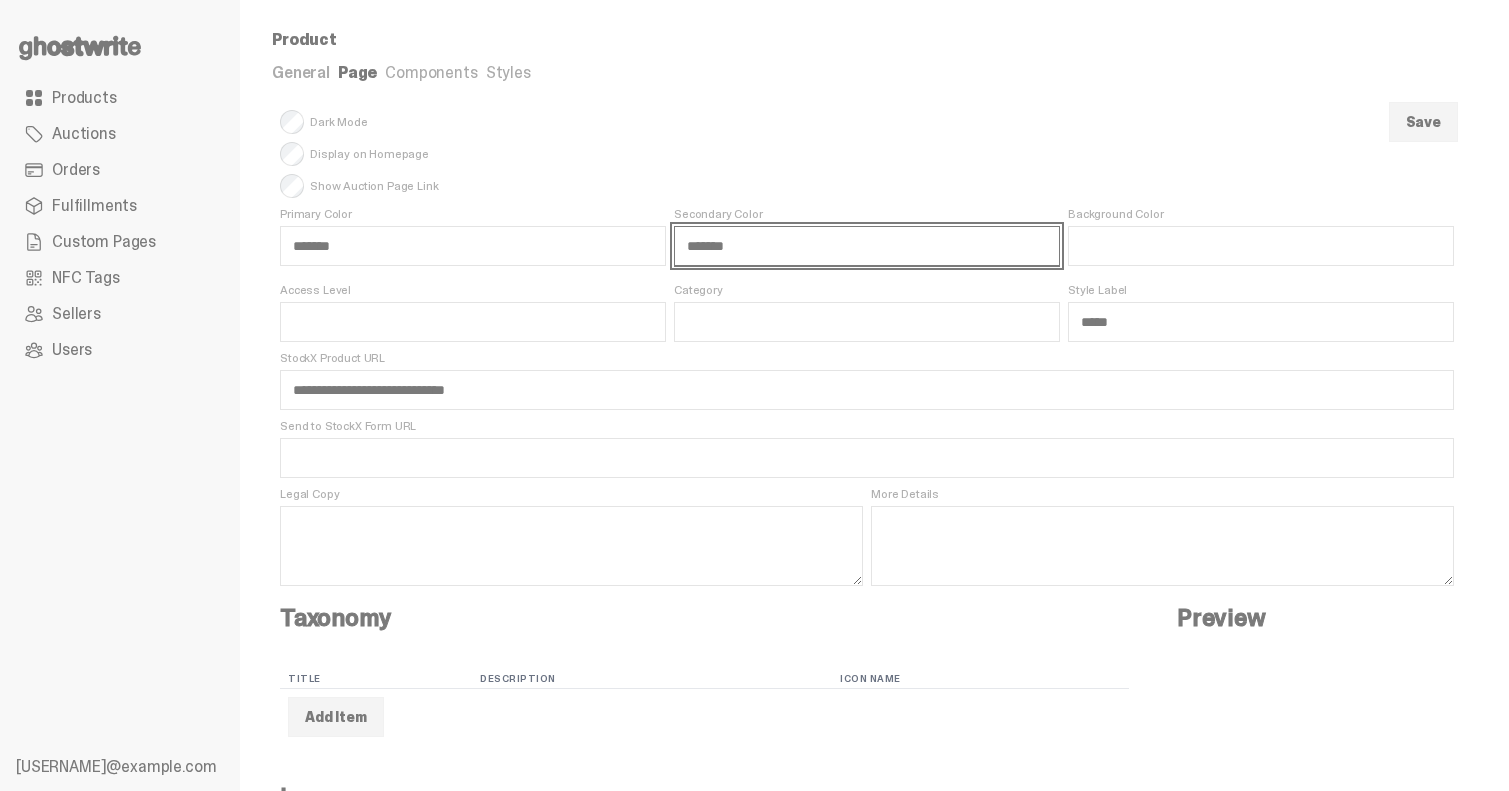 type on "*******" 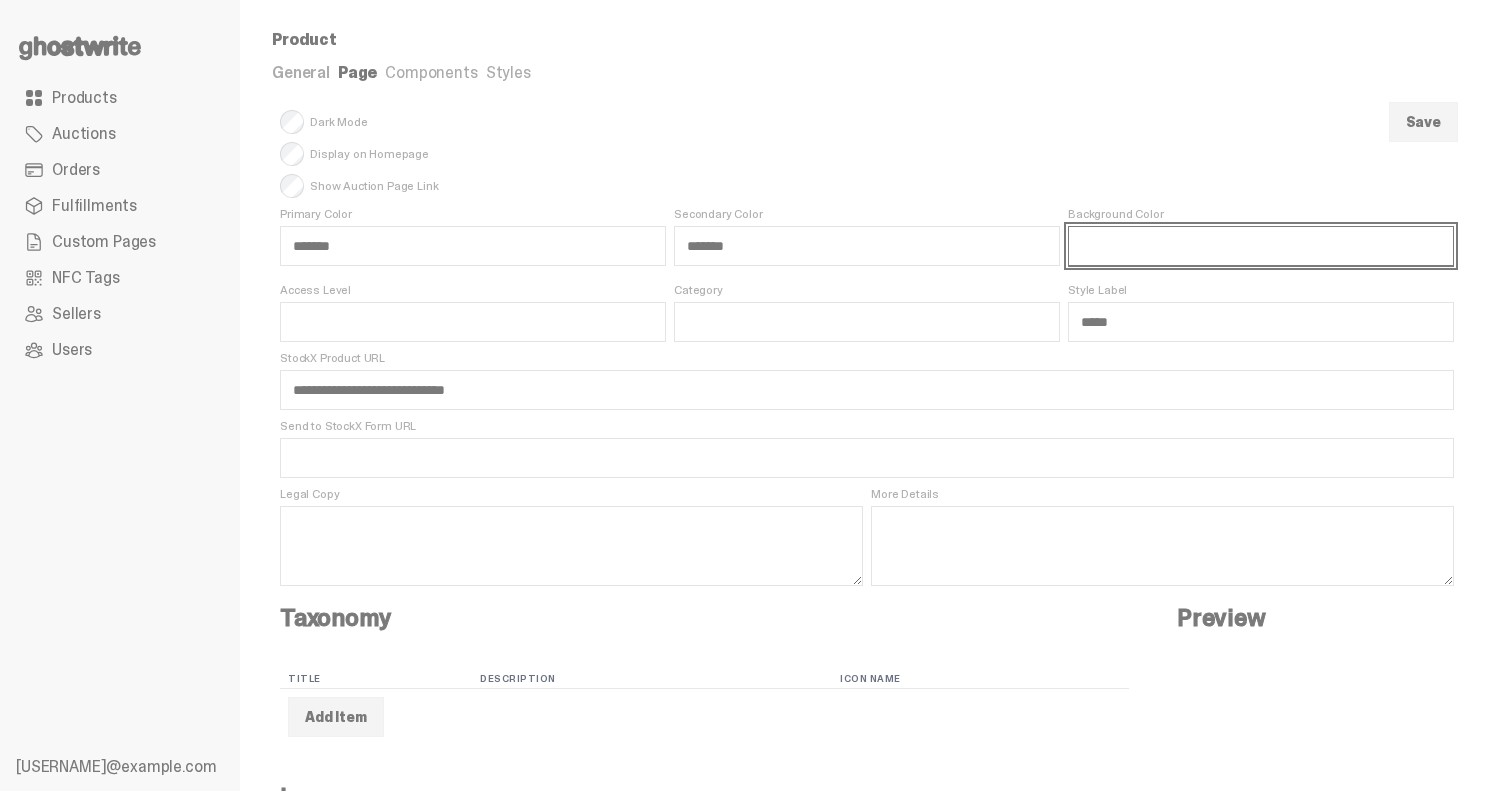 click on "Background Color" at bounding box center [1261, 246] 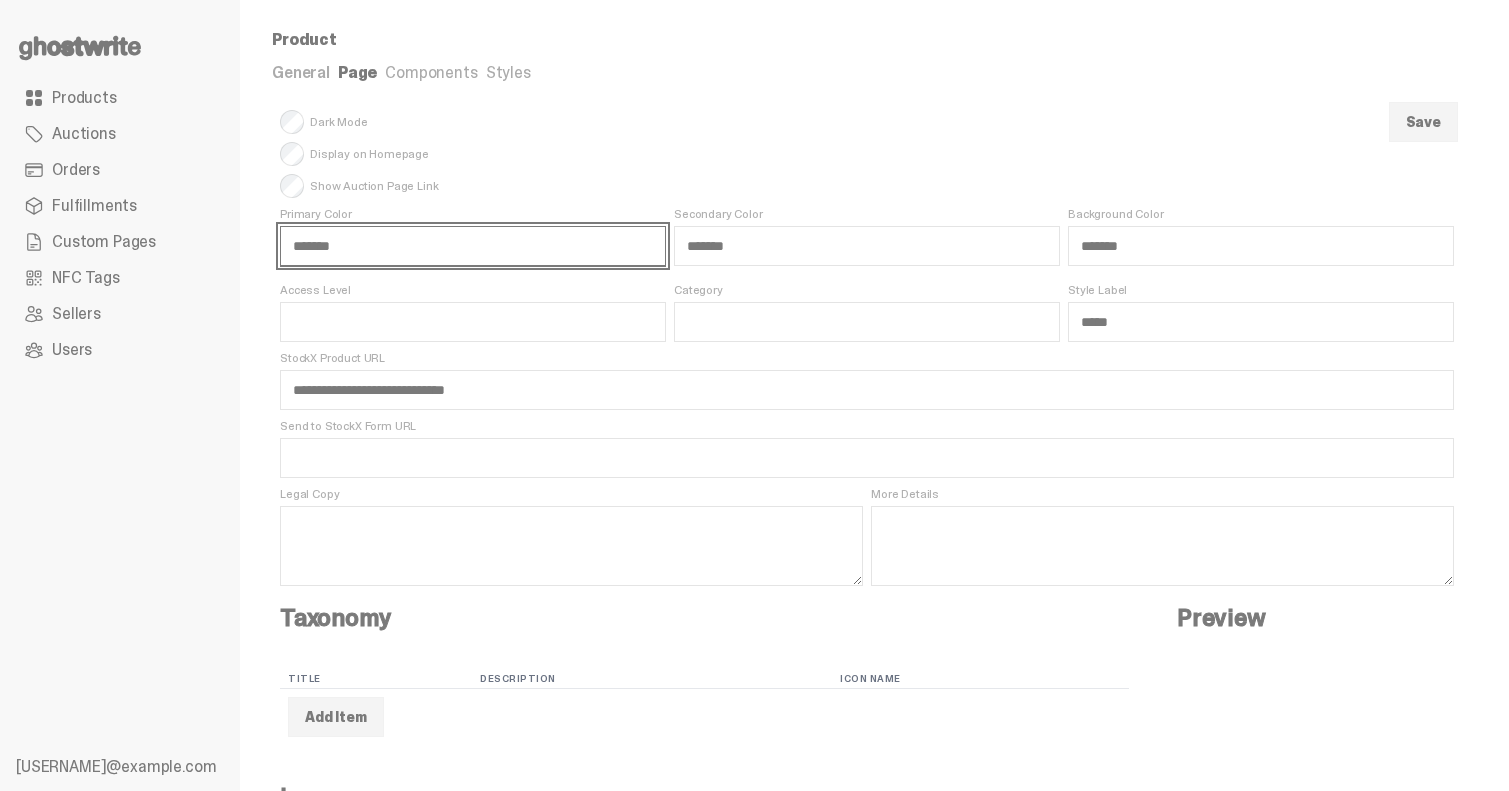 click on "*******" at bounding box center [473, 246] 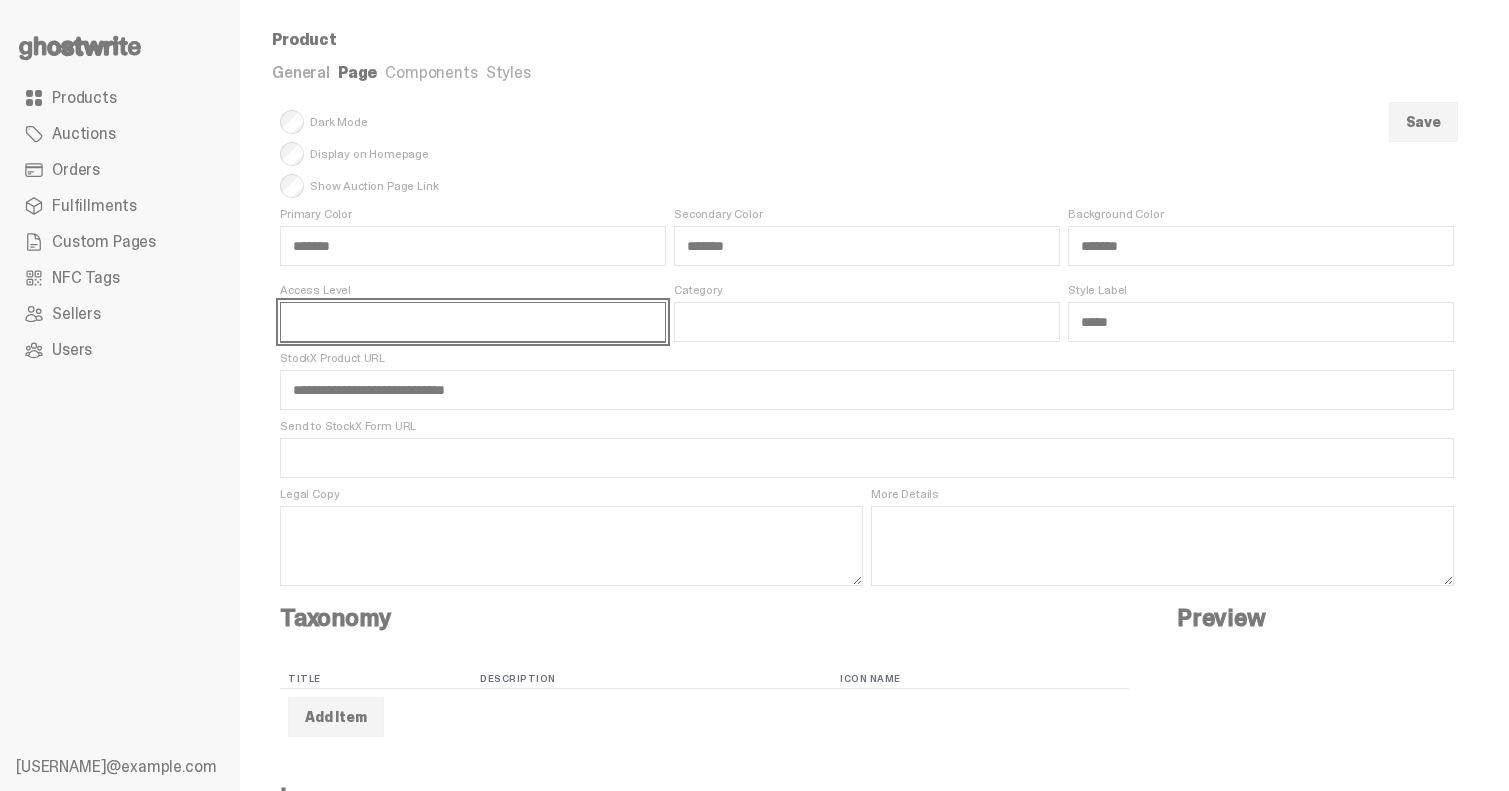 click on "Access Level" at bounding box center (473, 322) 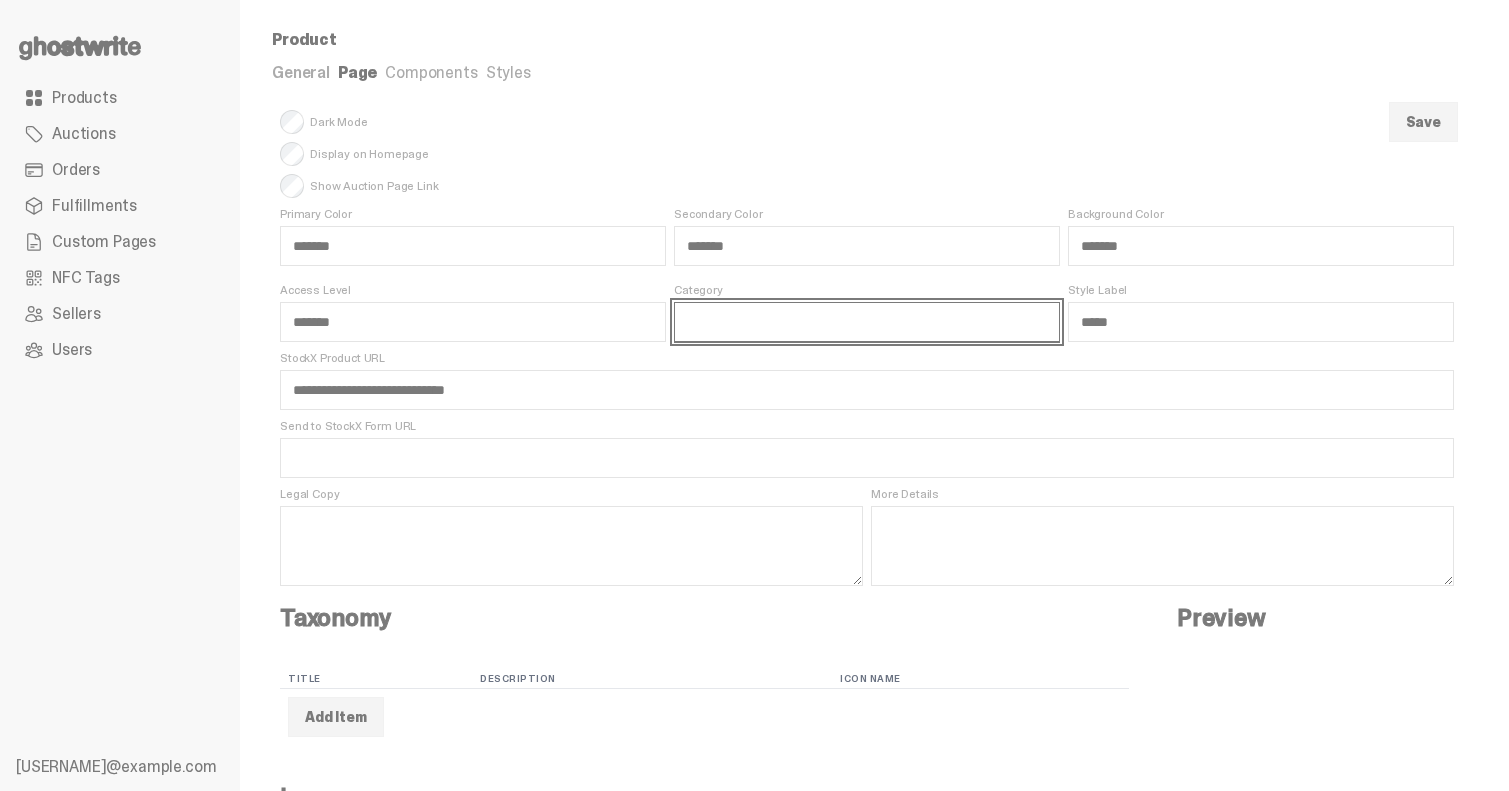 click on "Category" at bounding box center (867, 322) 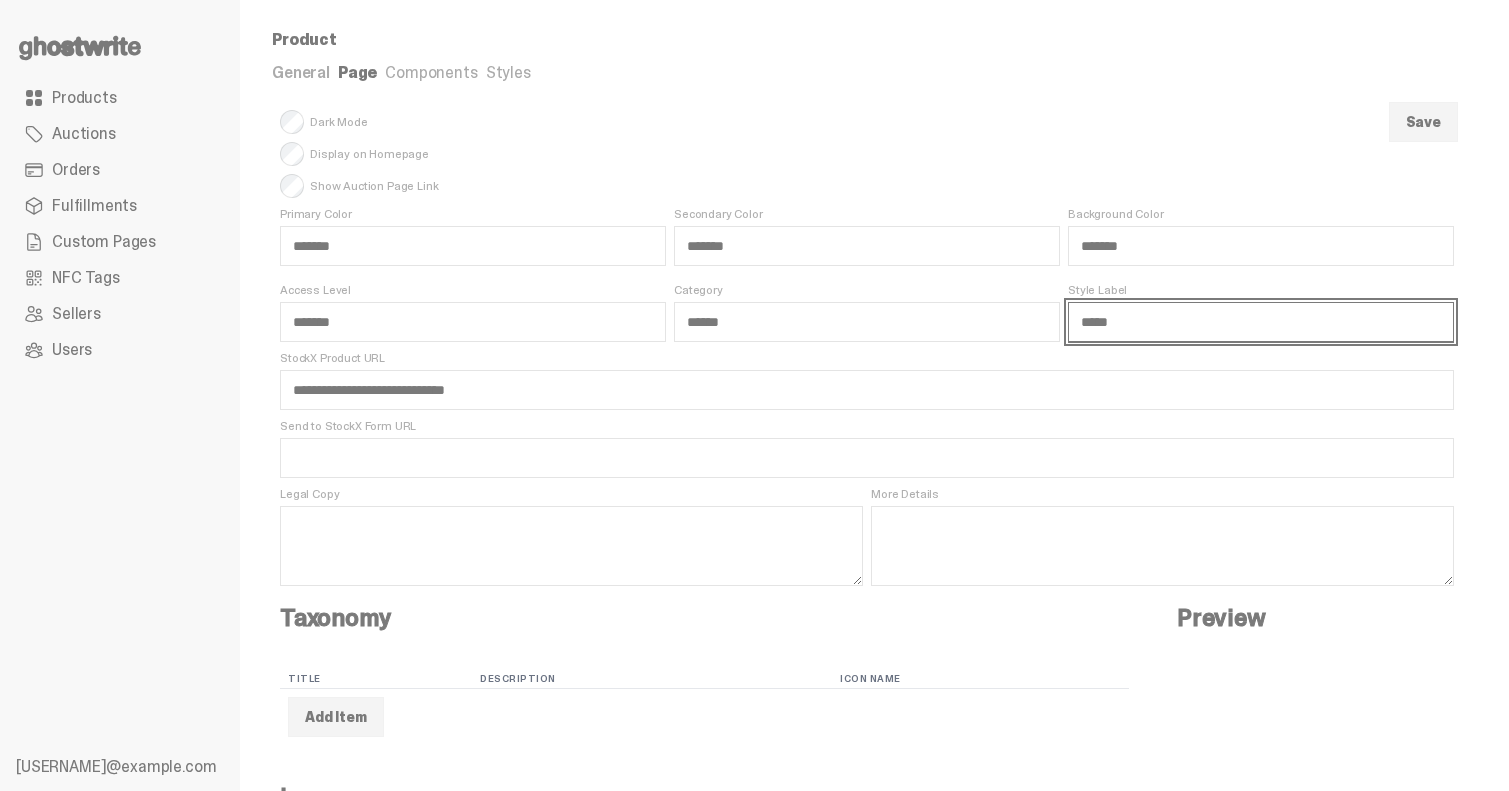 click on "*****" at bounding box center (1261, 322) 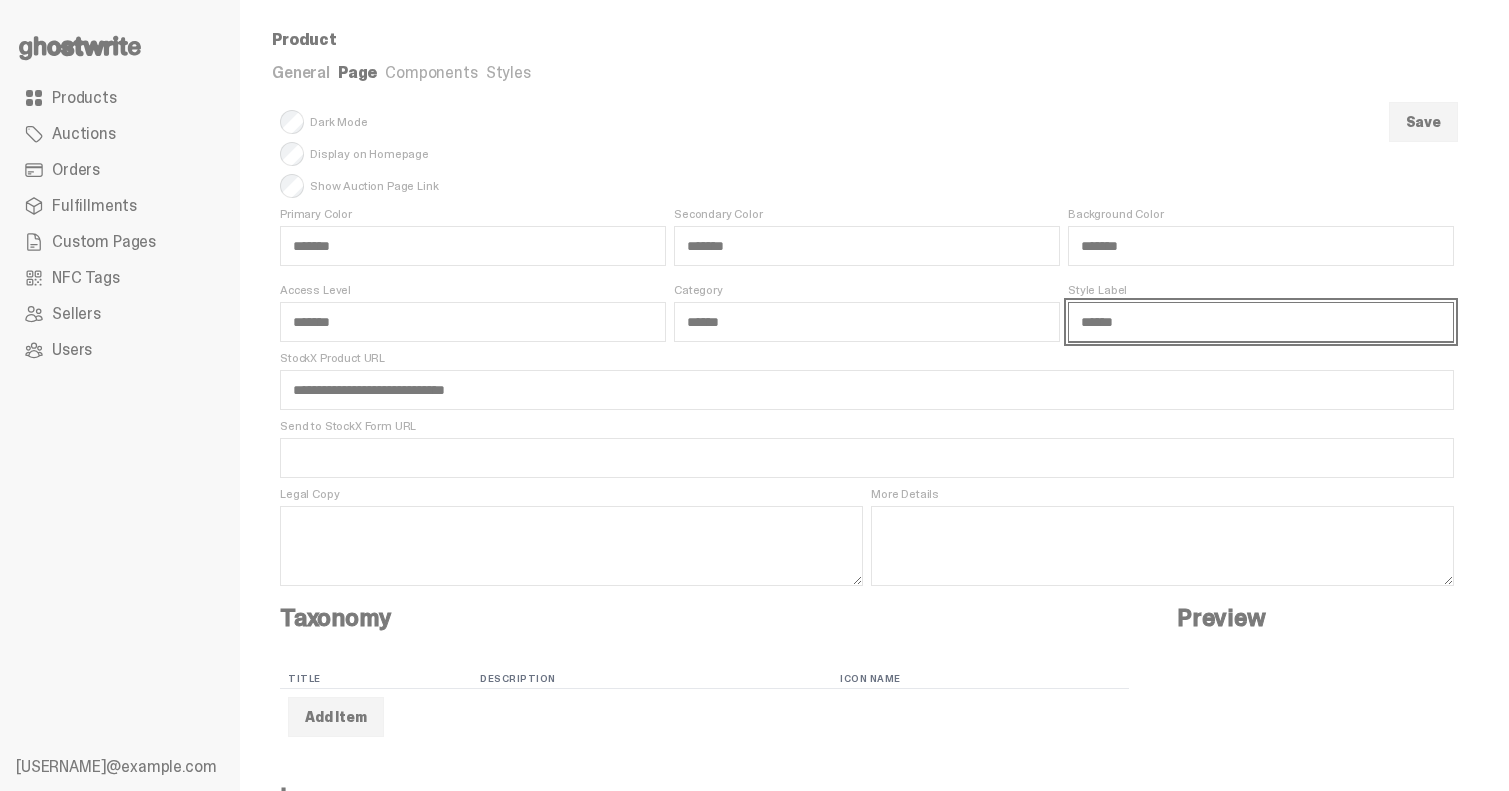 type on "******" 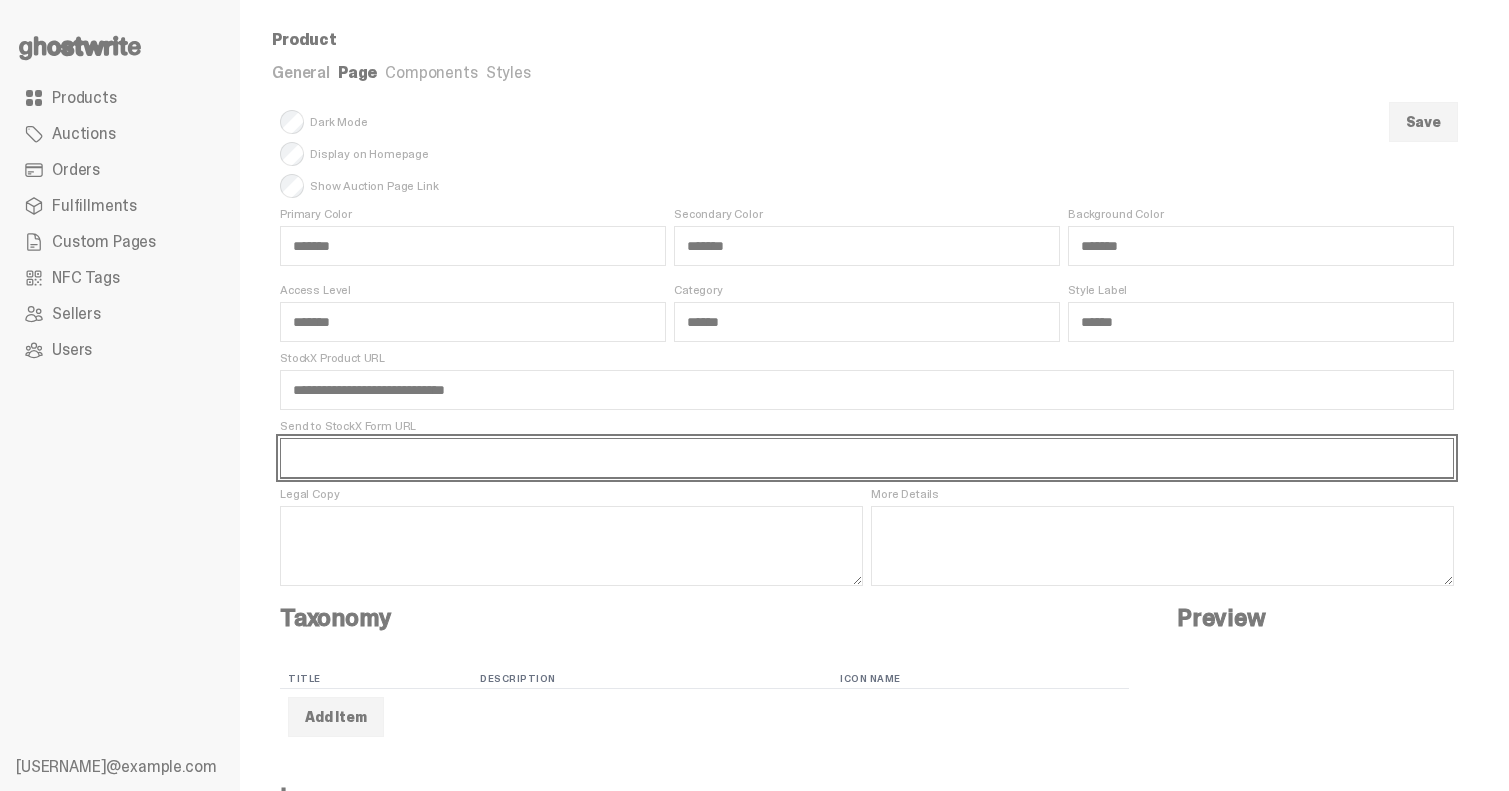 click on "Send to StockX Form URL" at bounding box center (867, 458) 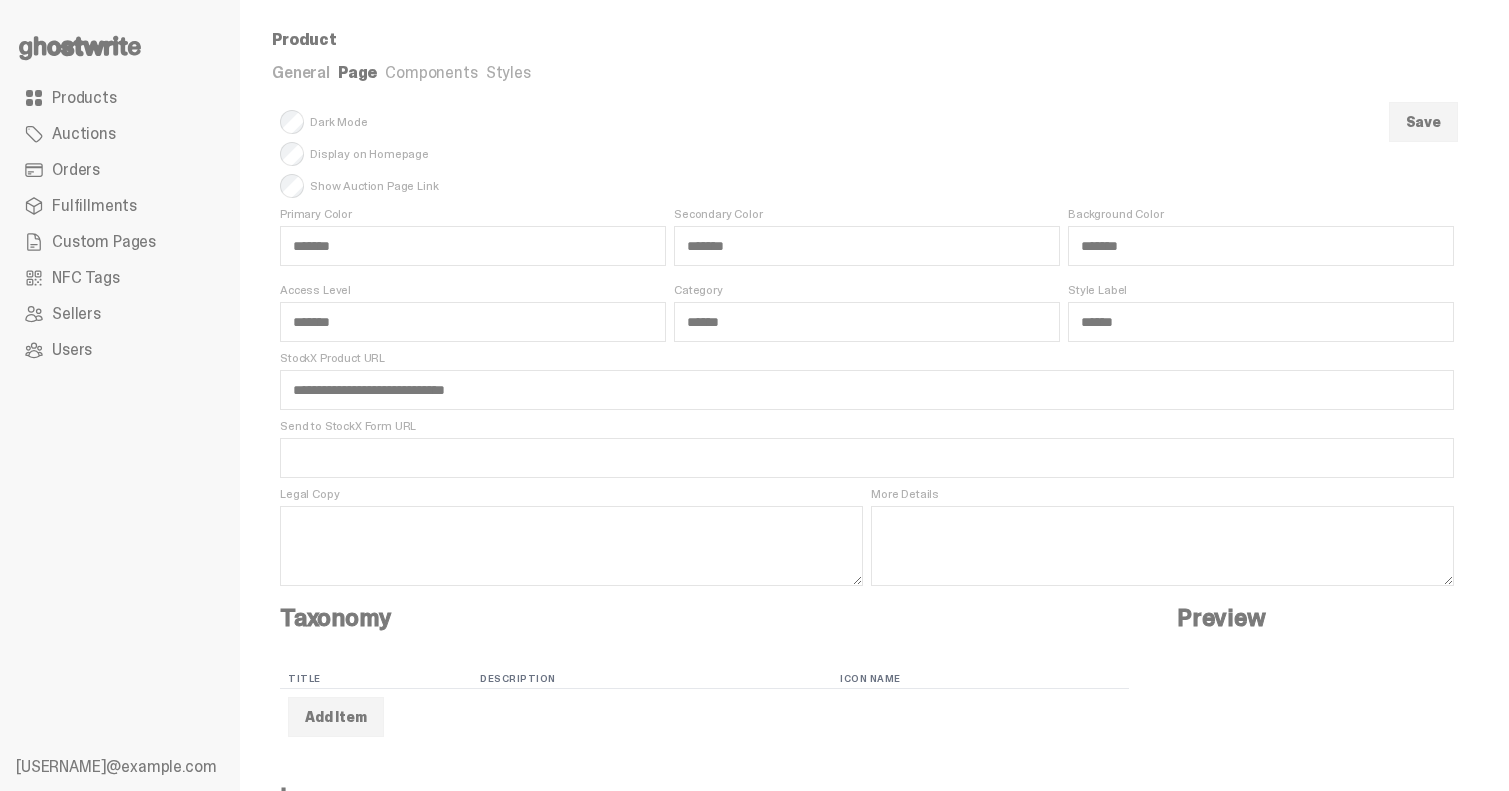 click on "Primary Color" at bounding box center [473, 214] 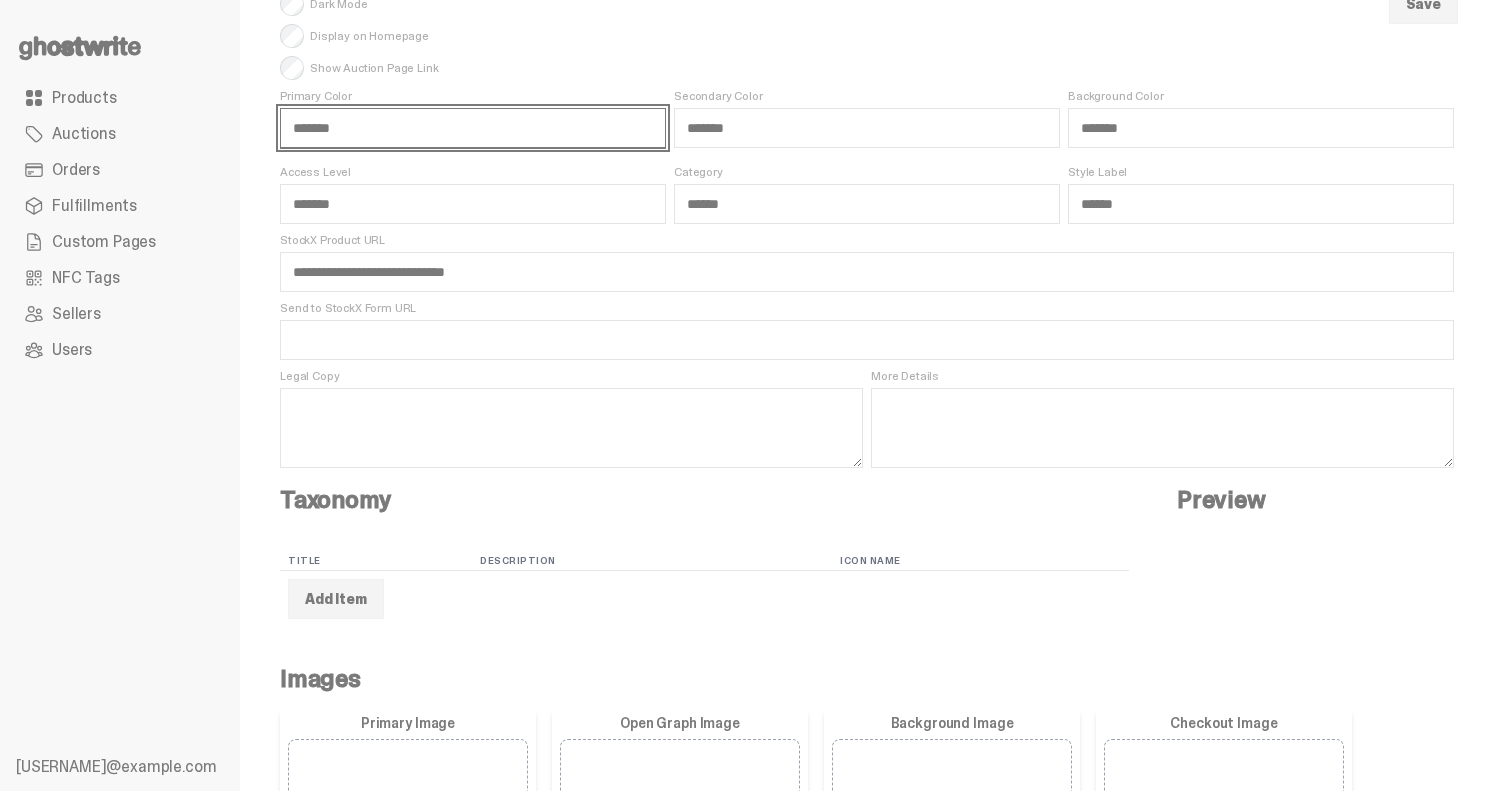 scroll, scrollTop: 131, scrollLeft: 0, axis: vertical 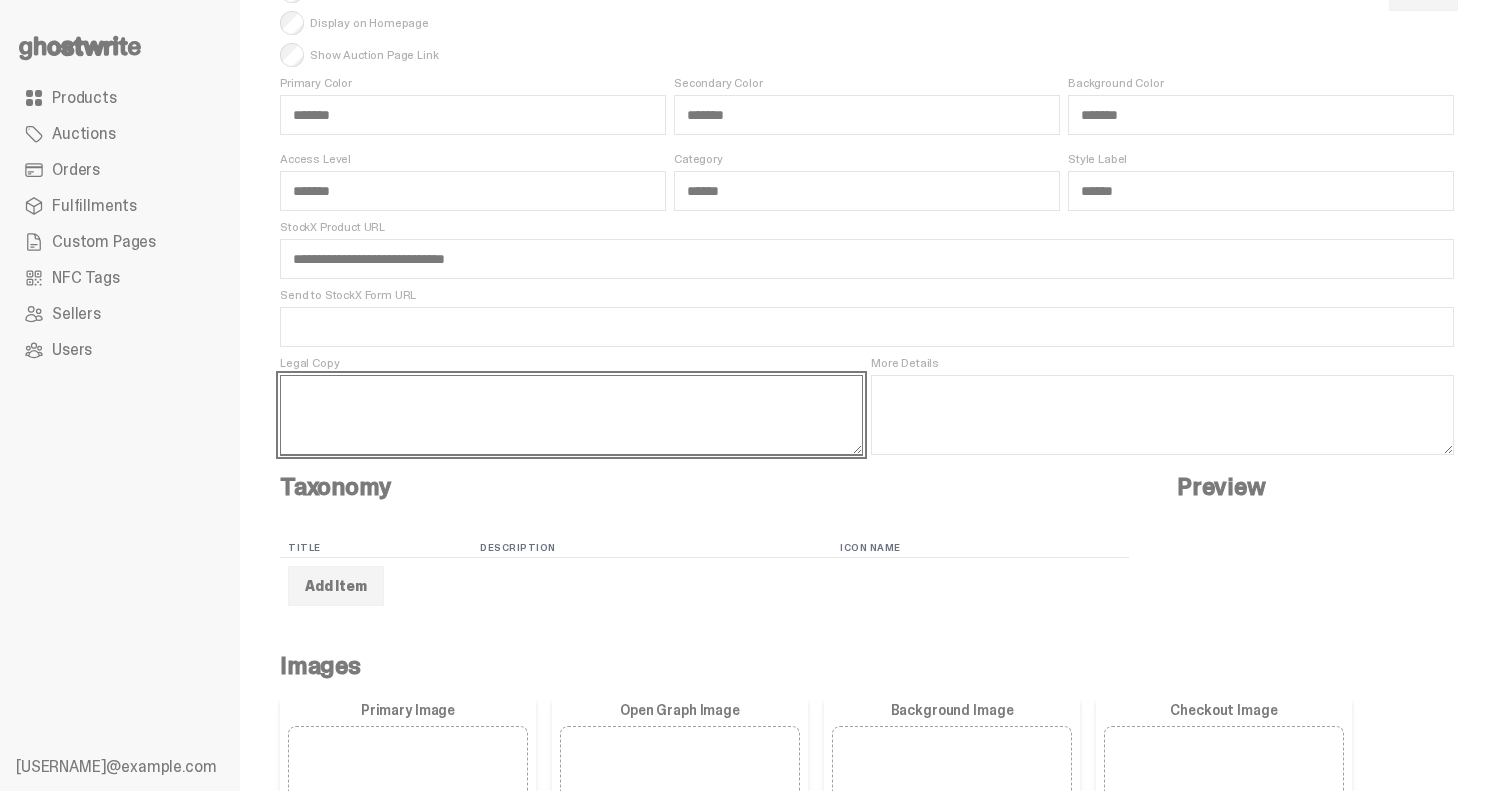 click on "Legal Copy" at bounding box center [571, 415] 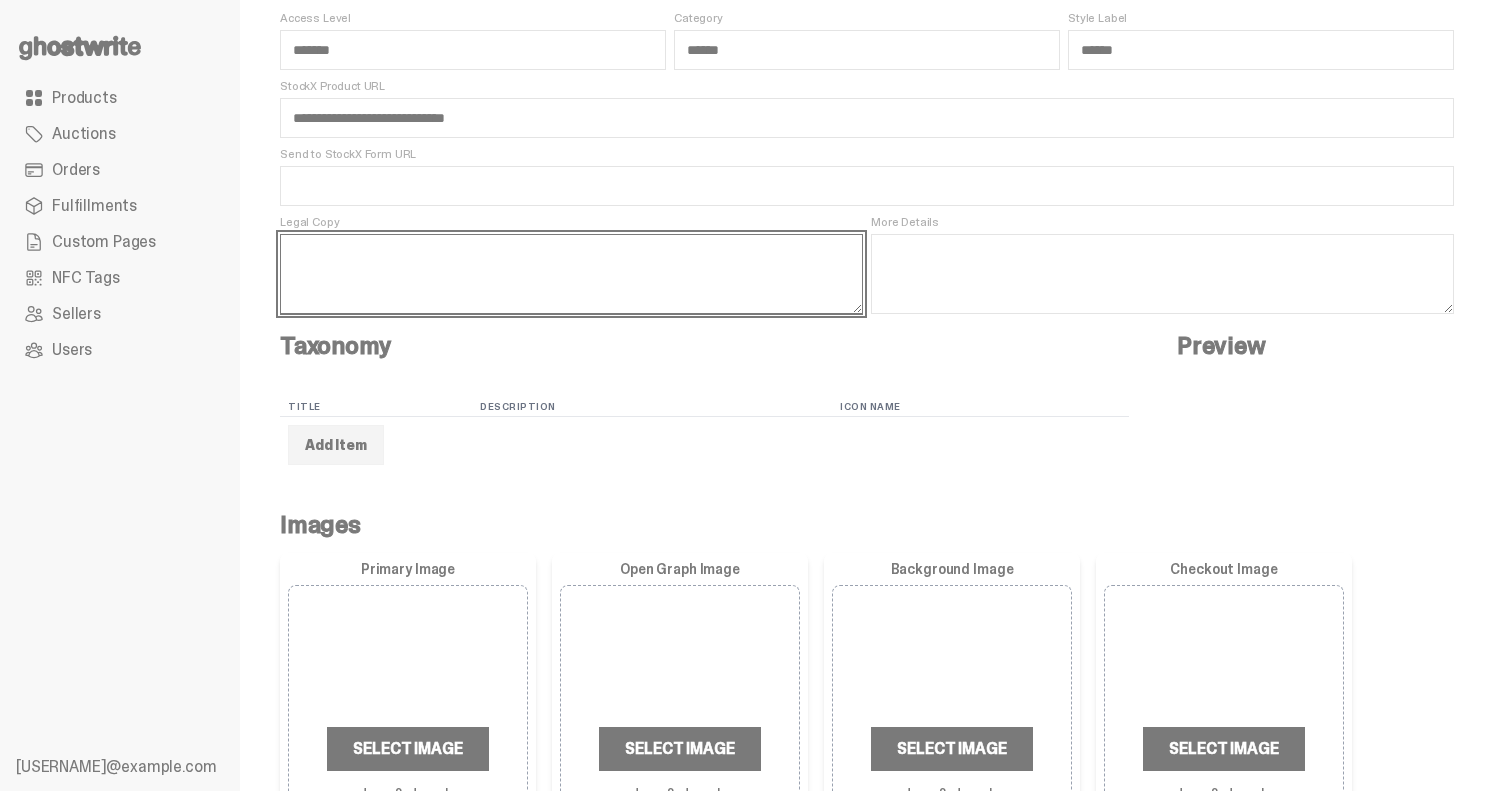scroll, scrollTop: 277, scrollLeft: 0, axis: vertical 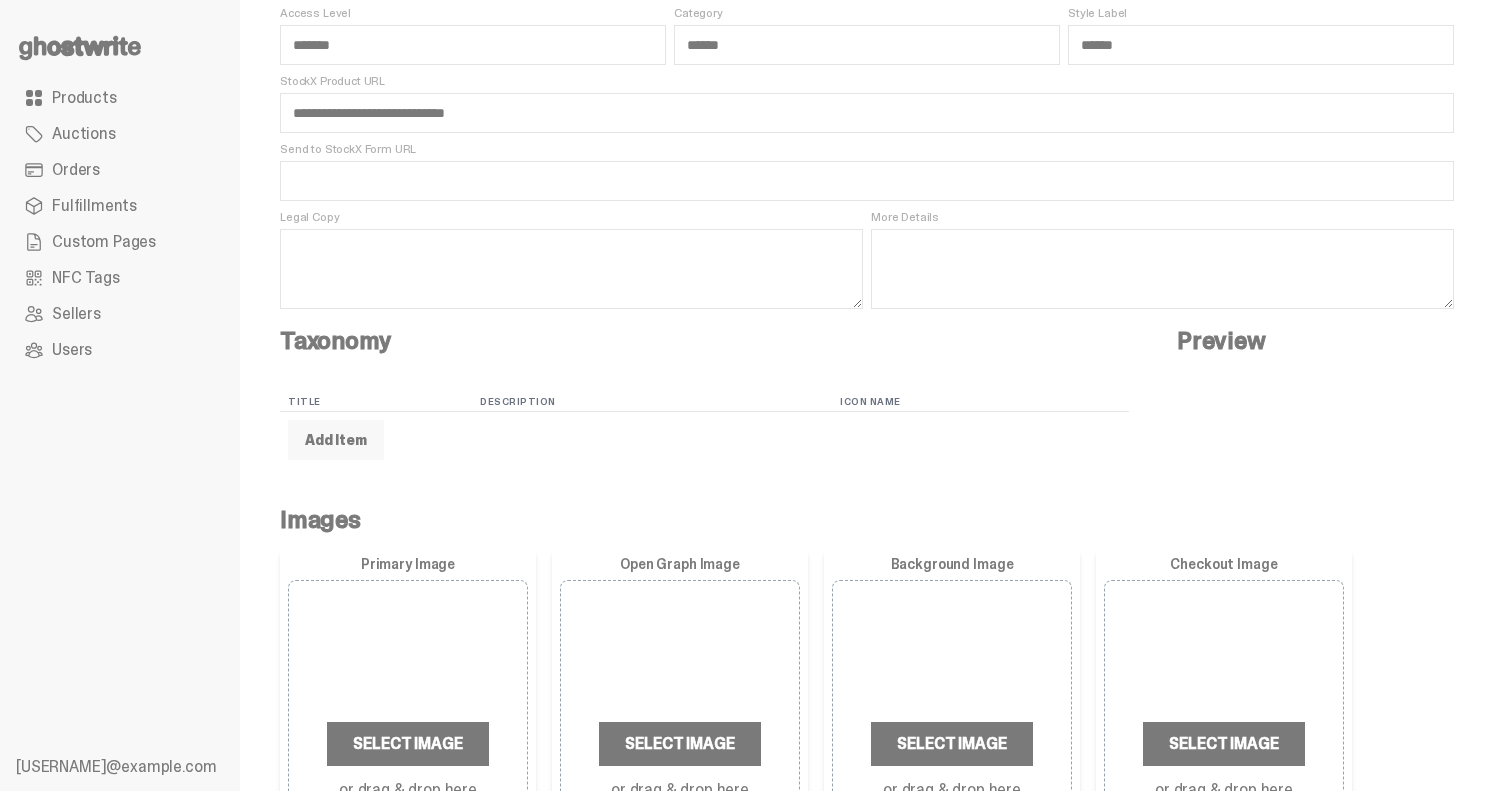 click on "Add Item" at bounding box center (336, 440) 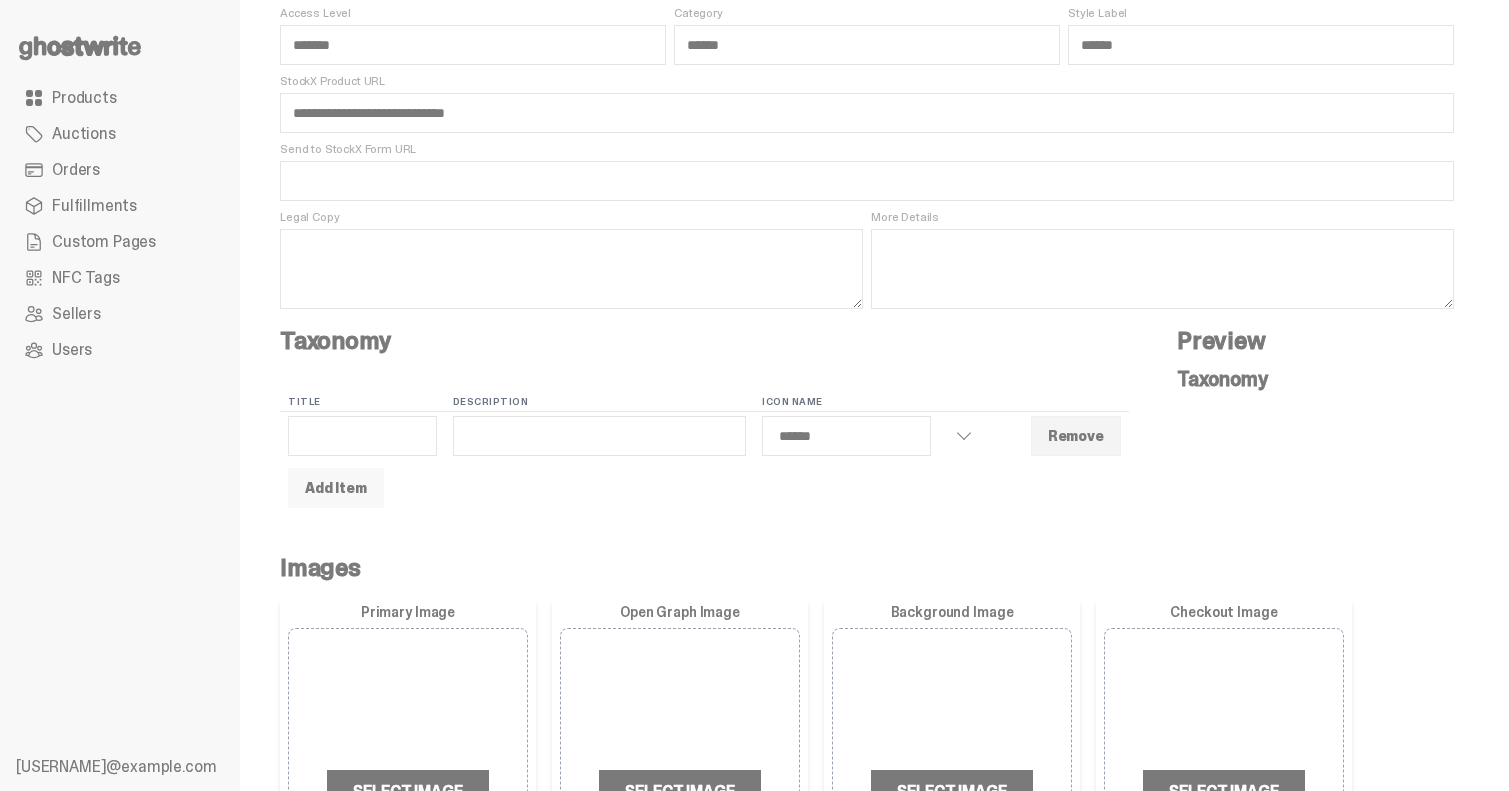 click on "Add Item" at bounding box center (336, 488) 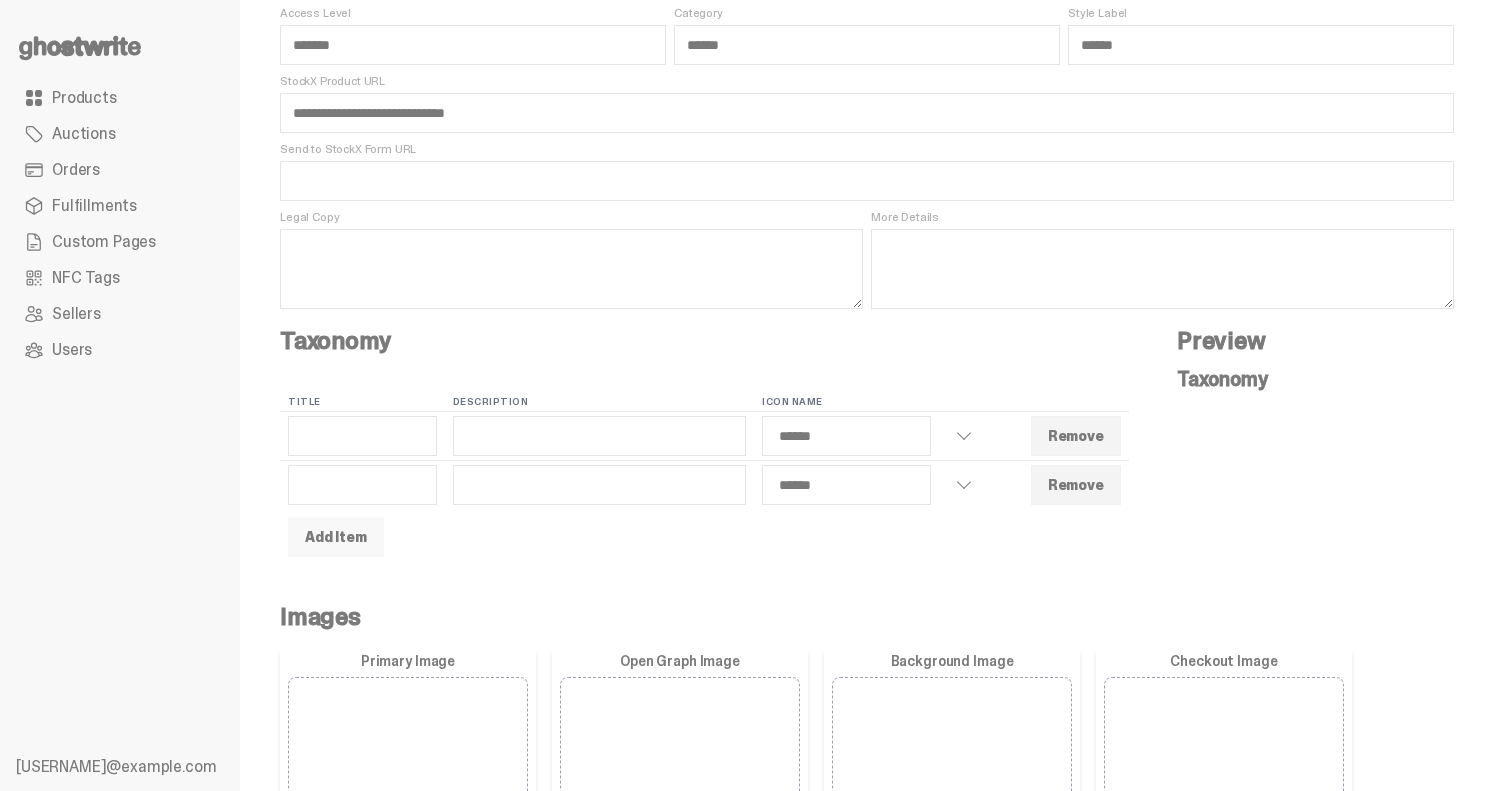 click on "Add Item" at bounding box center (336, 537) 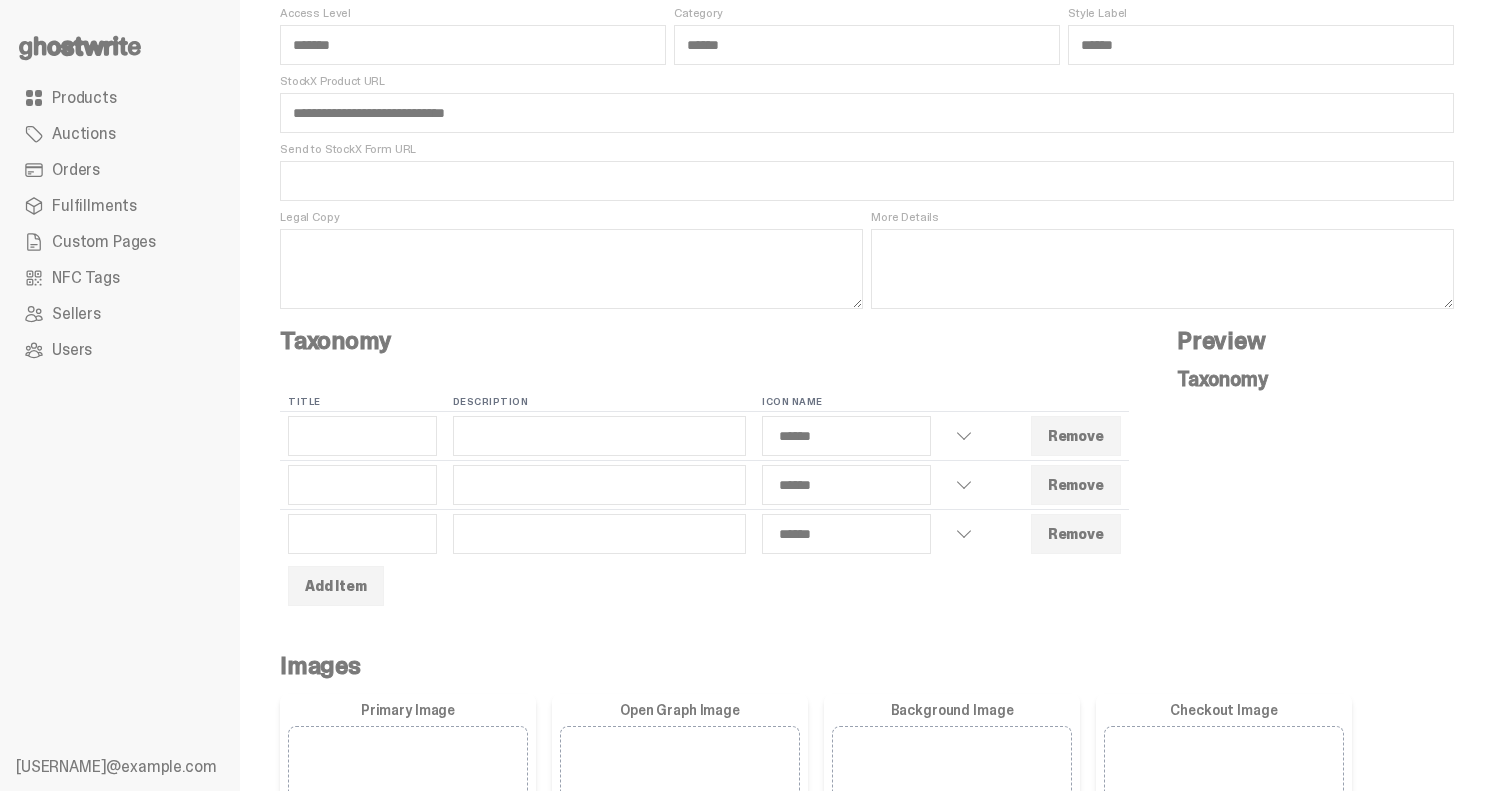 click at bounding box center (362, 485) 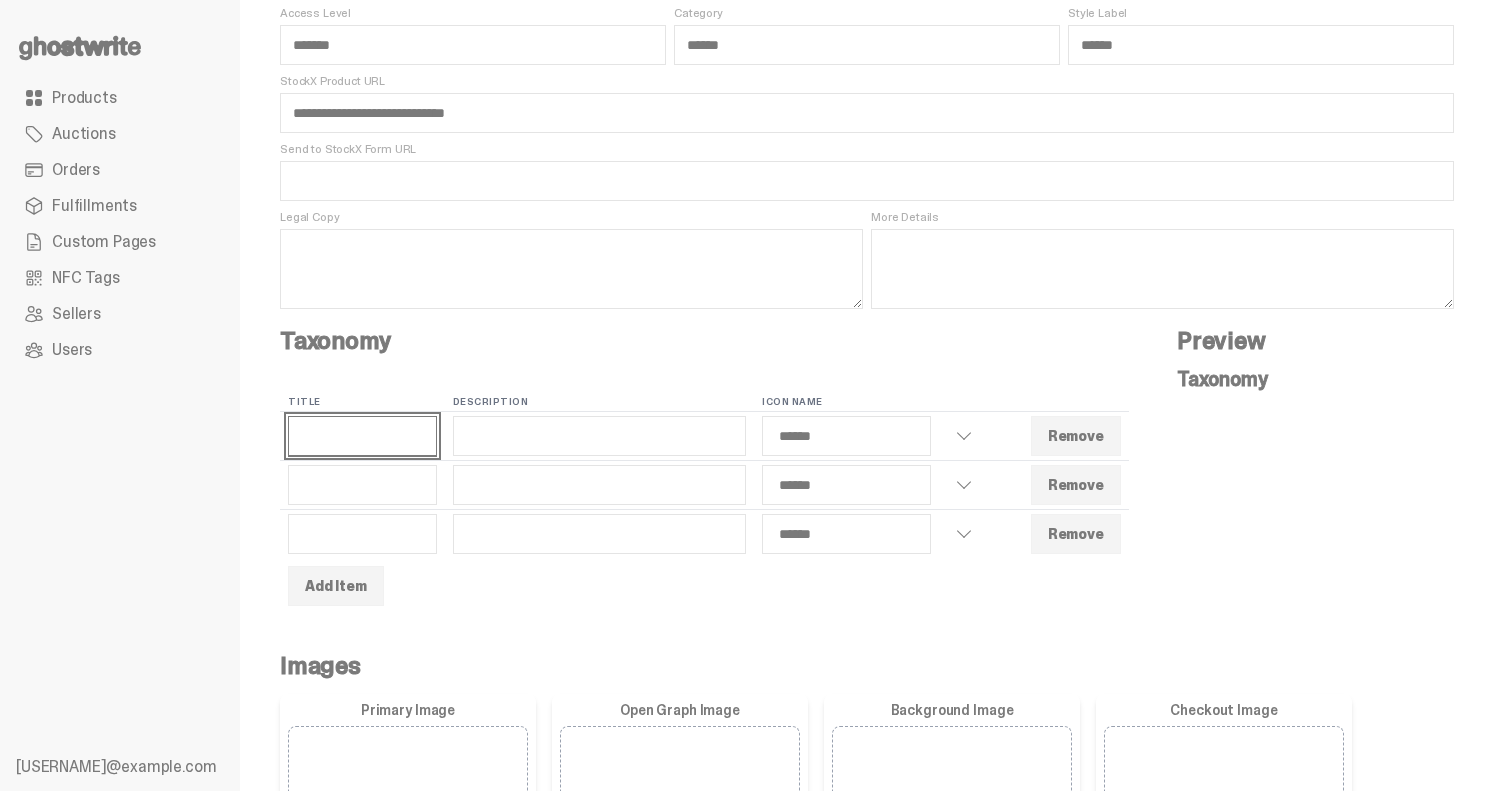 click at bounding box center (362, 436) 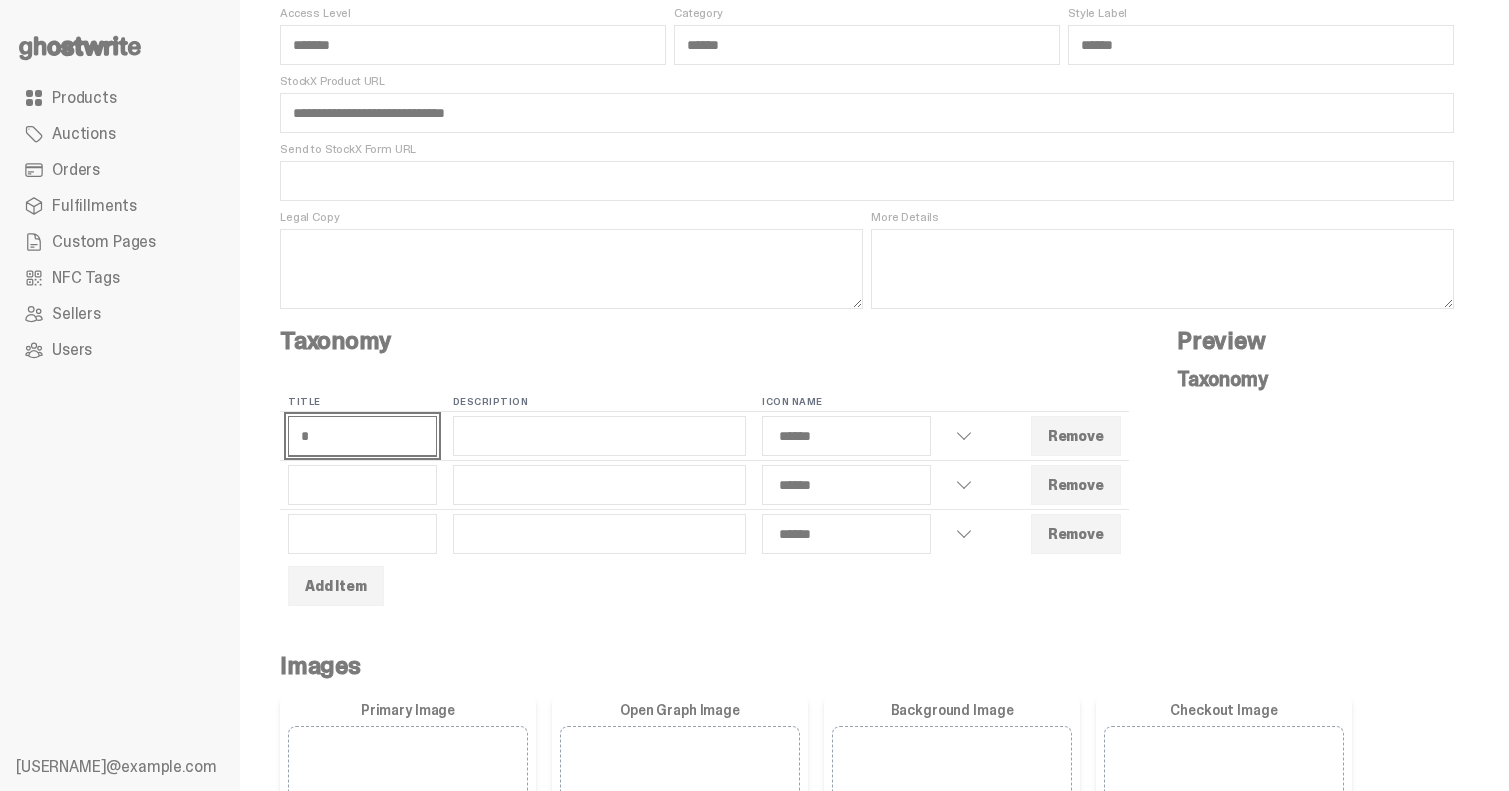 select on "******" 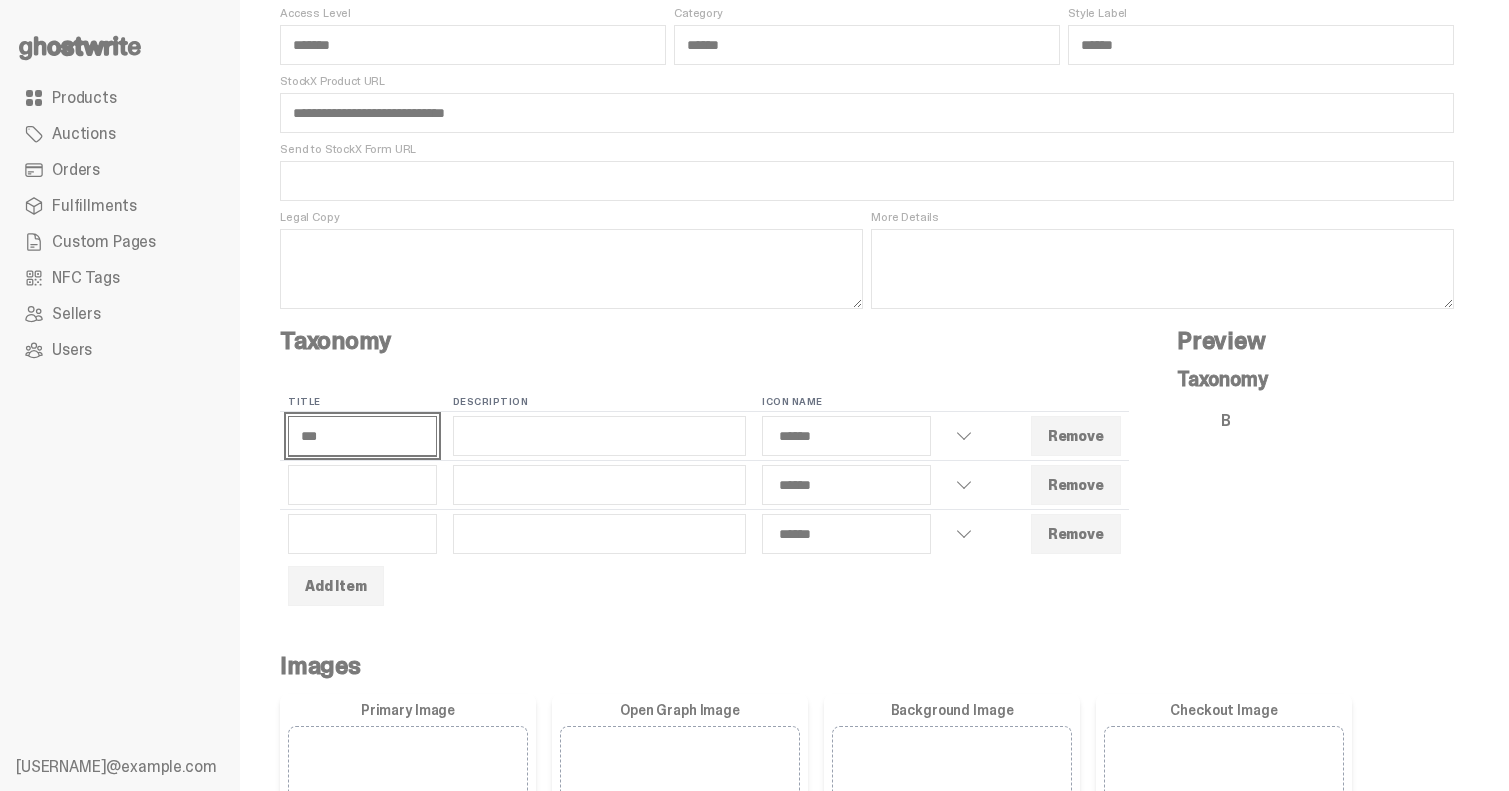 type on "****" 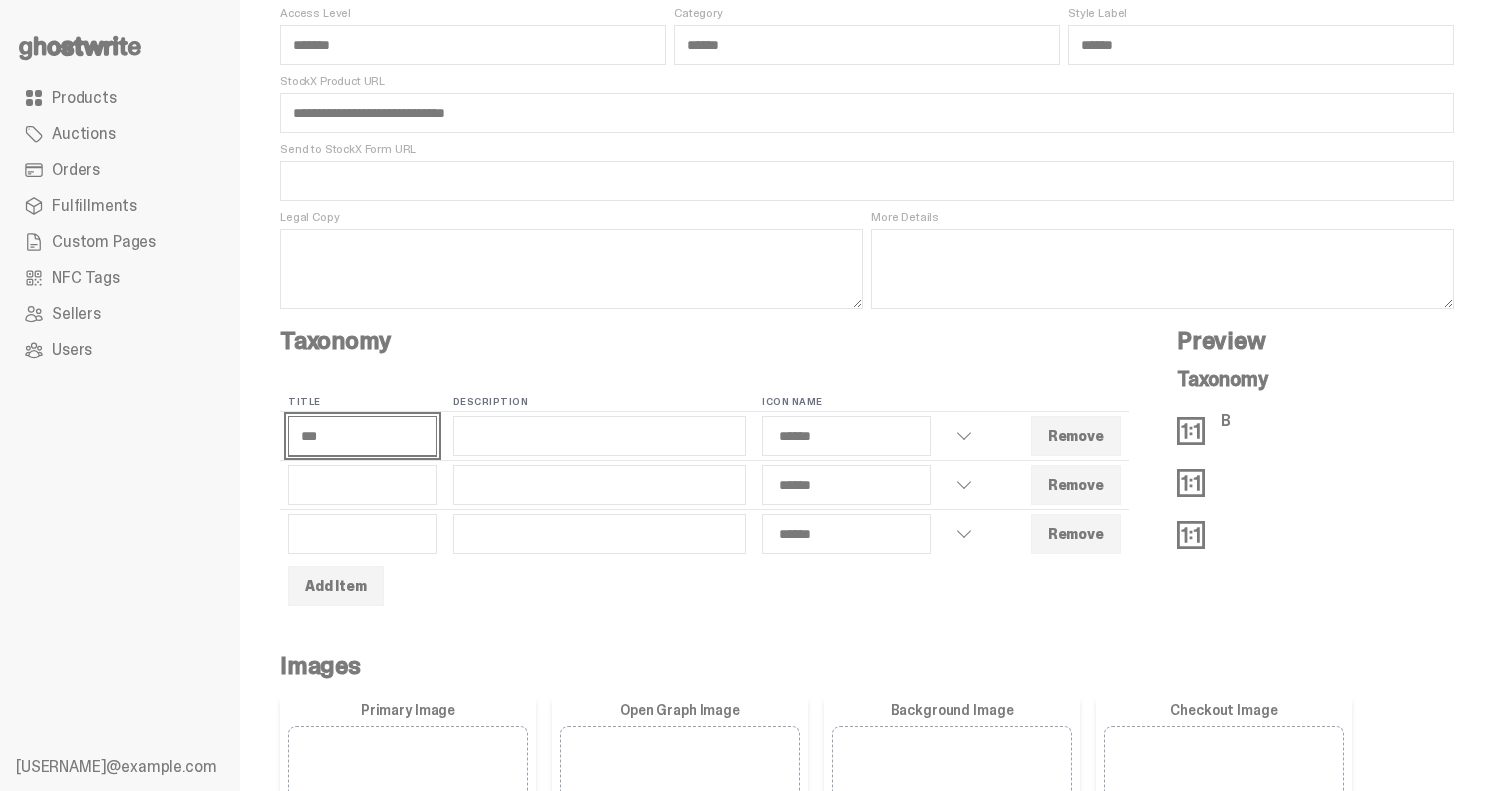 select on "******" 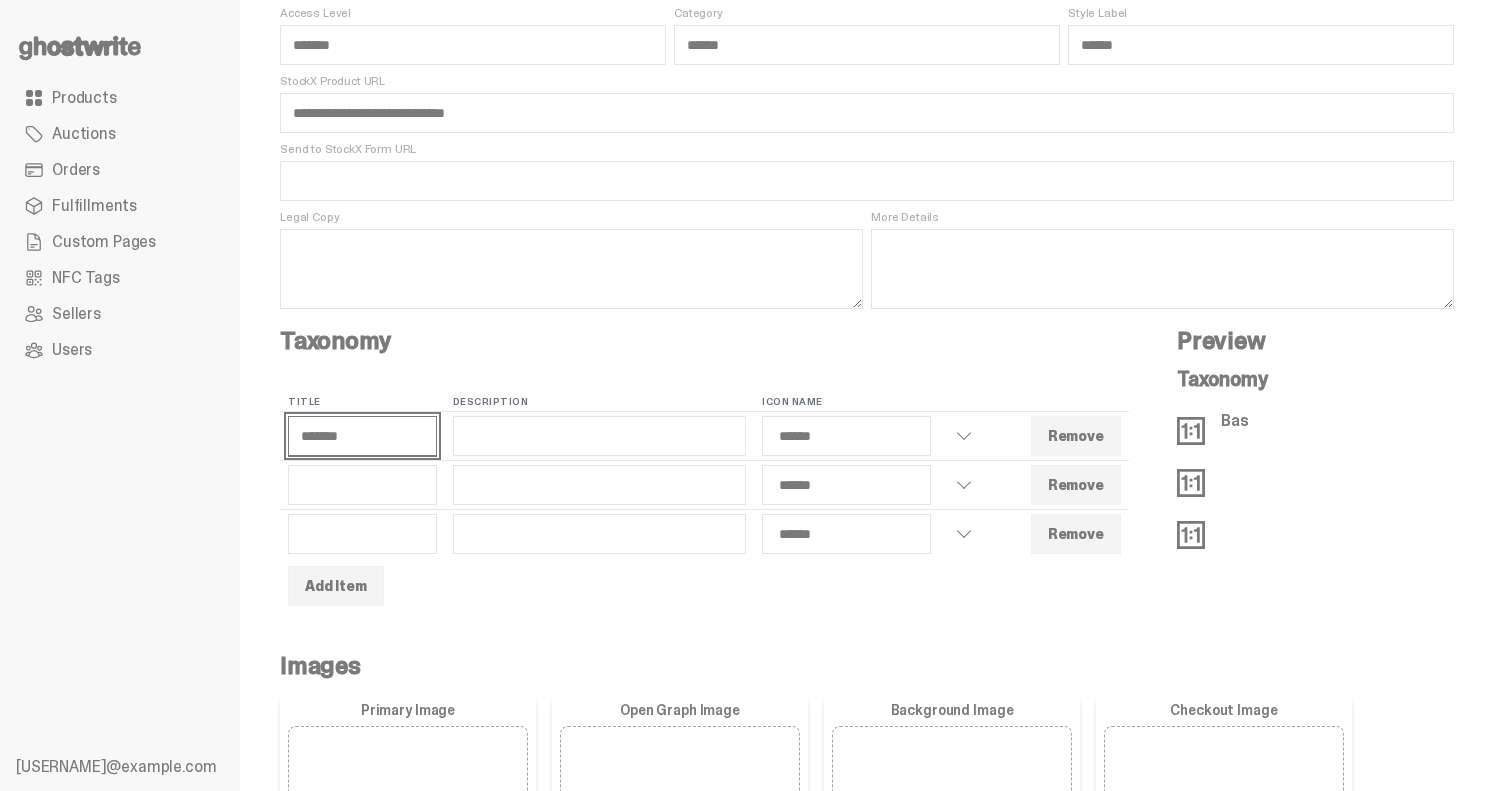 type on "********" 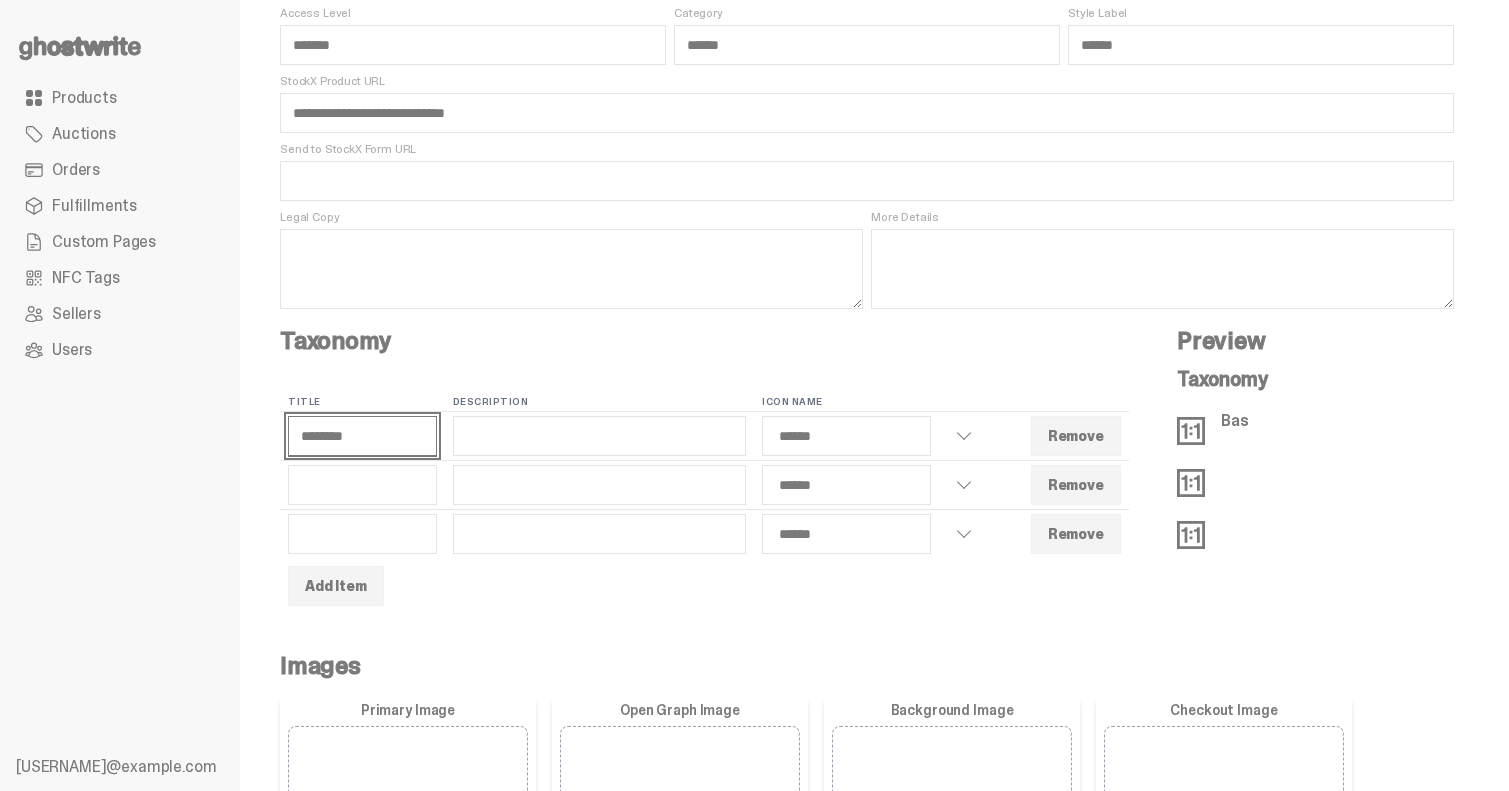 select on "******" 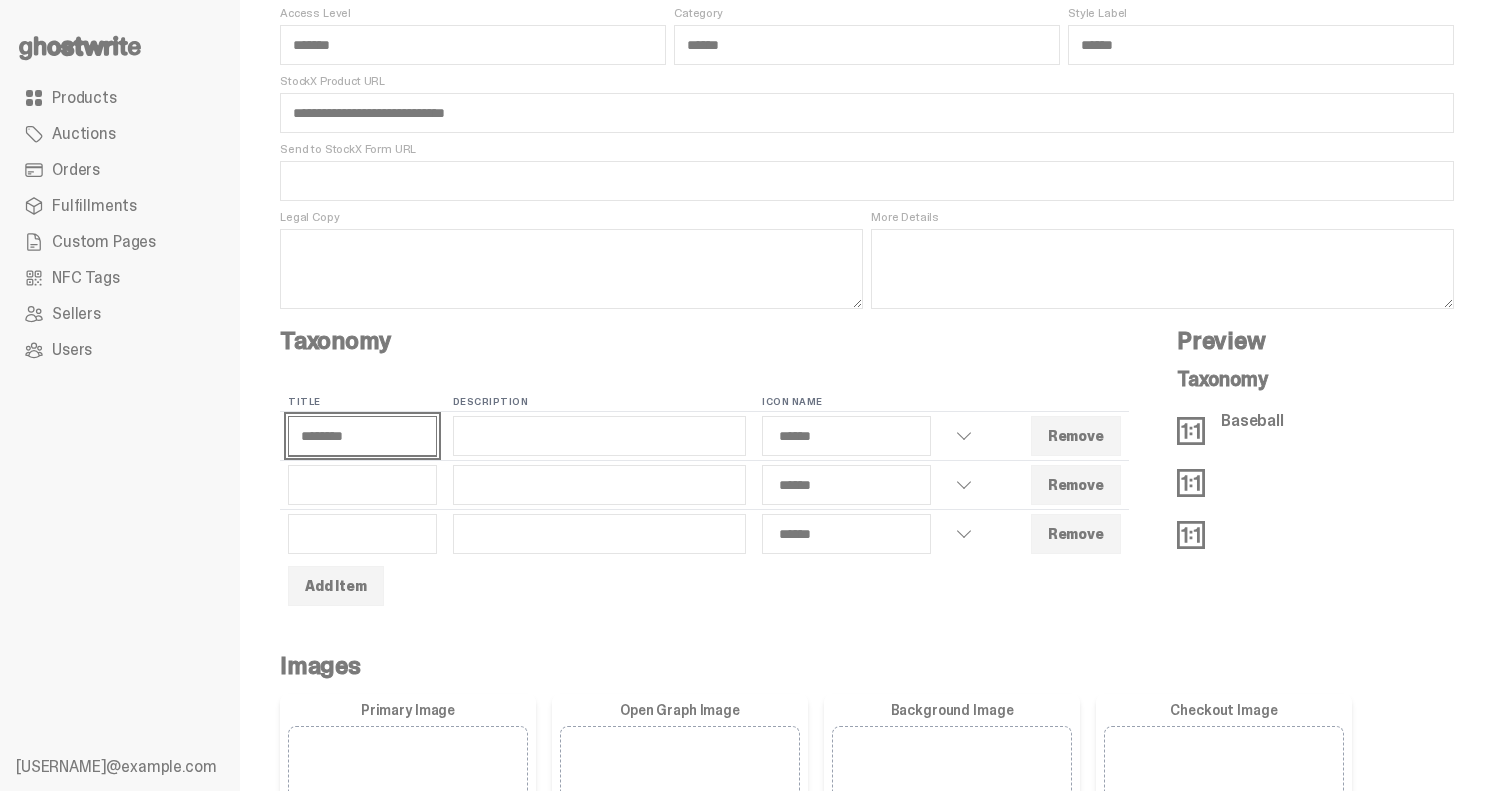 type on "********" 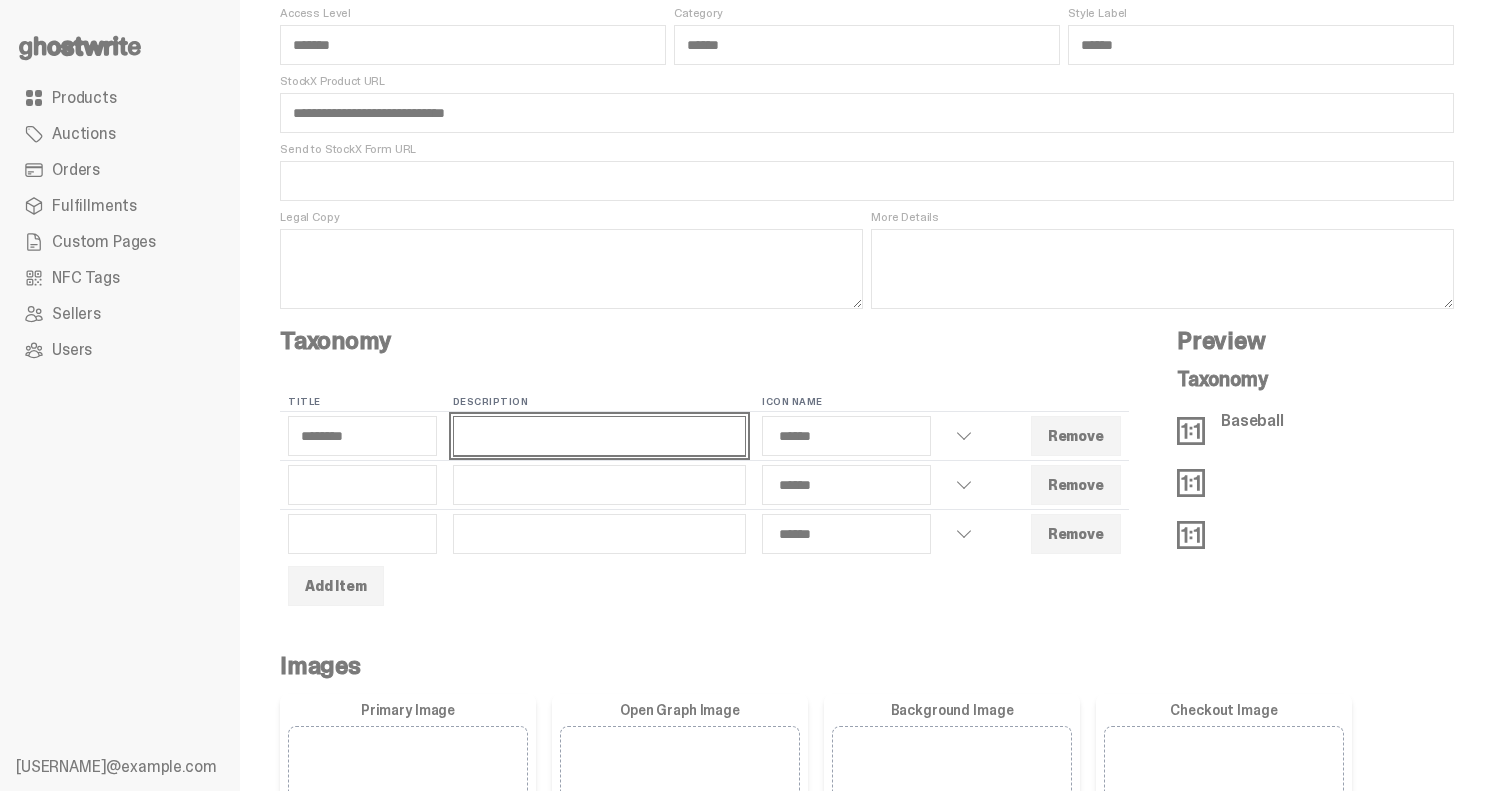 click at bounding box center [599, 436] 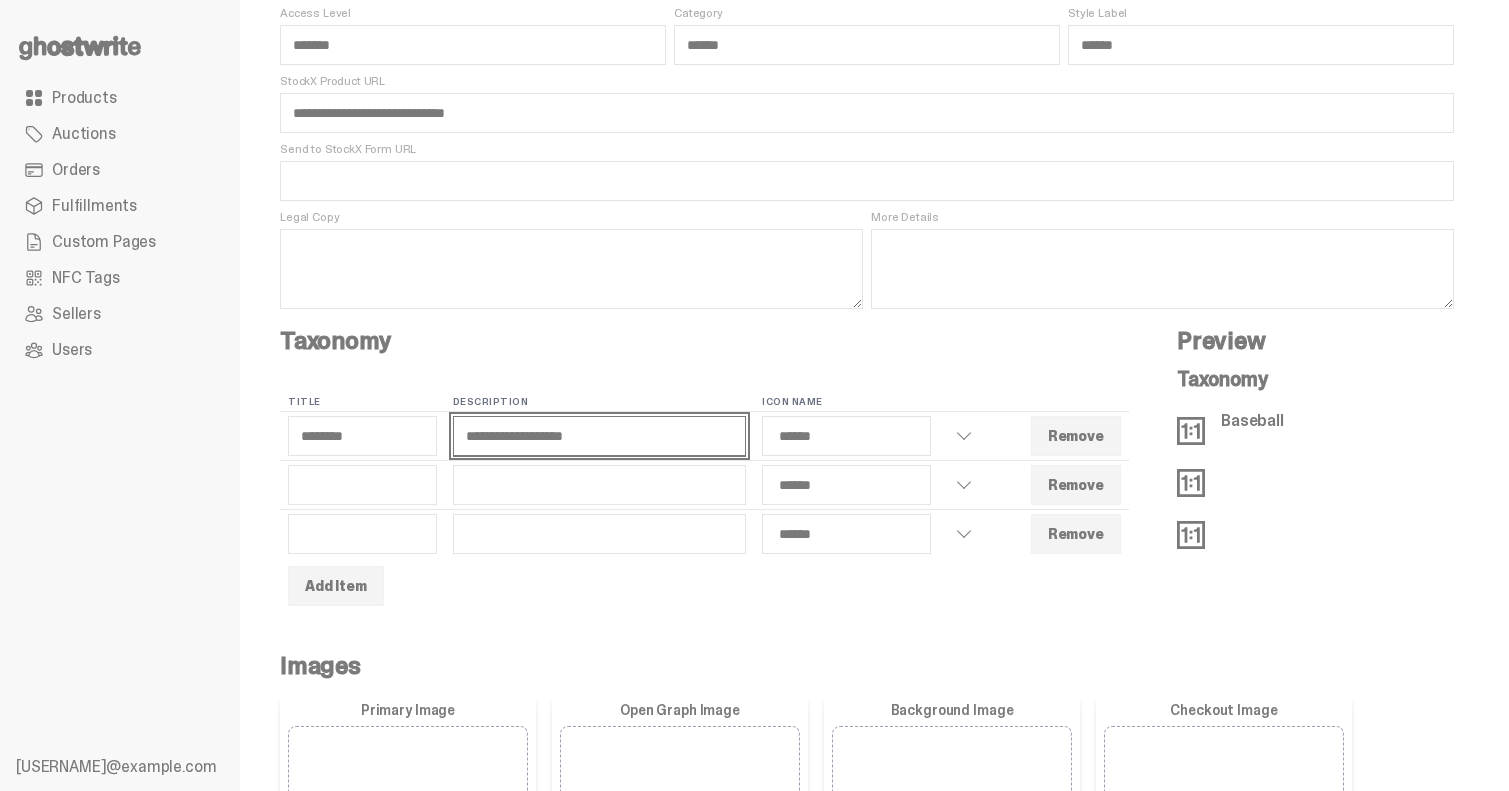 select on "******" 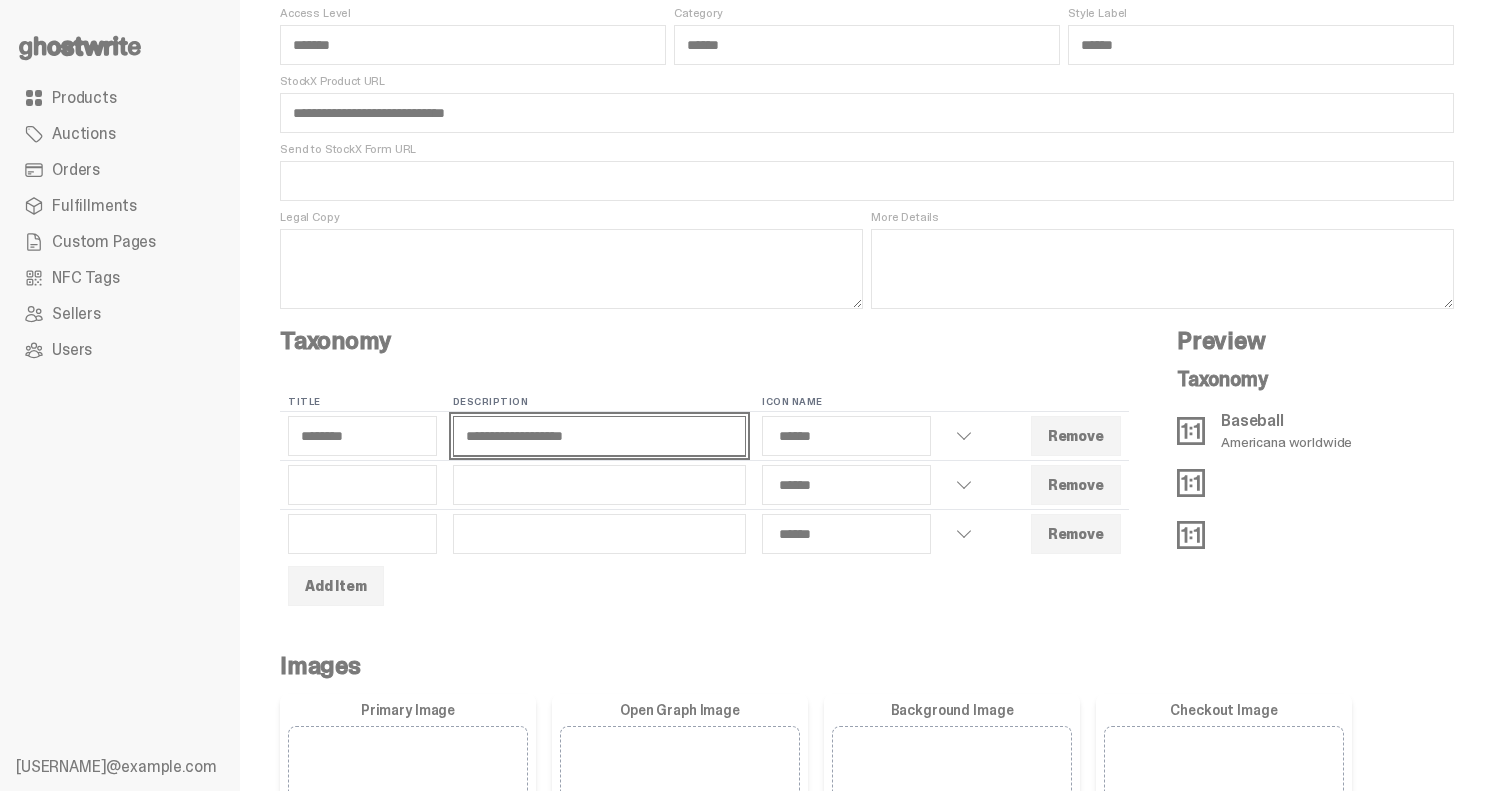 type on "**********" 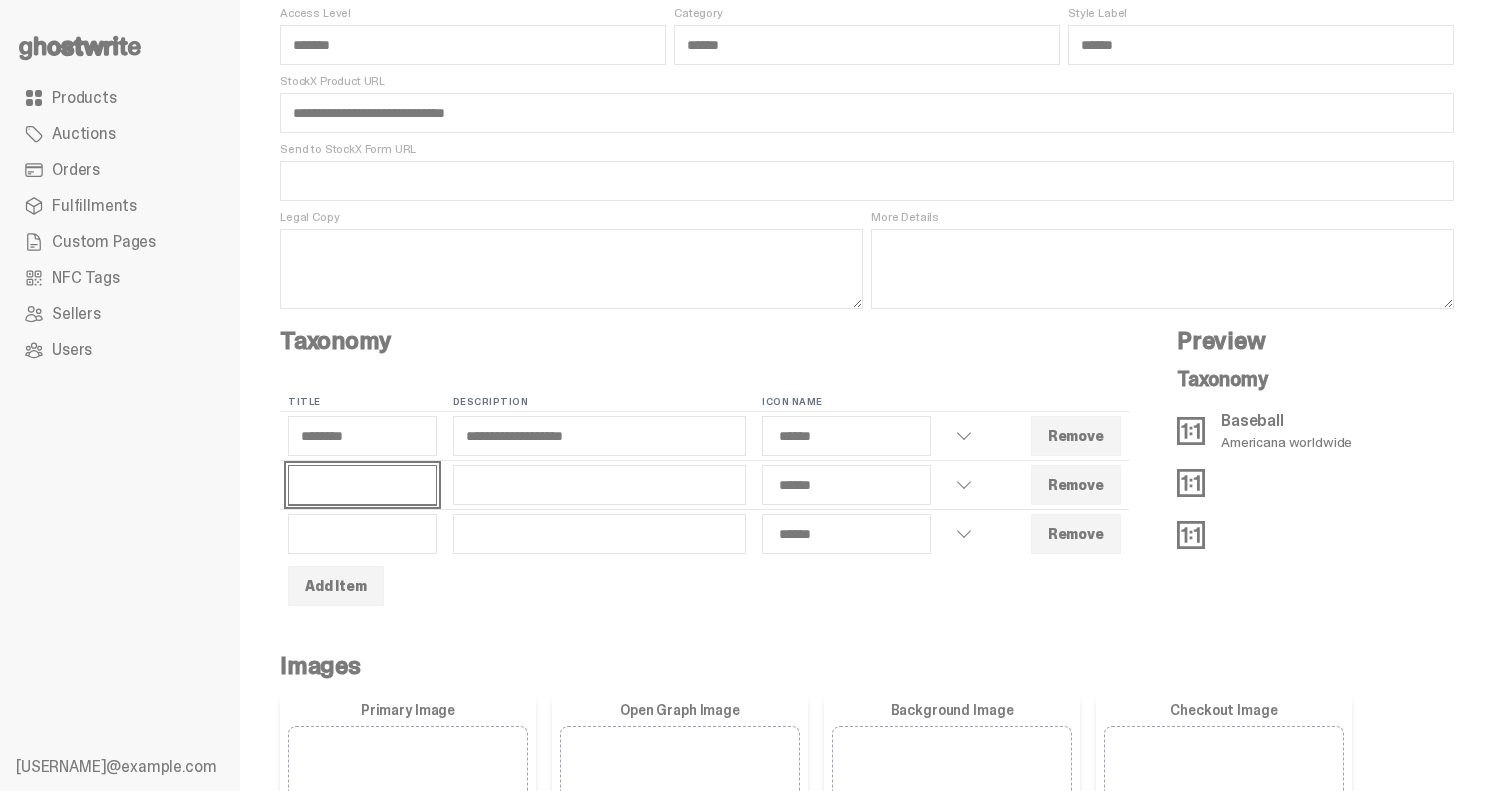 click at bounding box center (362, 485) 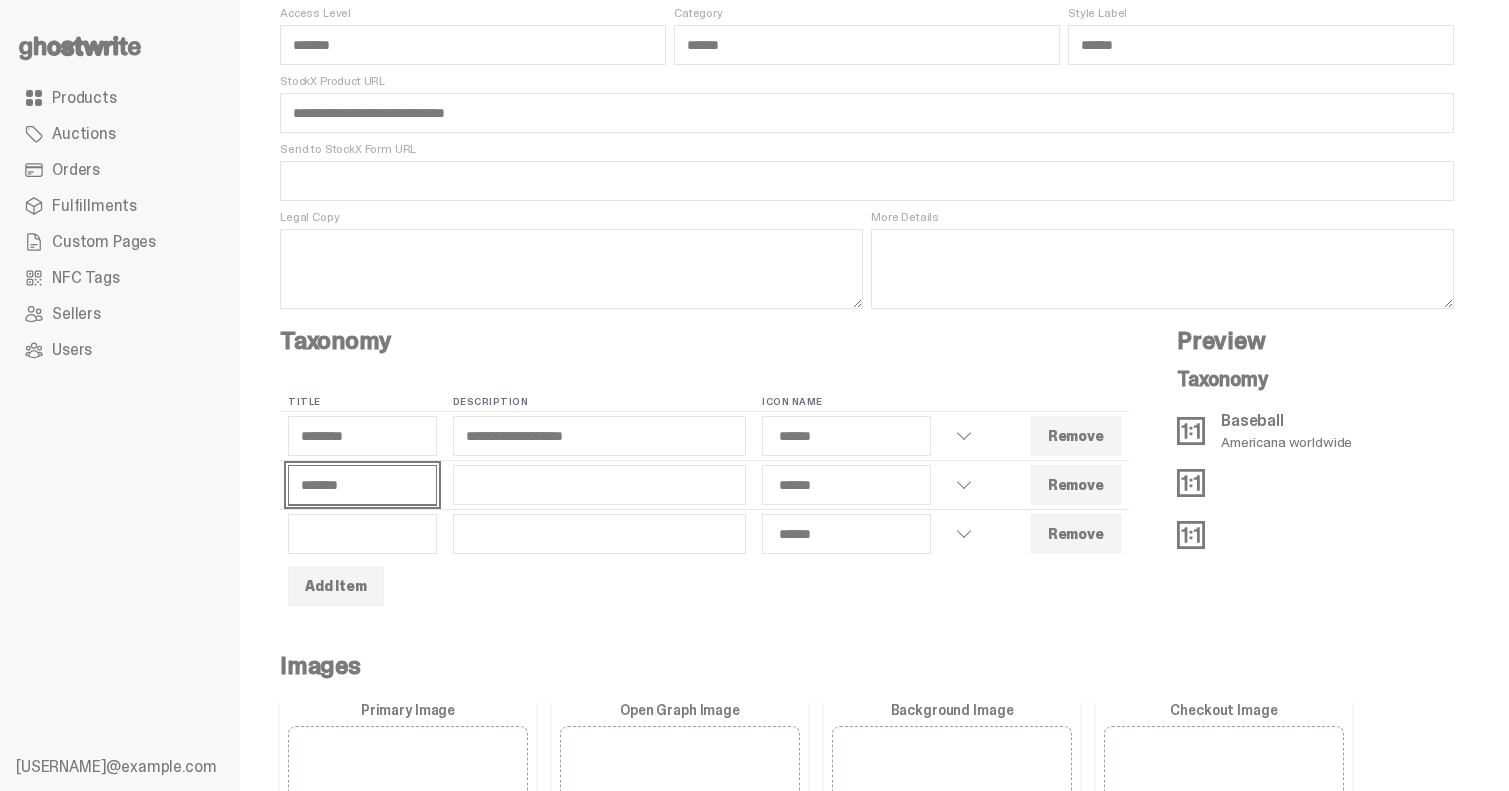 select on "******" 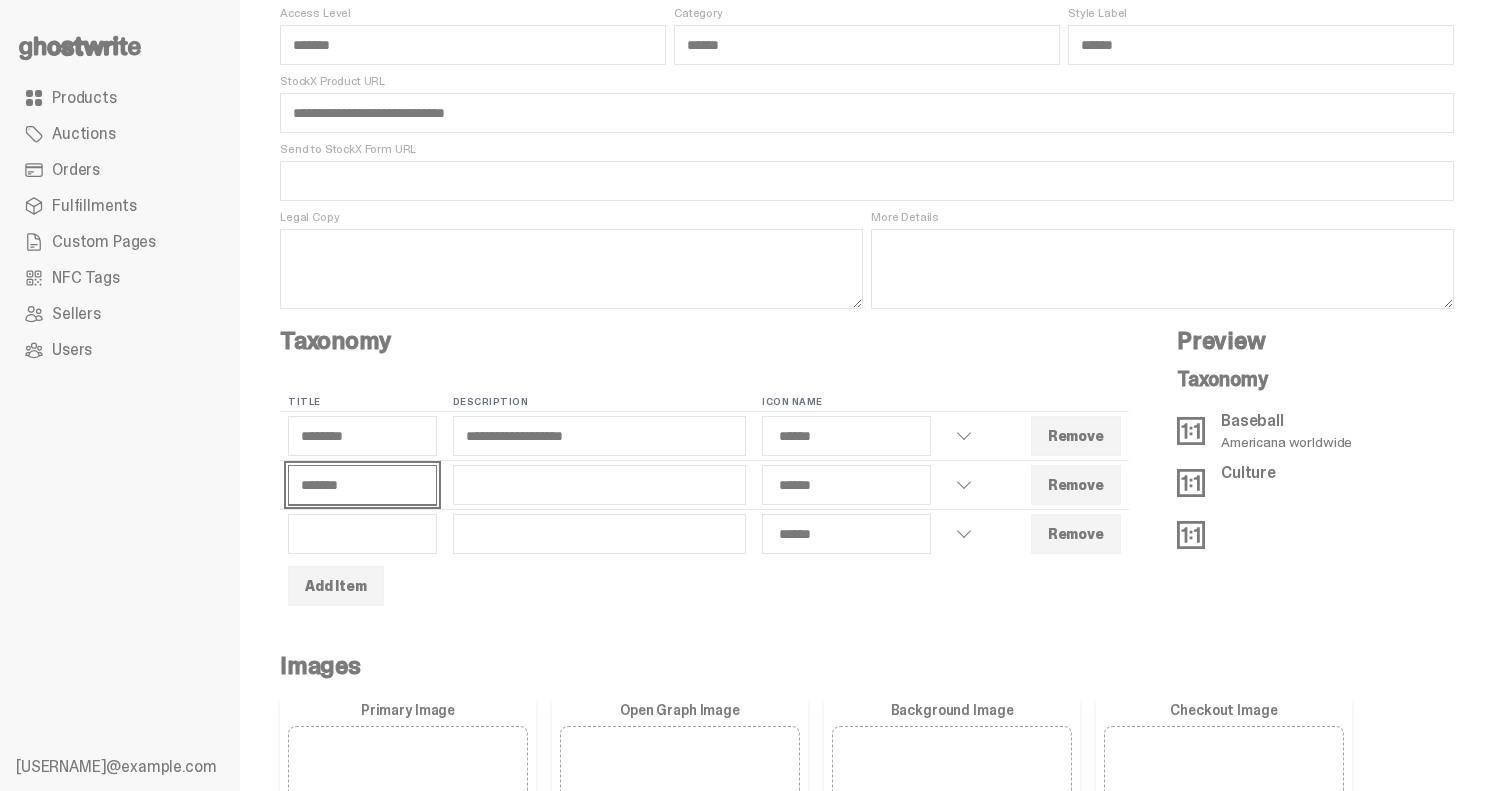 type on "*******" 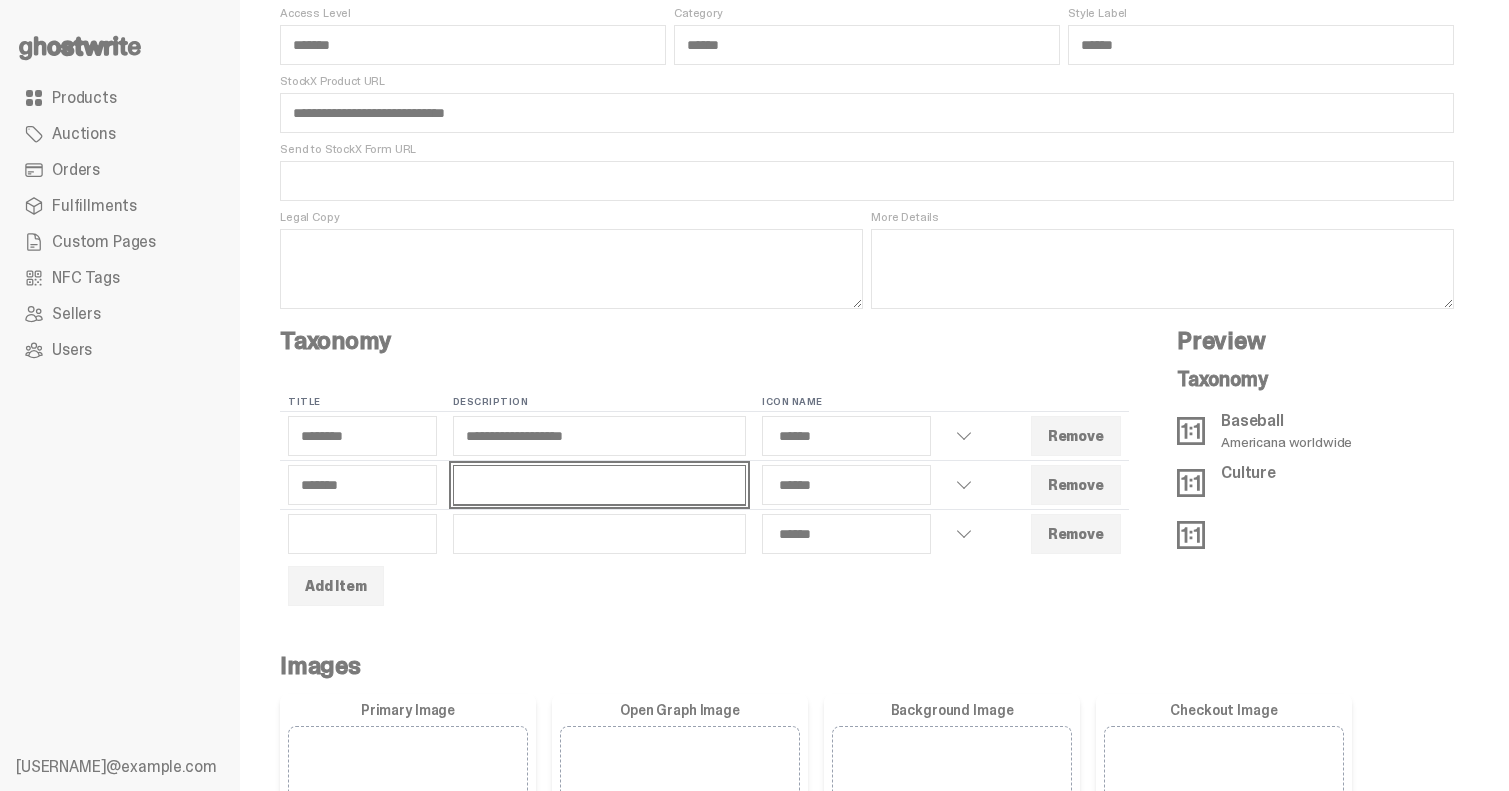 click at bounding box center [599, 485] 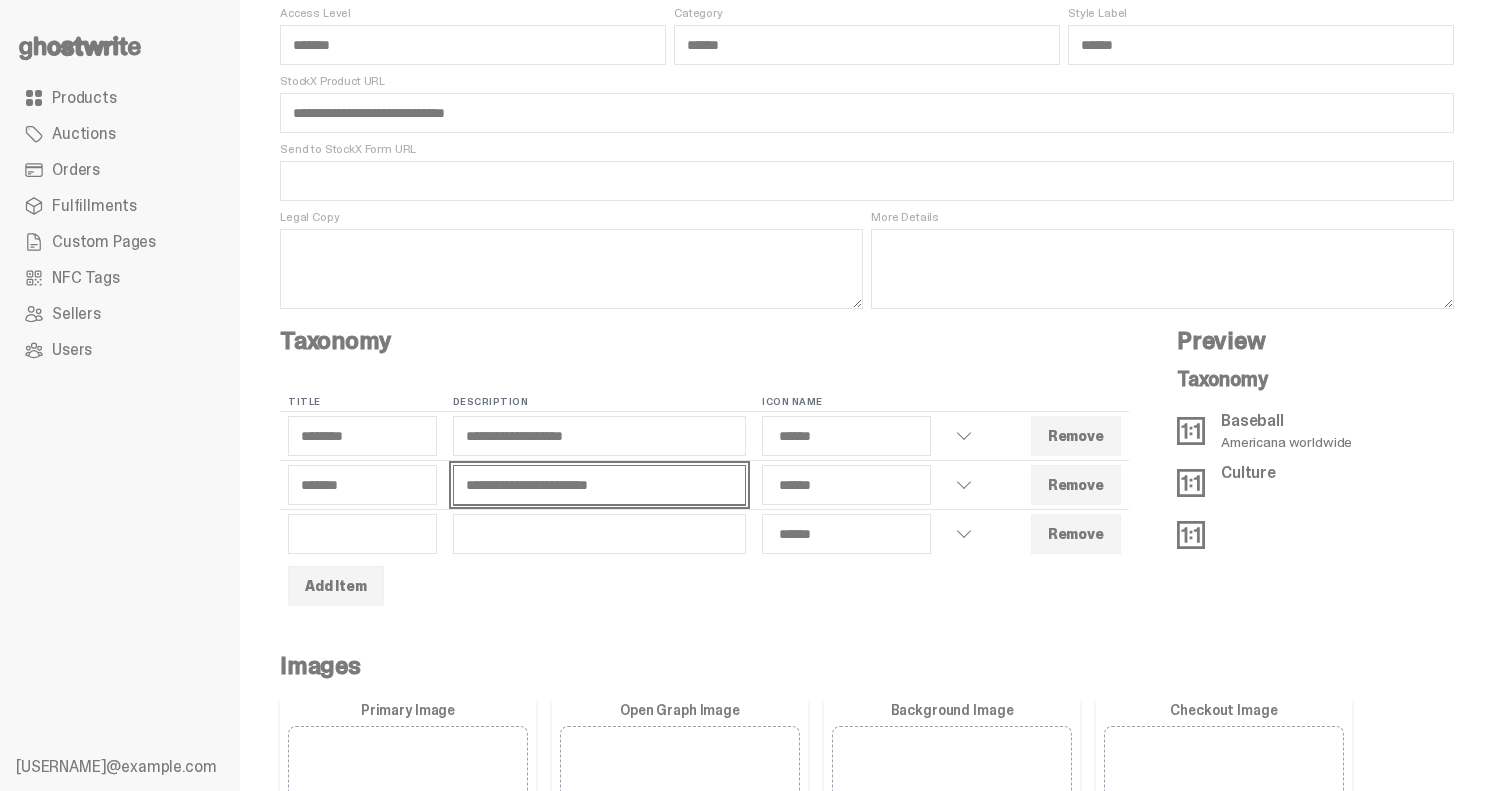 select on "******" 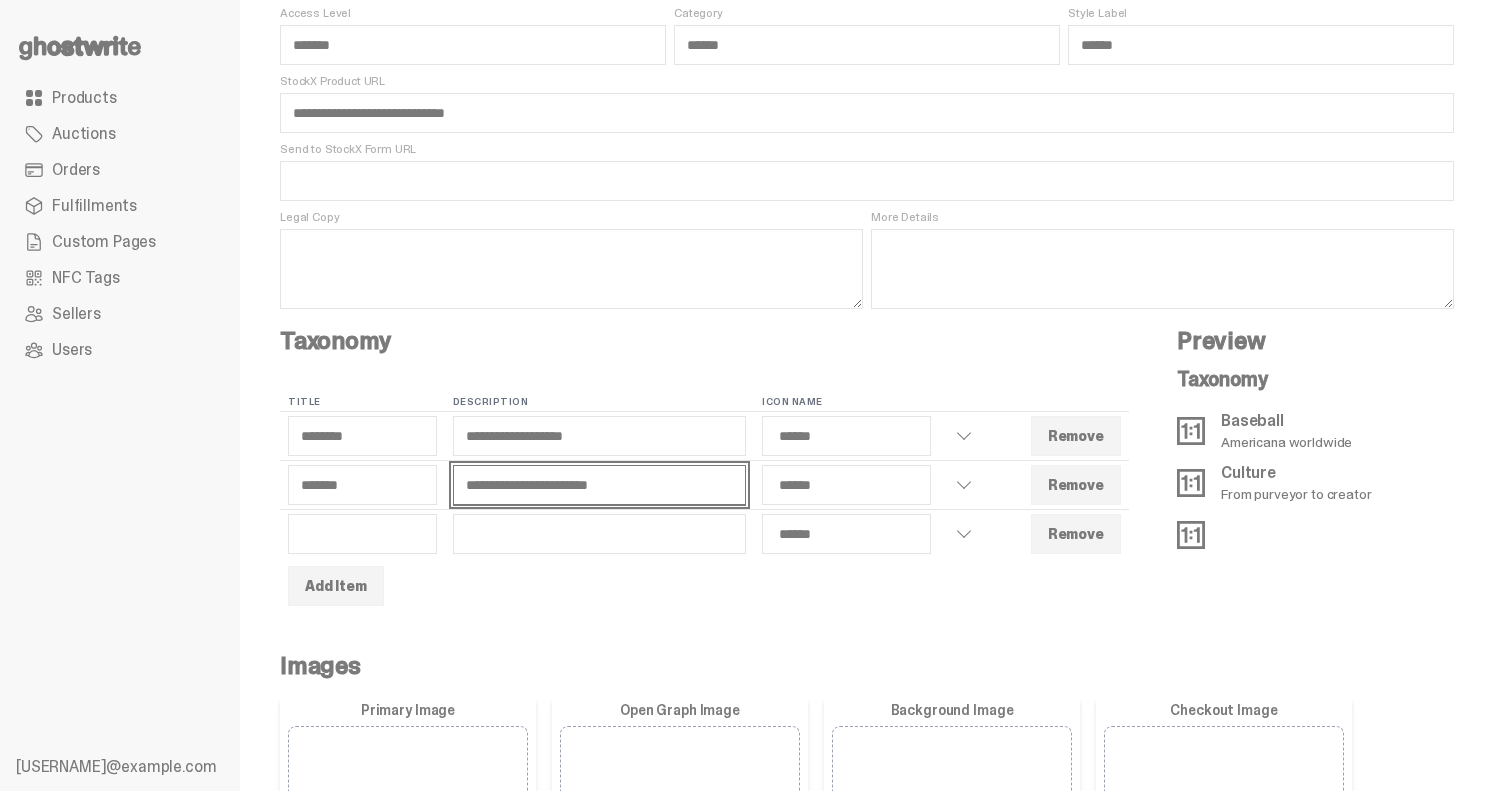 type on "**********" 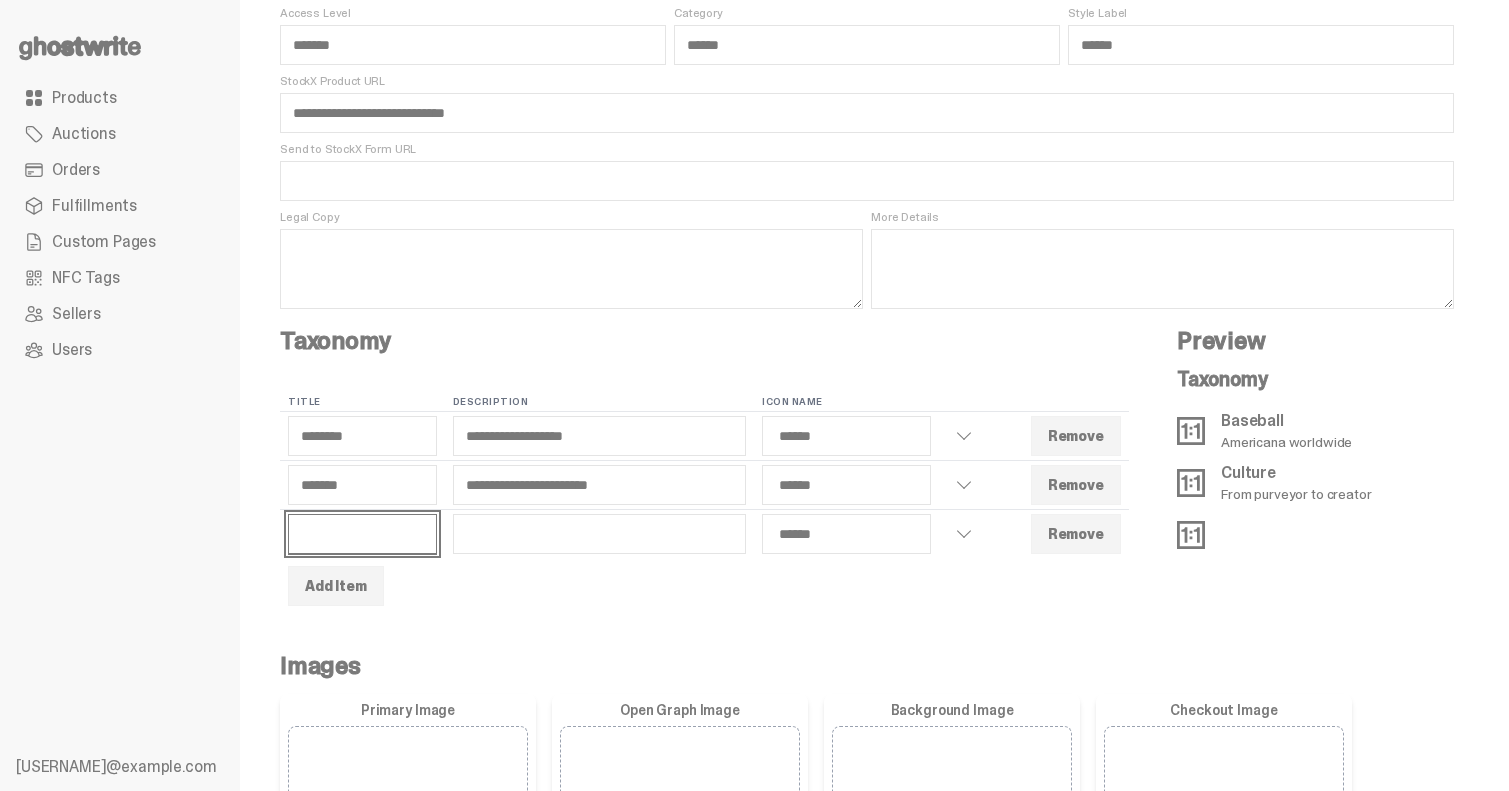 click at bounding box center [362, 534] 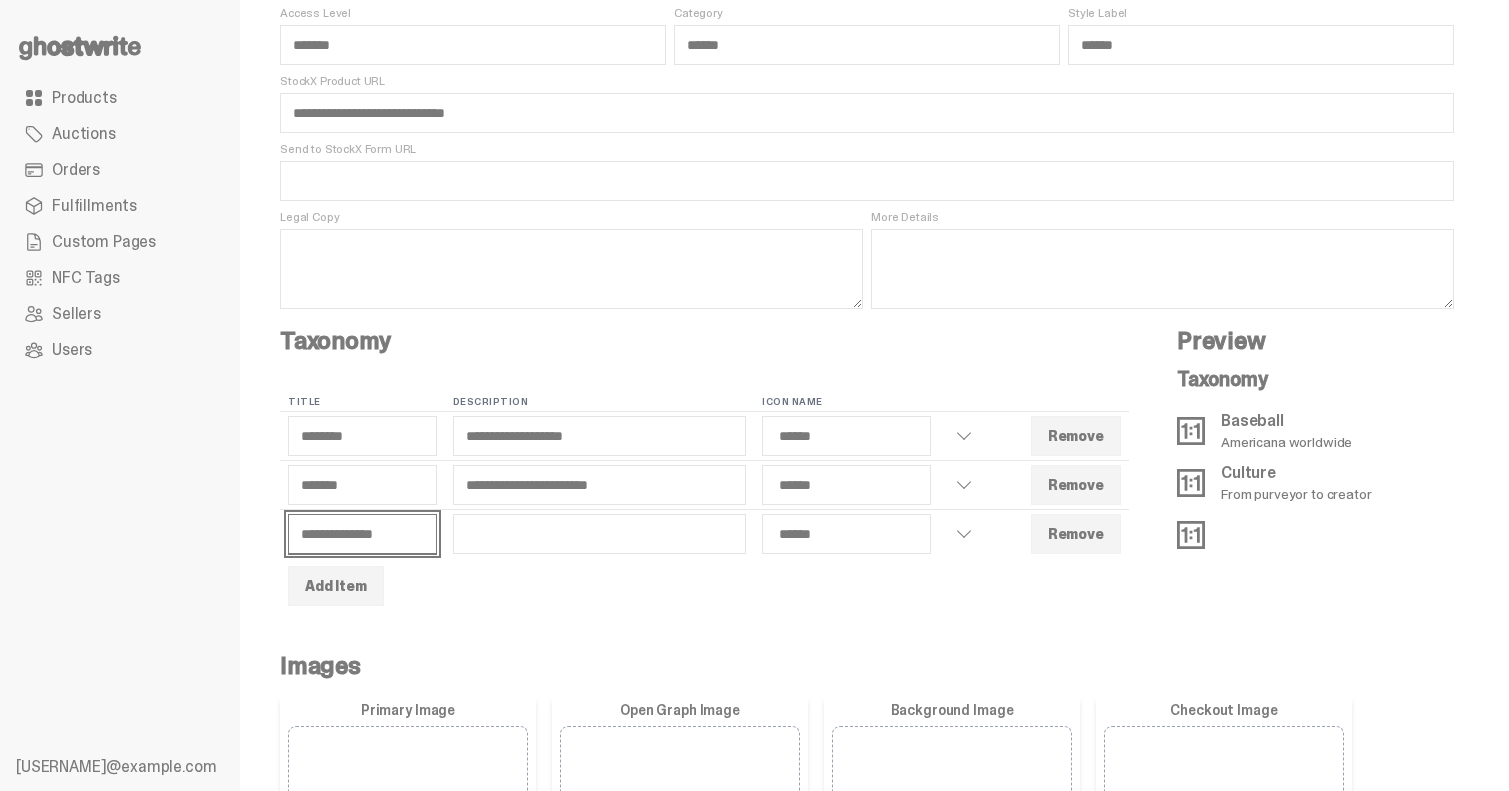select on "******" 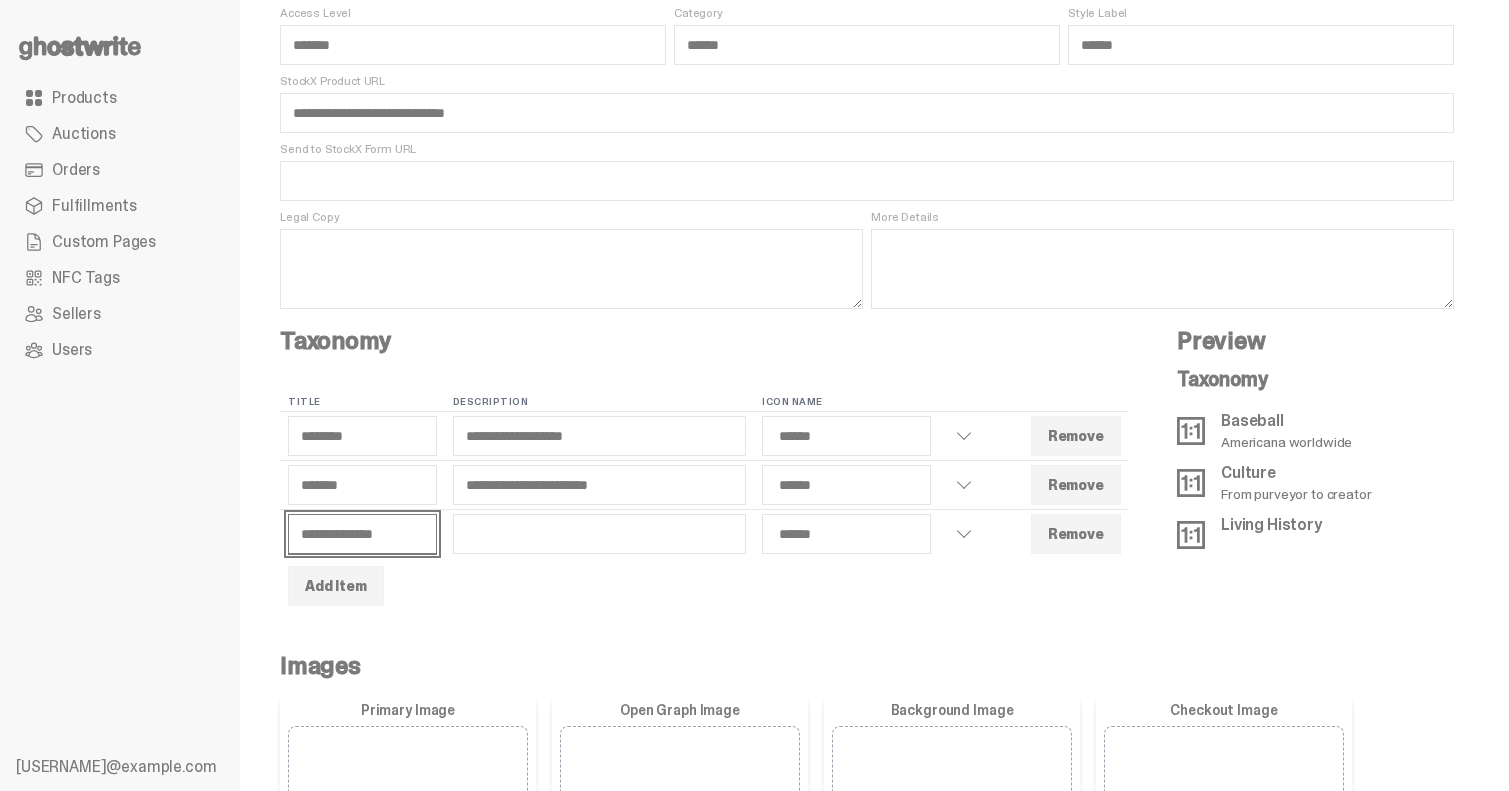 type on "**********" 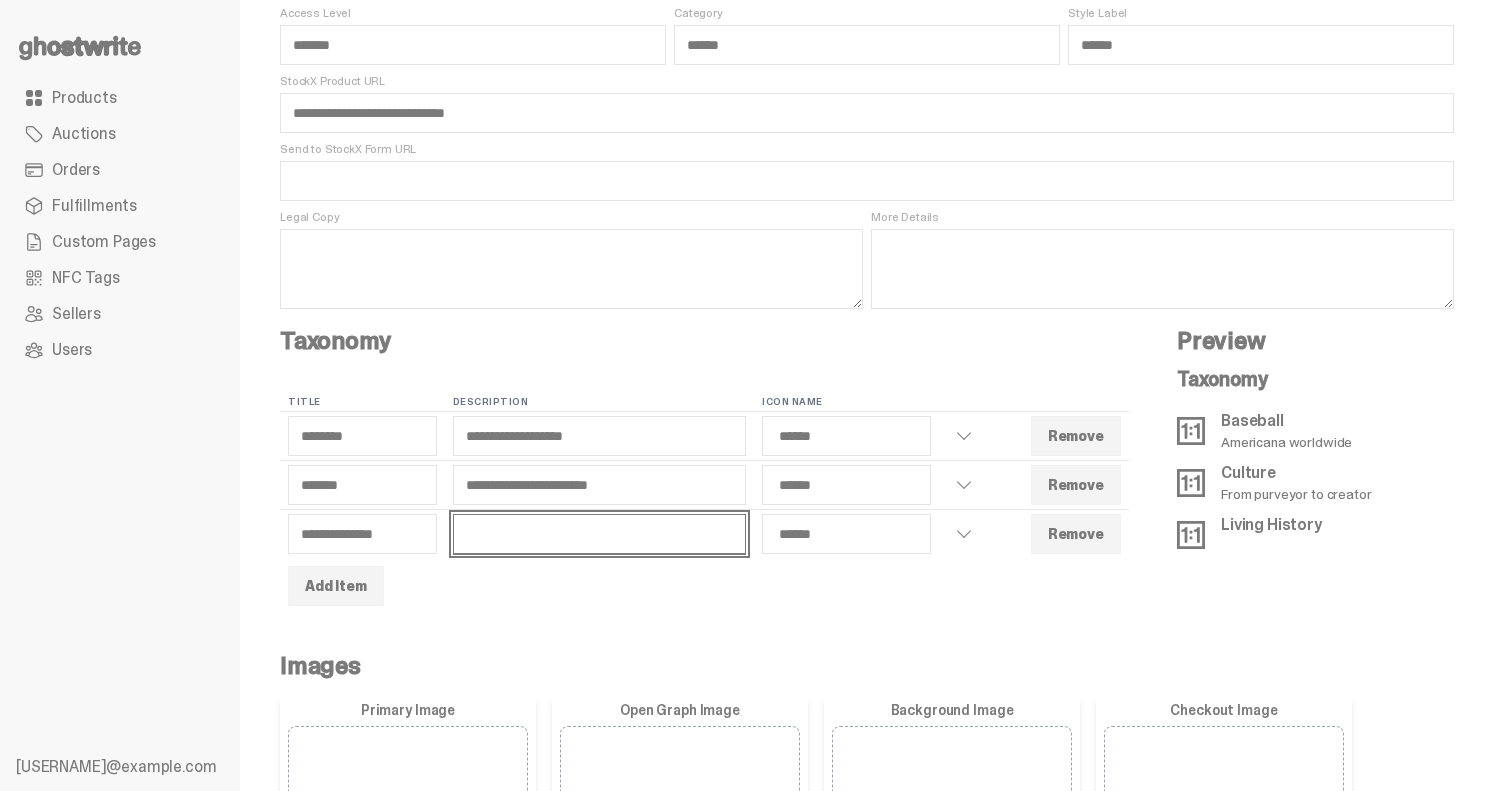 click at bounding box center (599, 534) 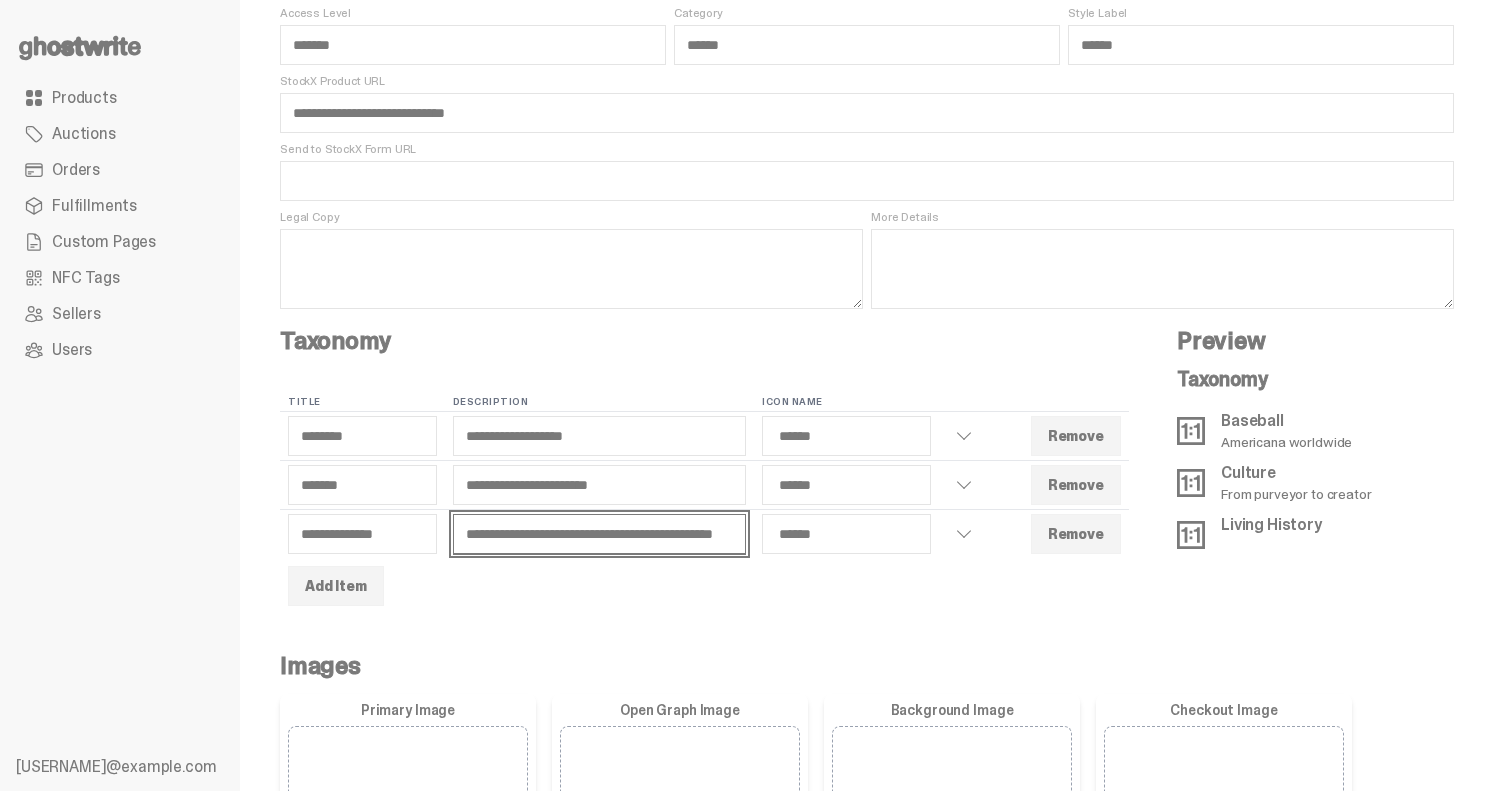 select on "******" 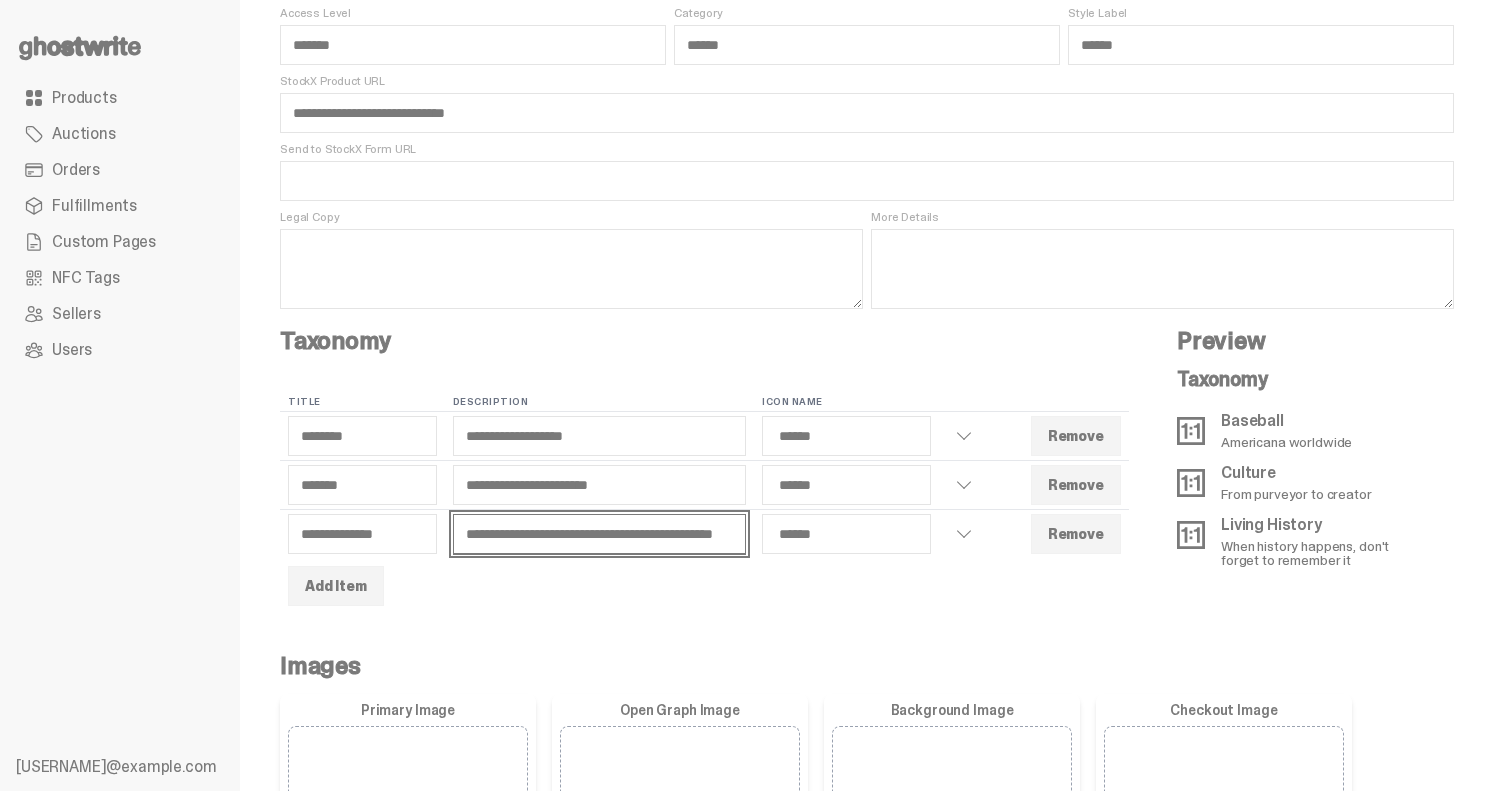 type on "**********" 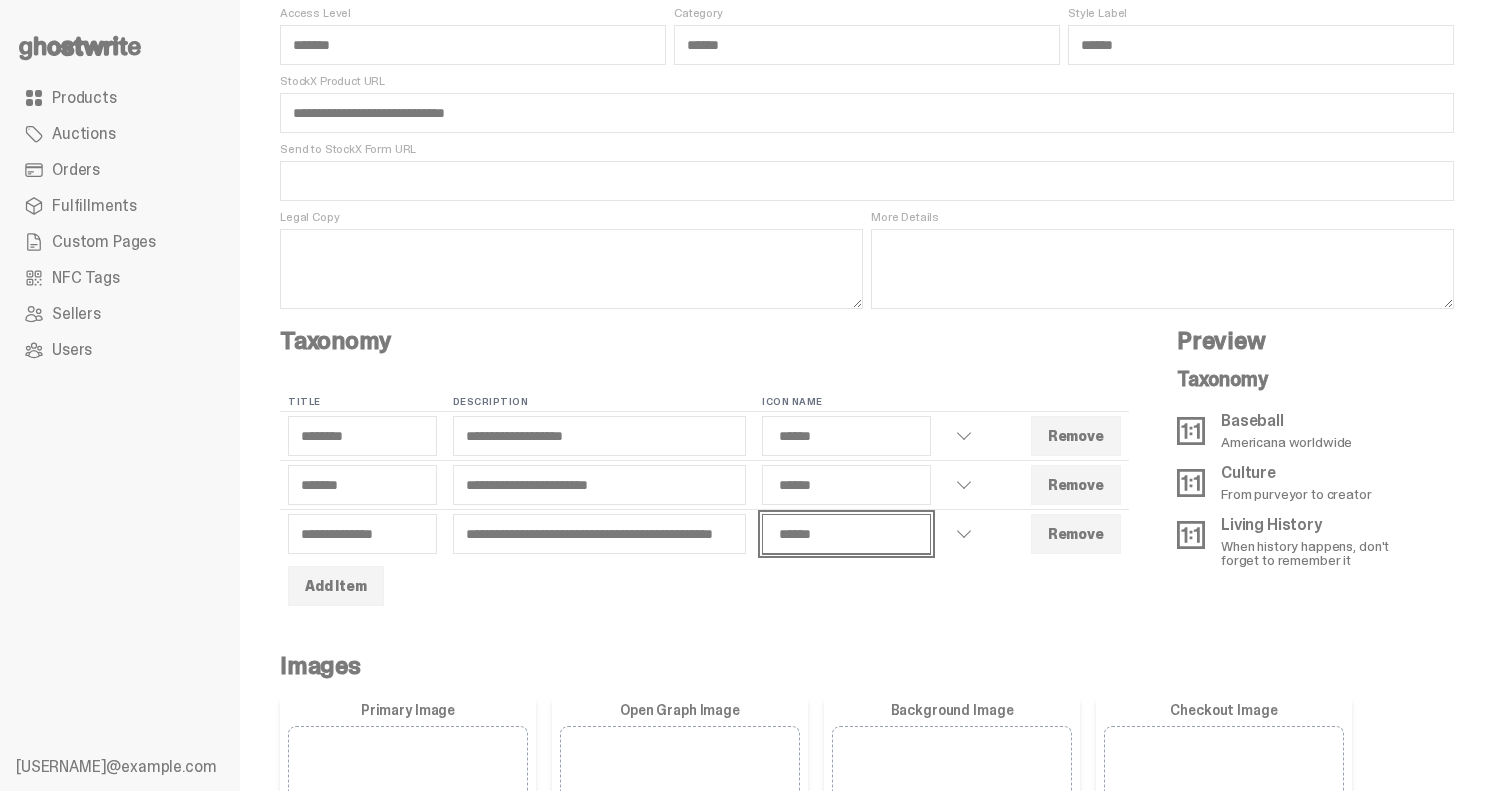 click on "**********" at bounding box center (846, 534) 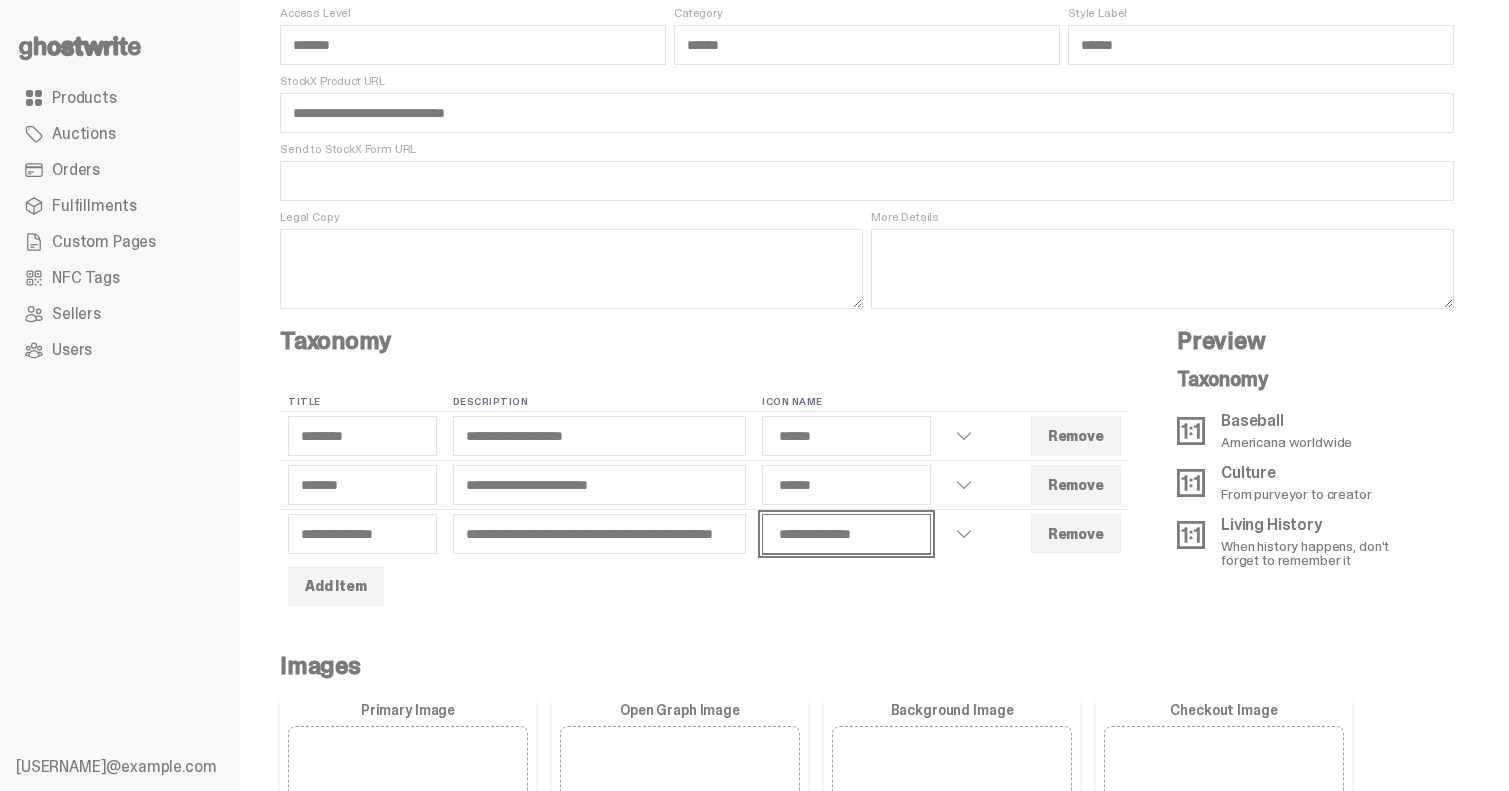 select on "******" 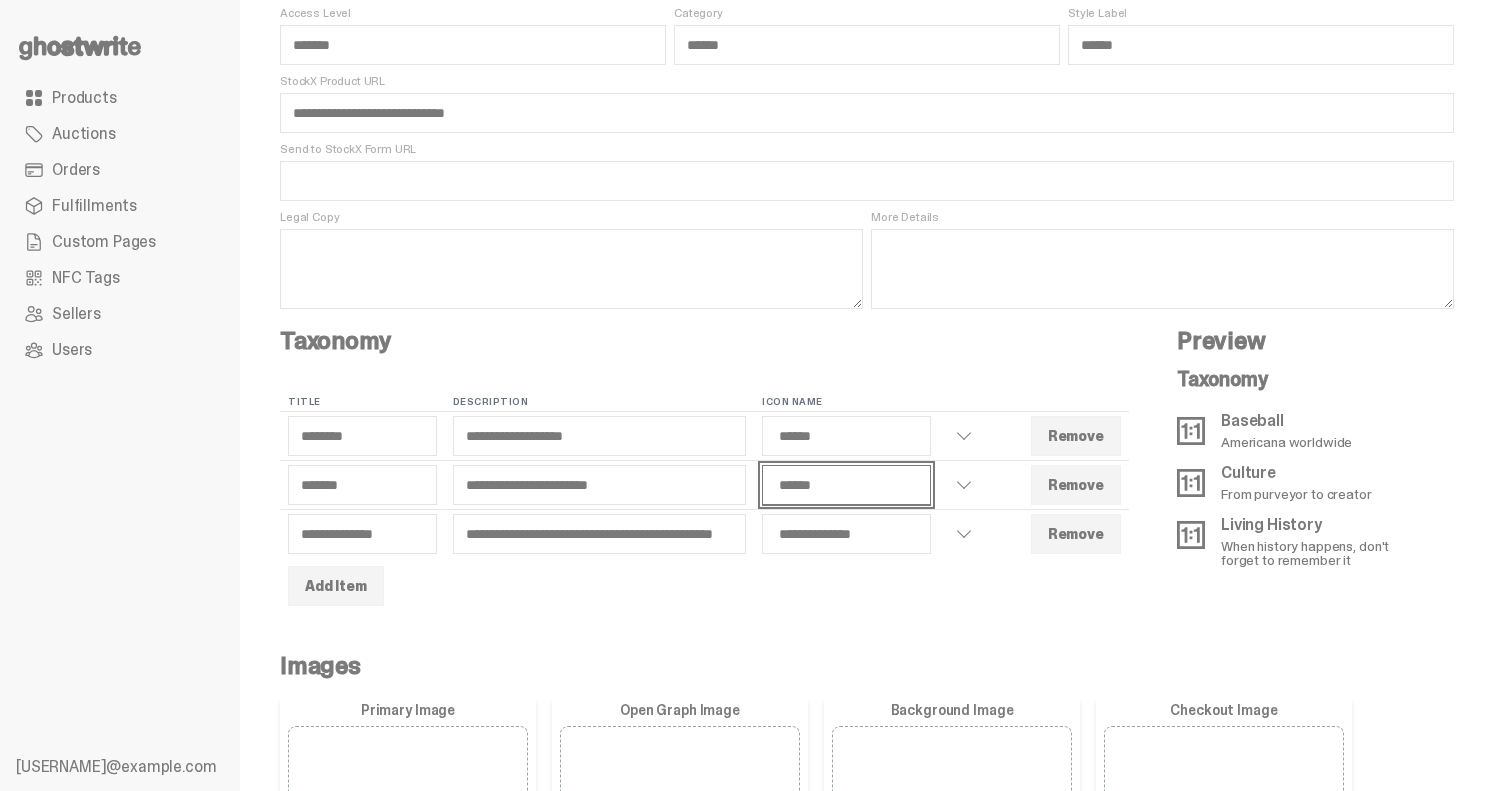 click on "**********" at bounding box center [846, 485] 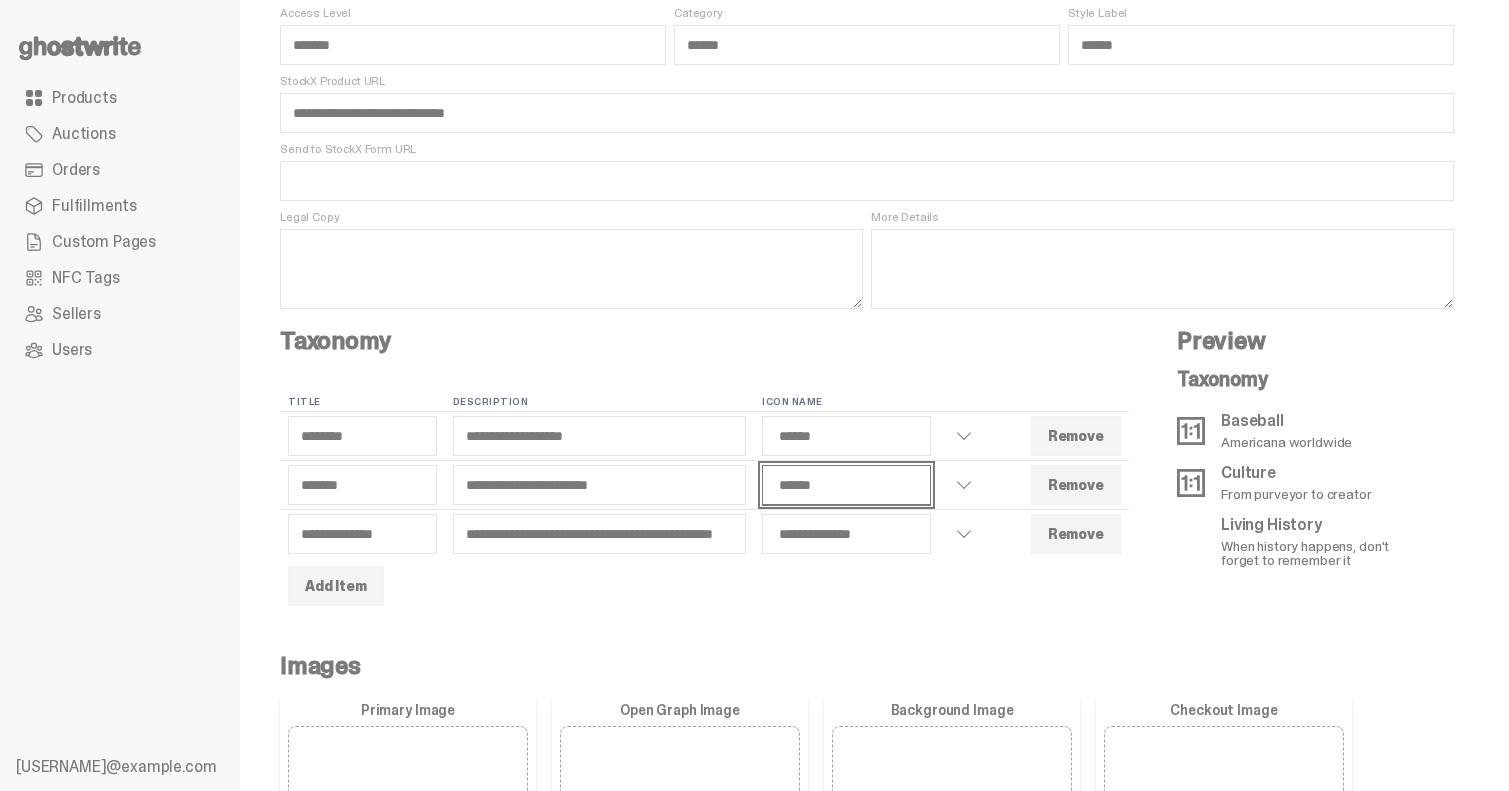 select on "*******" 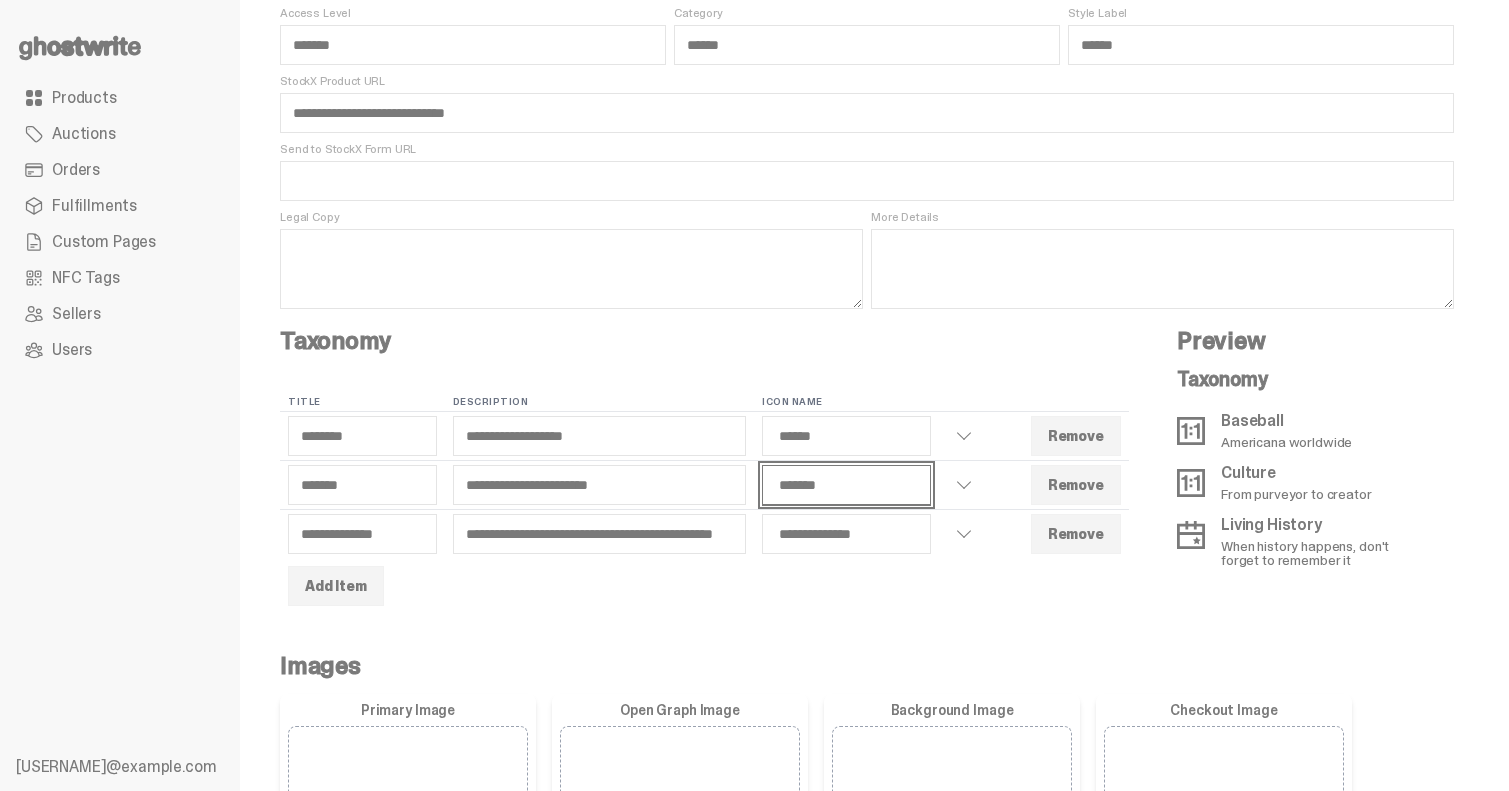 select on "******" 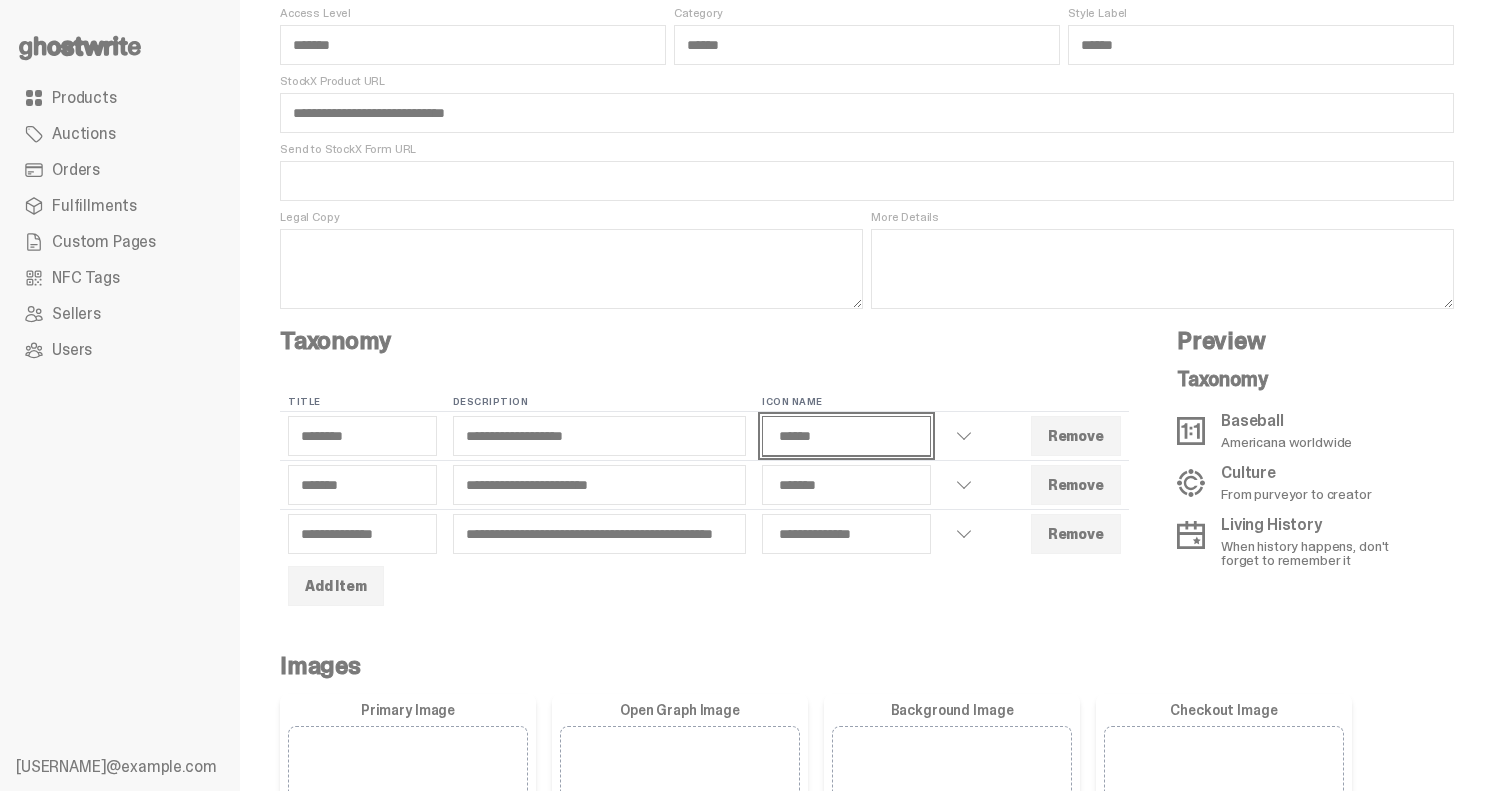 click on "**********" at bounding box center (846, 436) 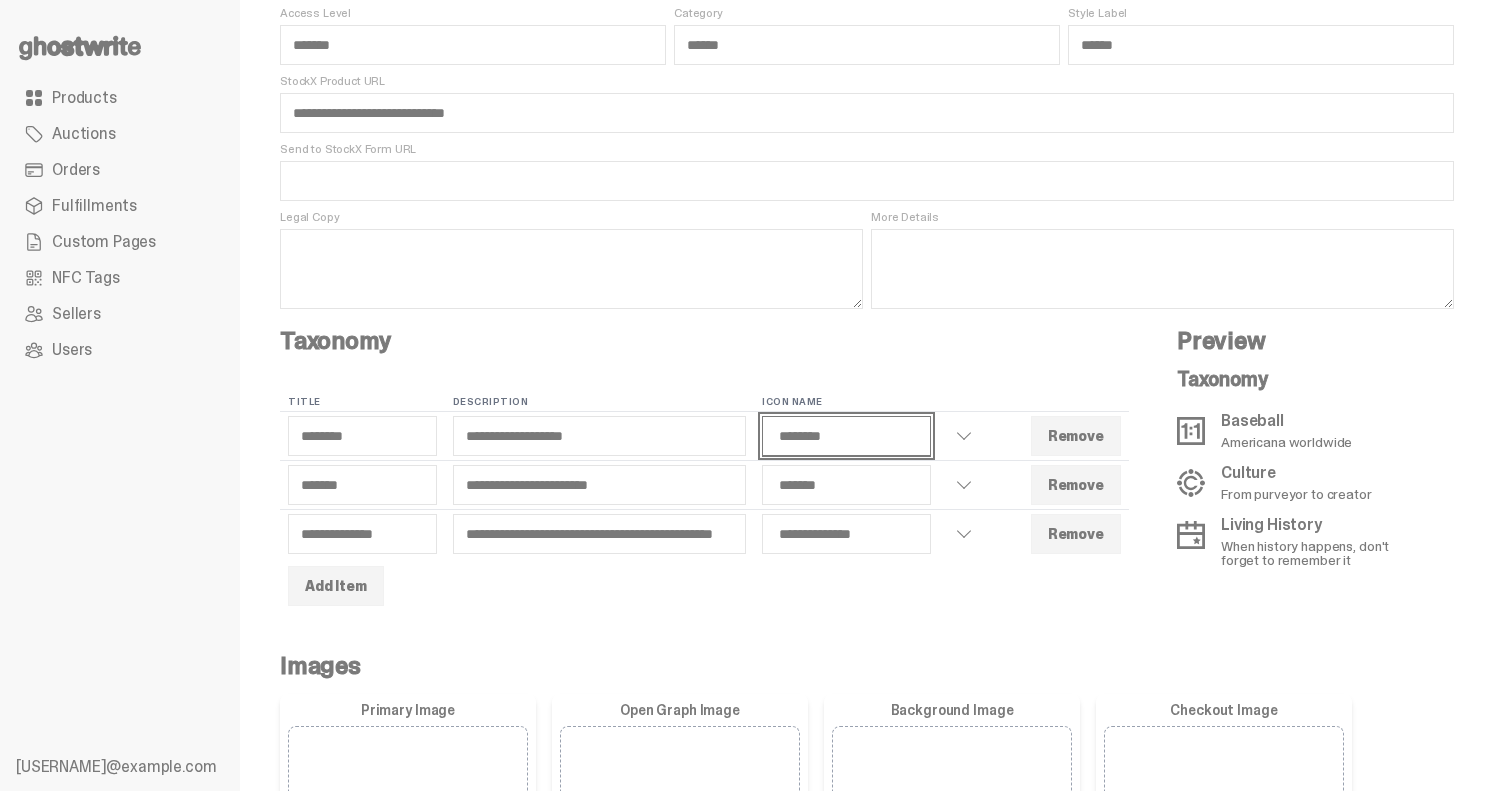 select on "********" 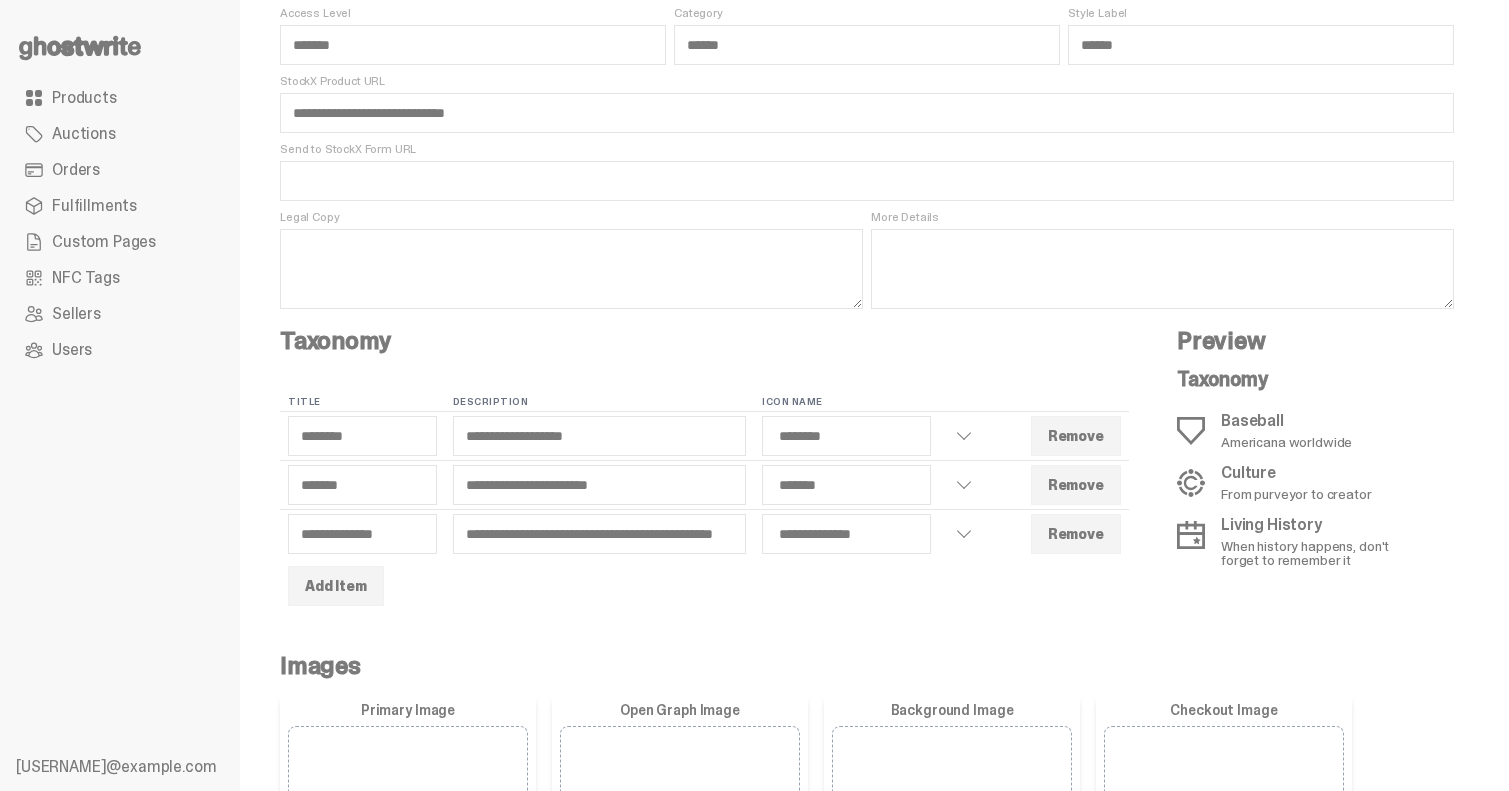 click on "Add Item" at bounding box center (704, 586) 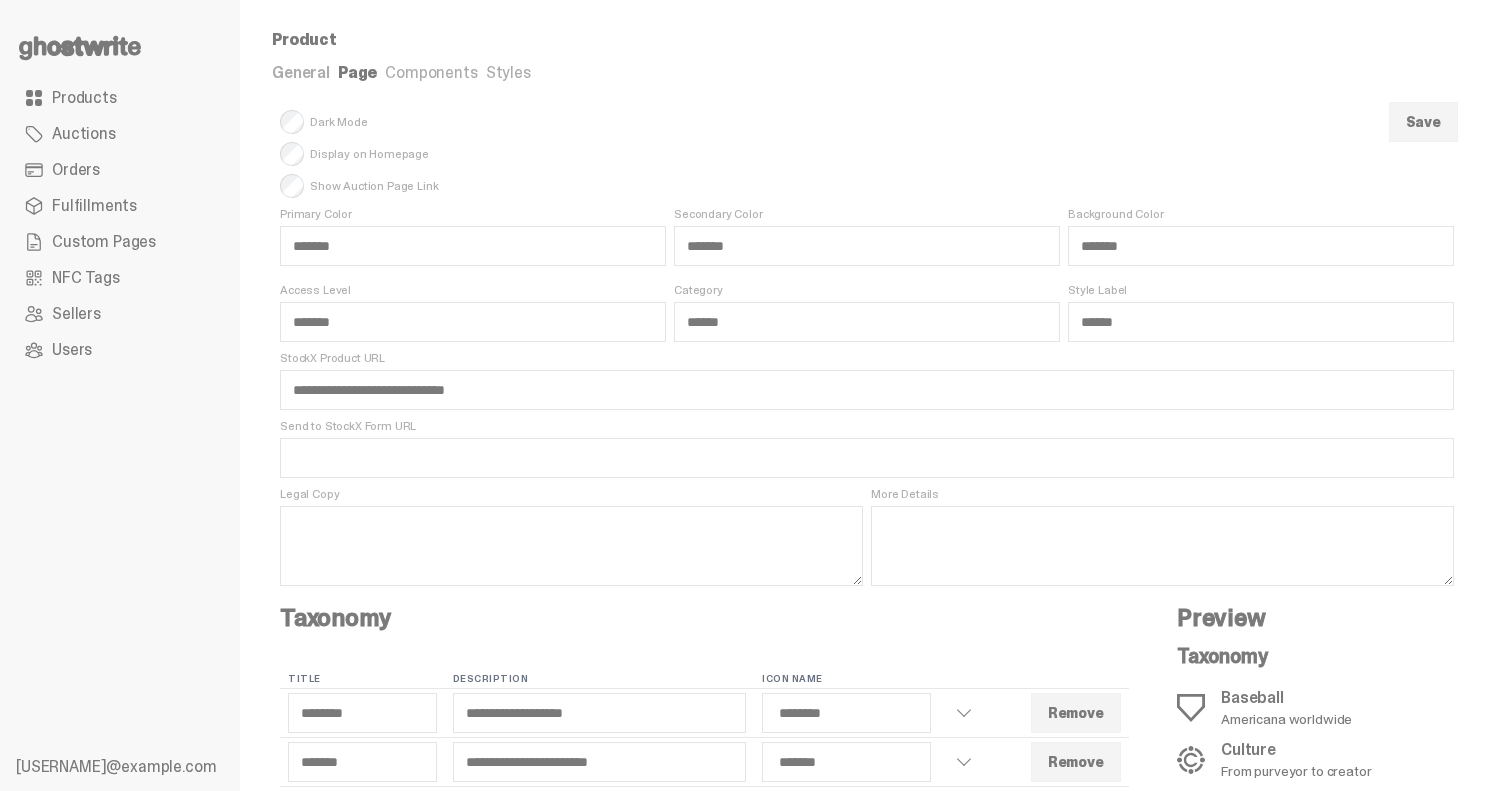 scroll, scrollTop: 12, scrollLeft: 0, axis: vertical 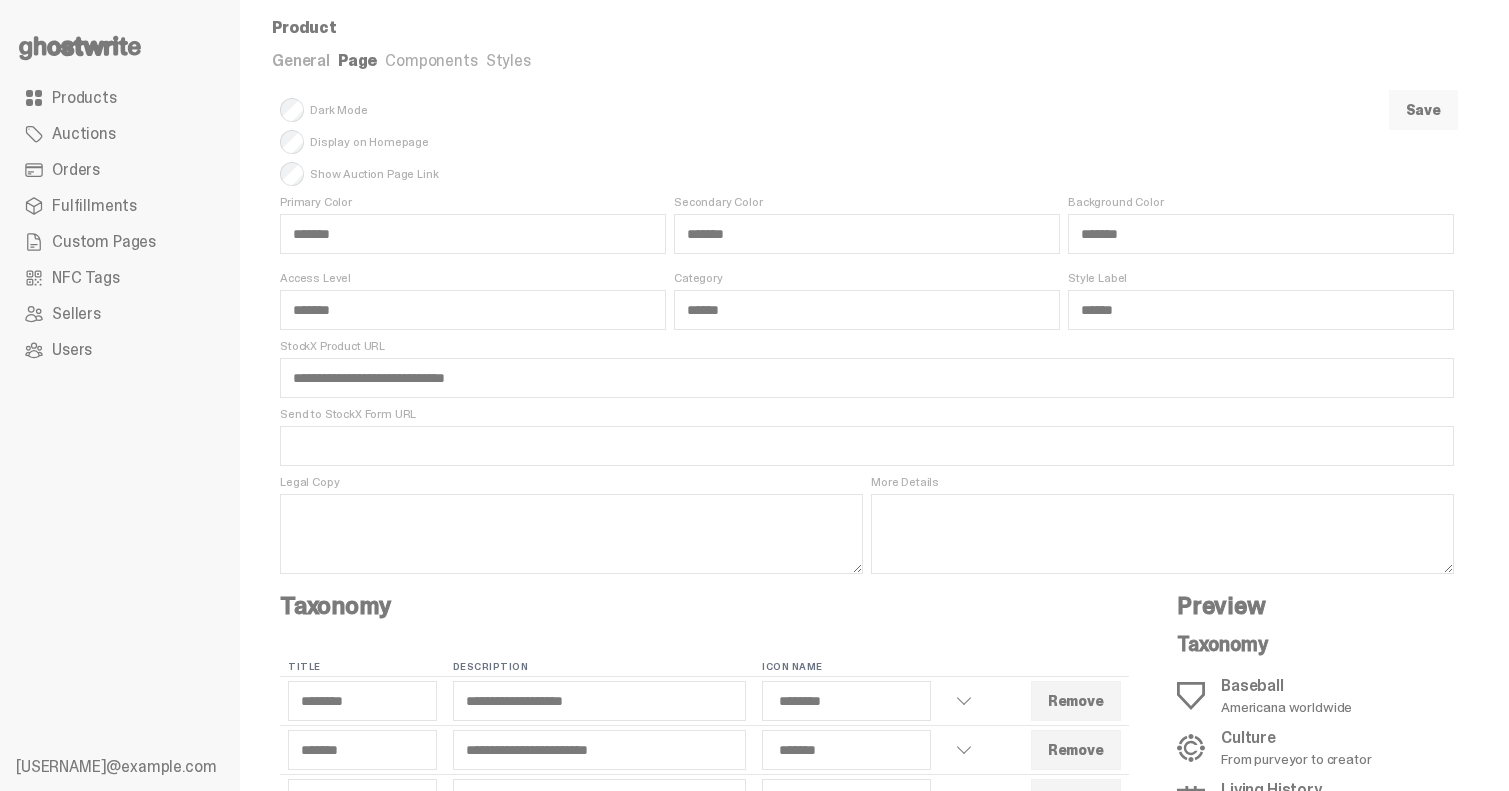 click on "Save" at bounding box center (1423, 110) 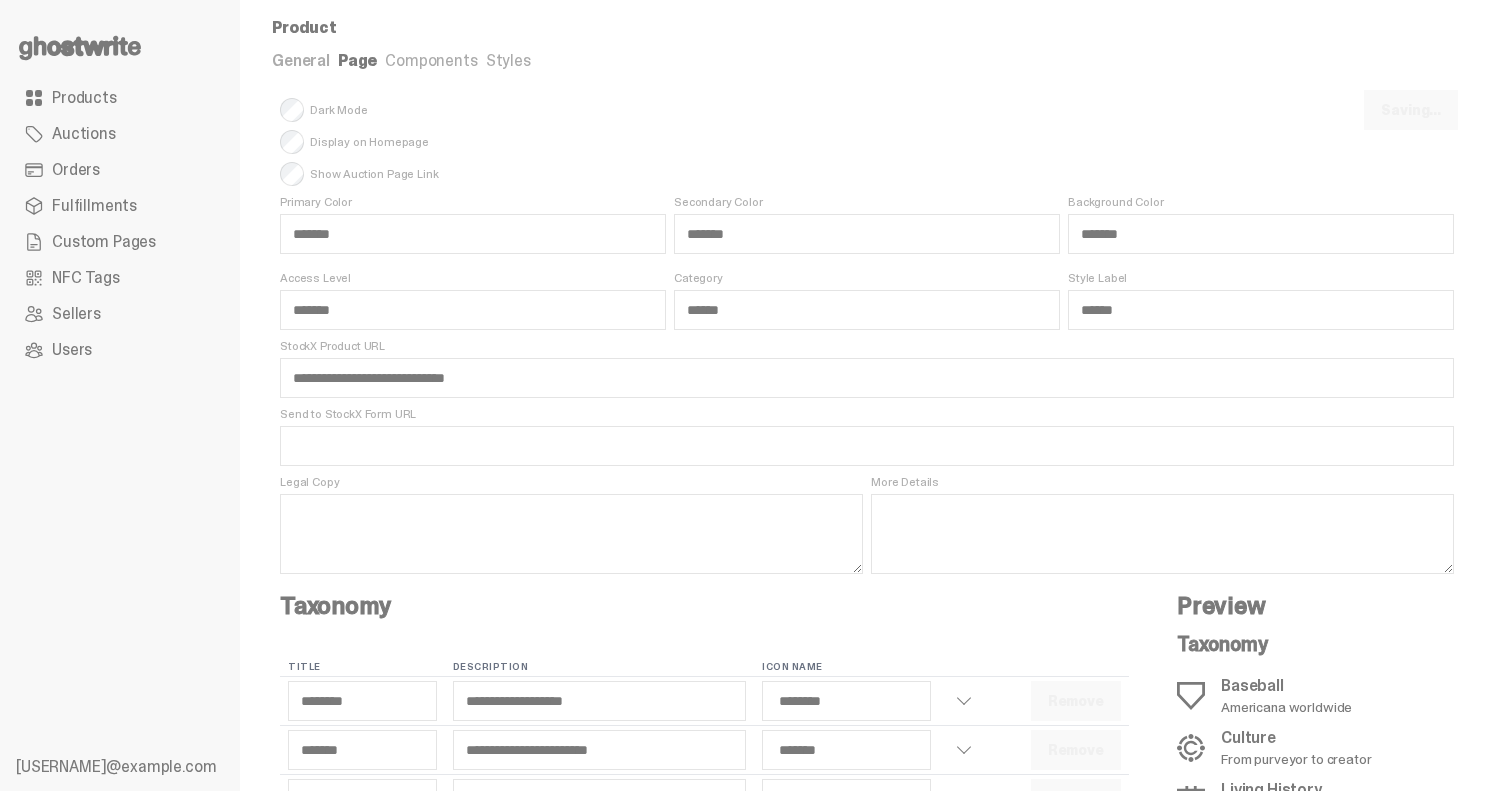 select on "********" 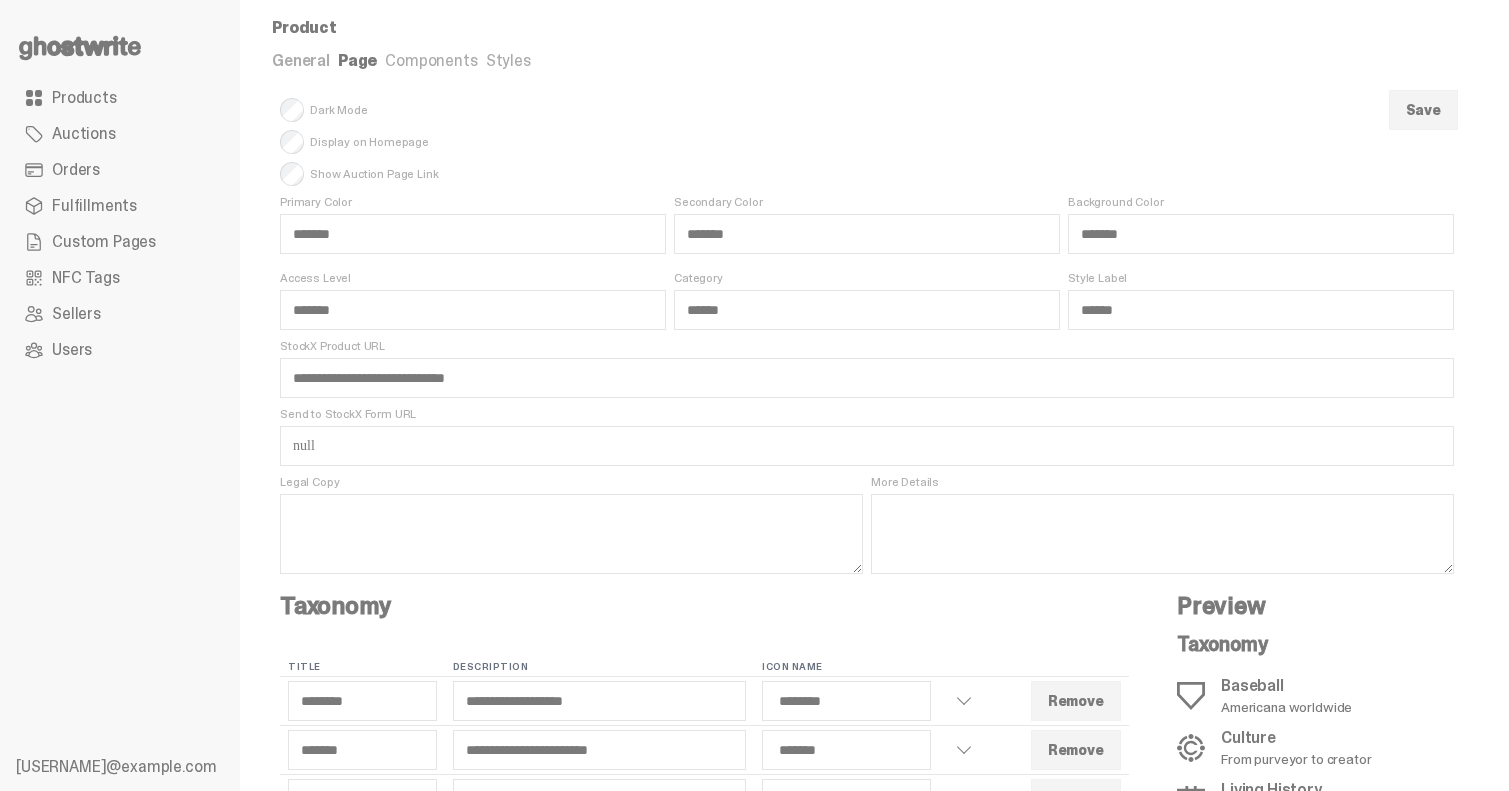 click on "General" at bounding box center [301, 60] 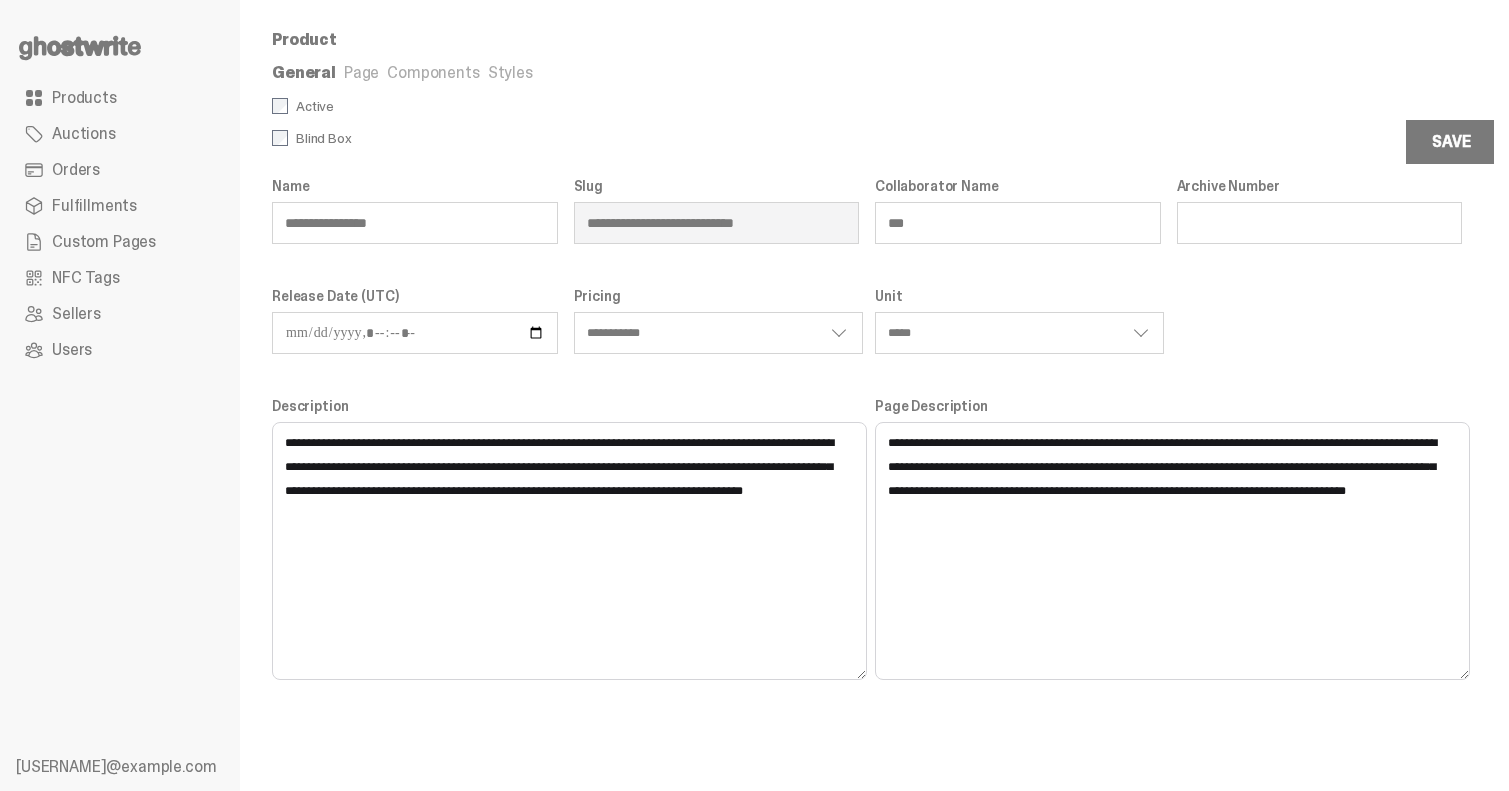 click on "Page" at bounding box center [361, 72] 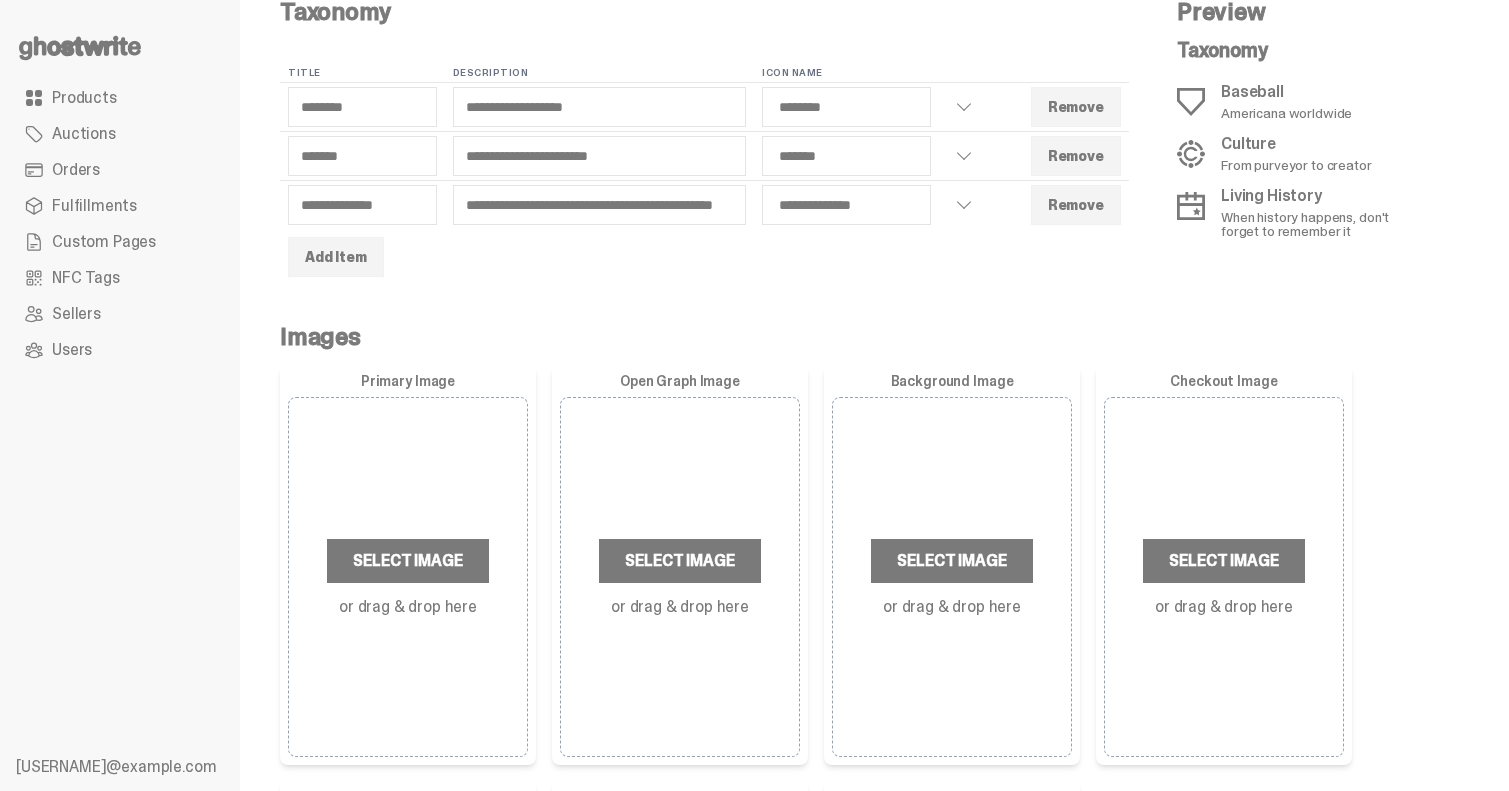 scroll, scrollTop: 621, scrollLeft: 0, axis: vertical 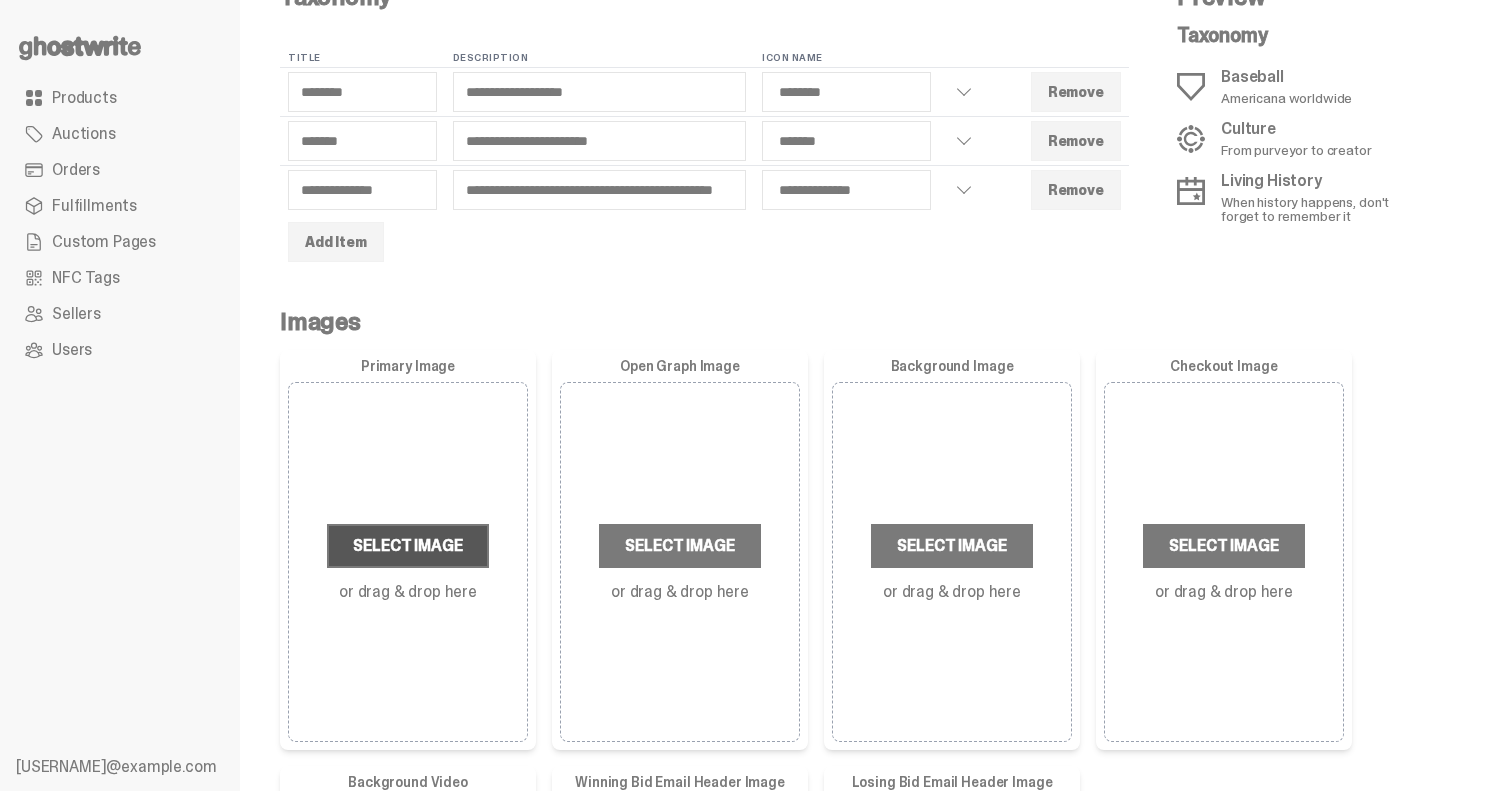 click on "Select Image" at bounding box center [407, 546] 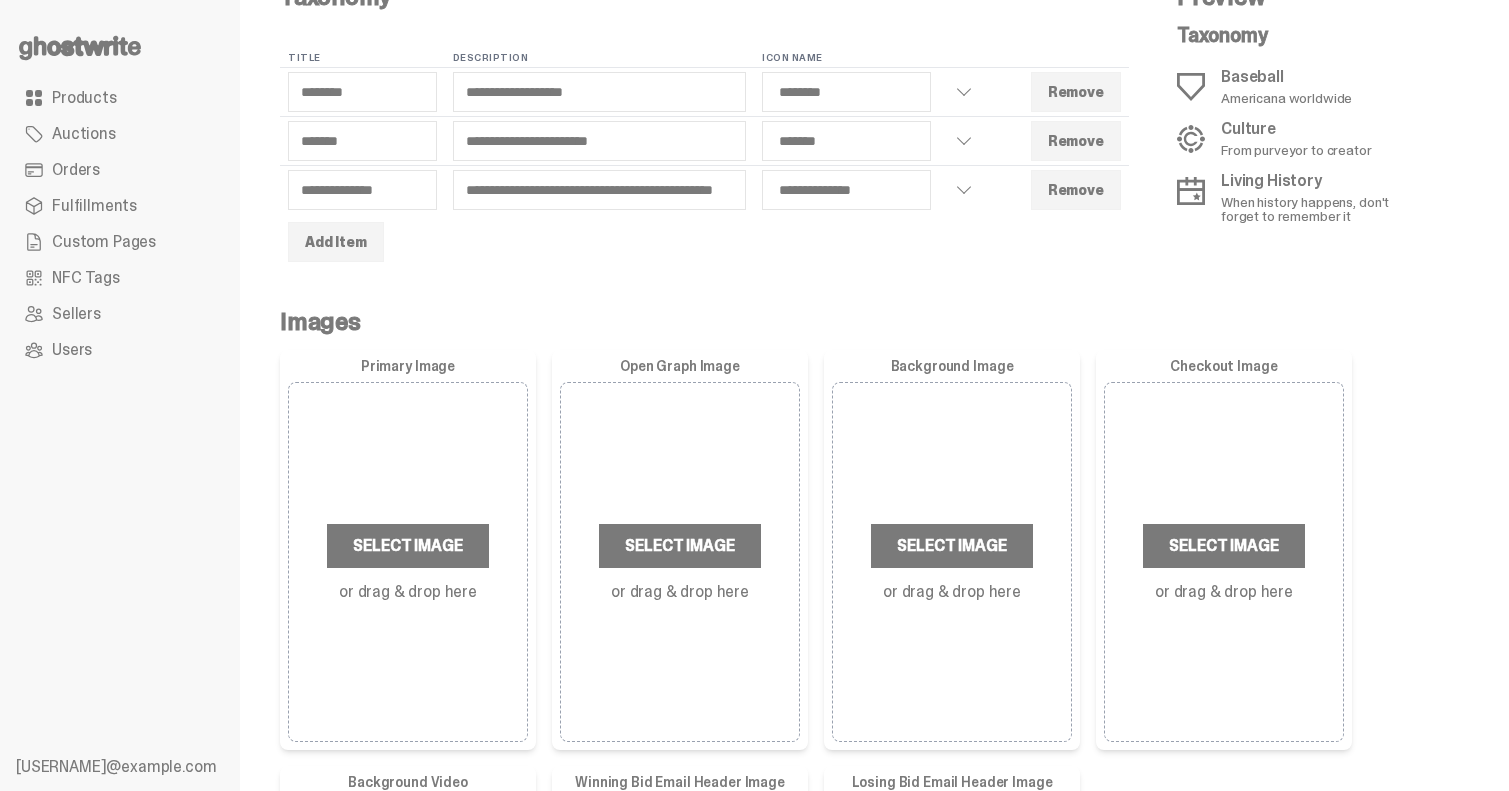 select on "*******" 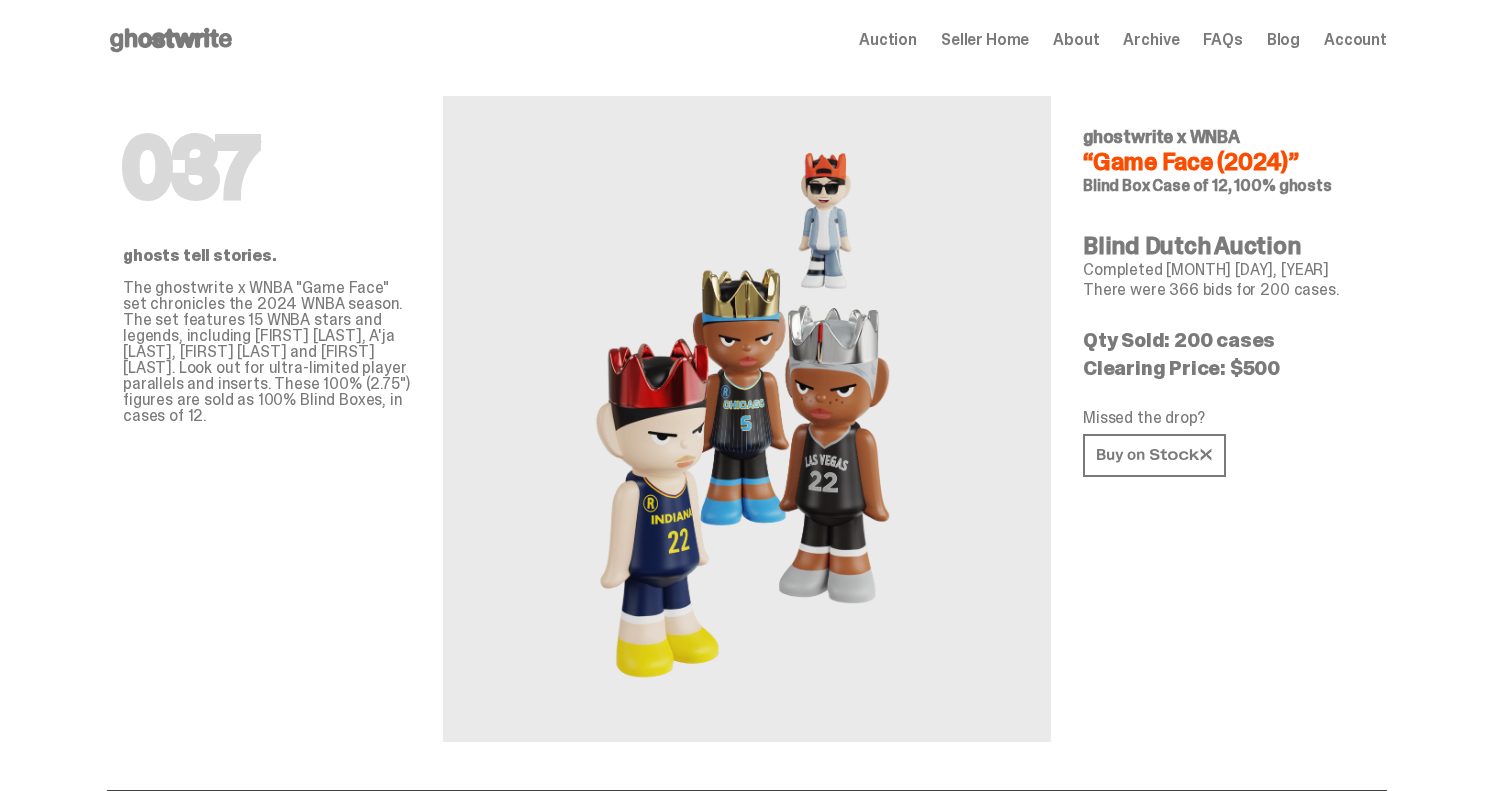 scroll, scrollTop: 0, scrollLeft: 0, axis: both 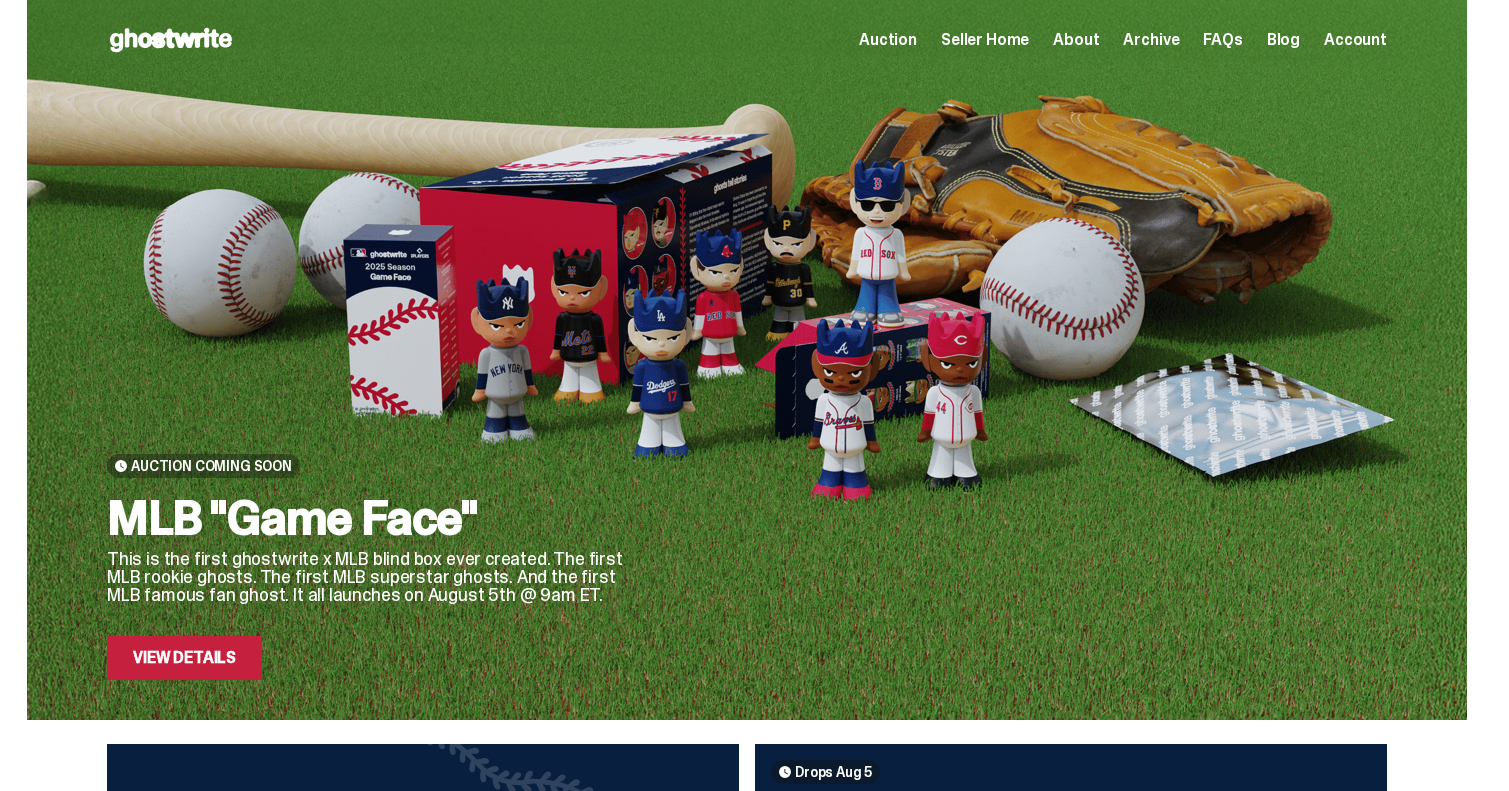 click on "Archive" at bounding box center [1151, 40] 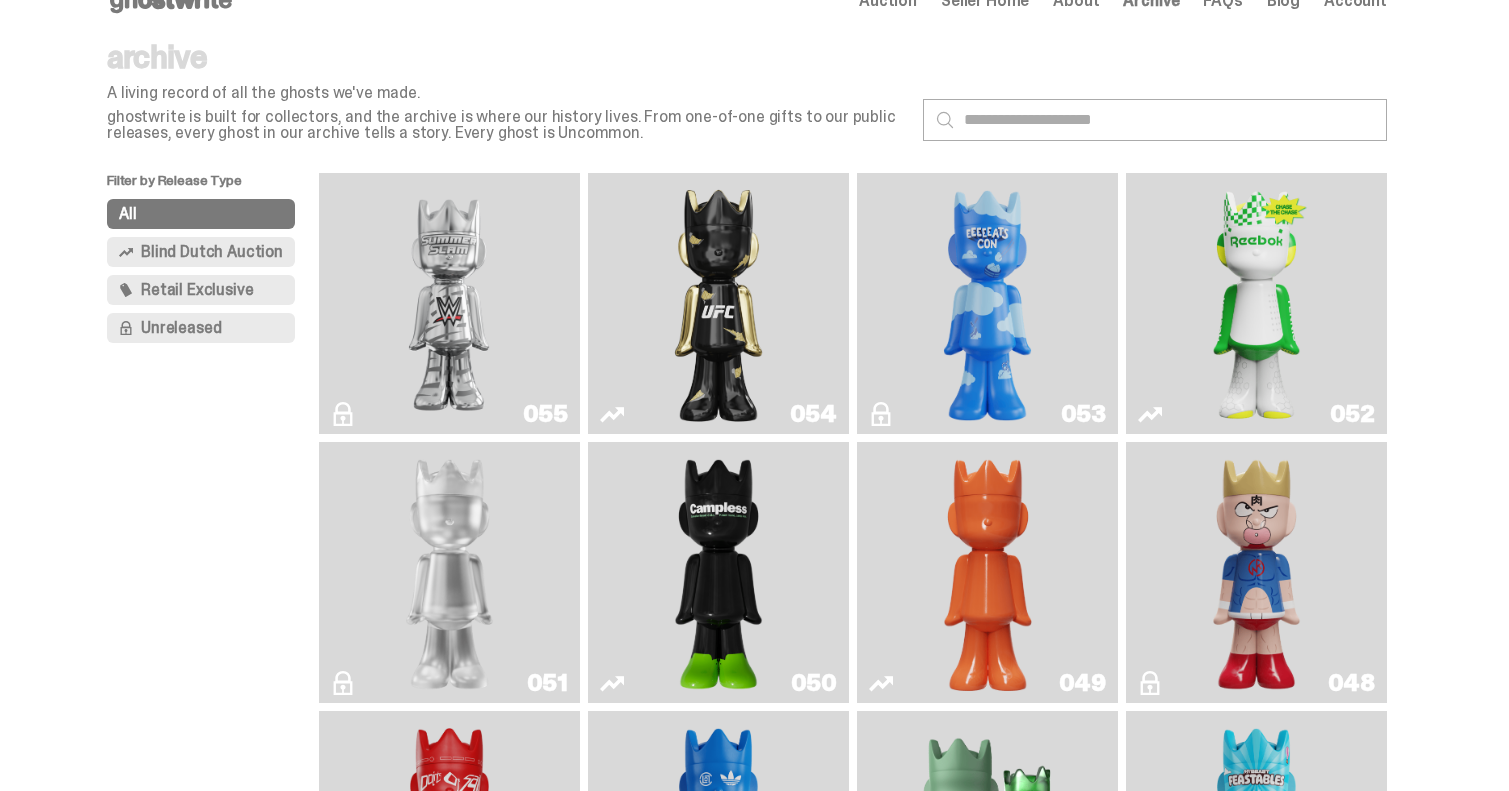 scroll, scrollTop: 0, scrollLeft: 0, axis: both 